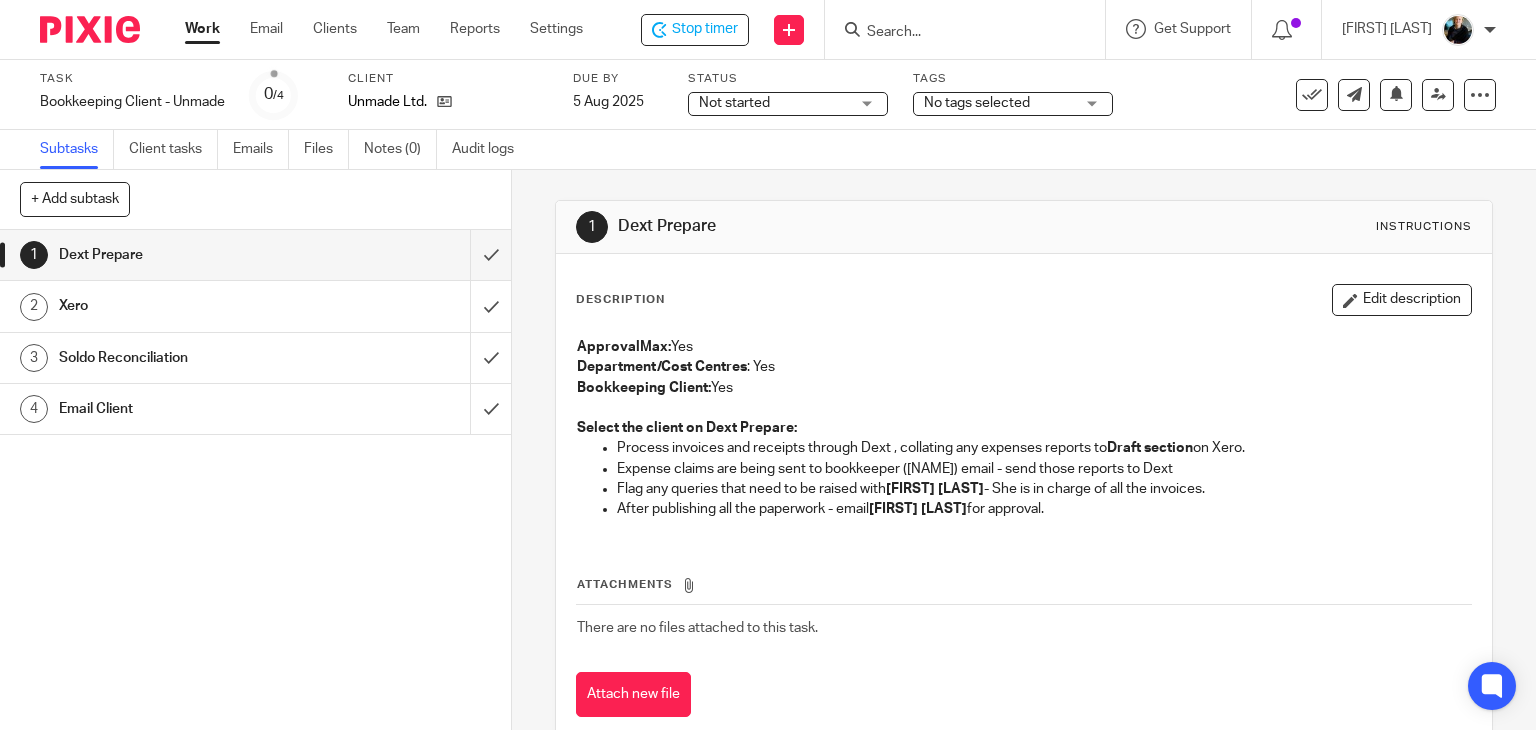 scroll, scrollTop: 0, scrollLeft: 0, axis: both 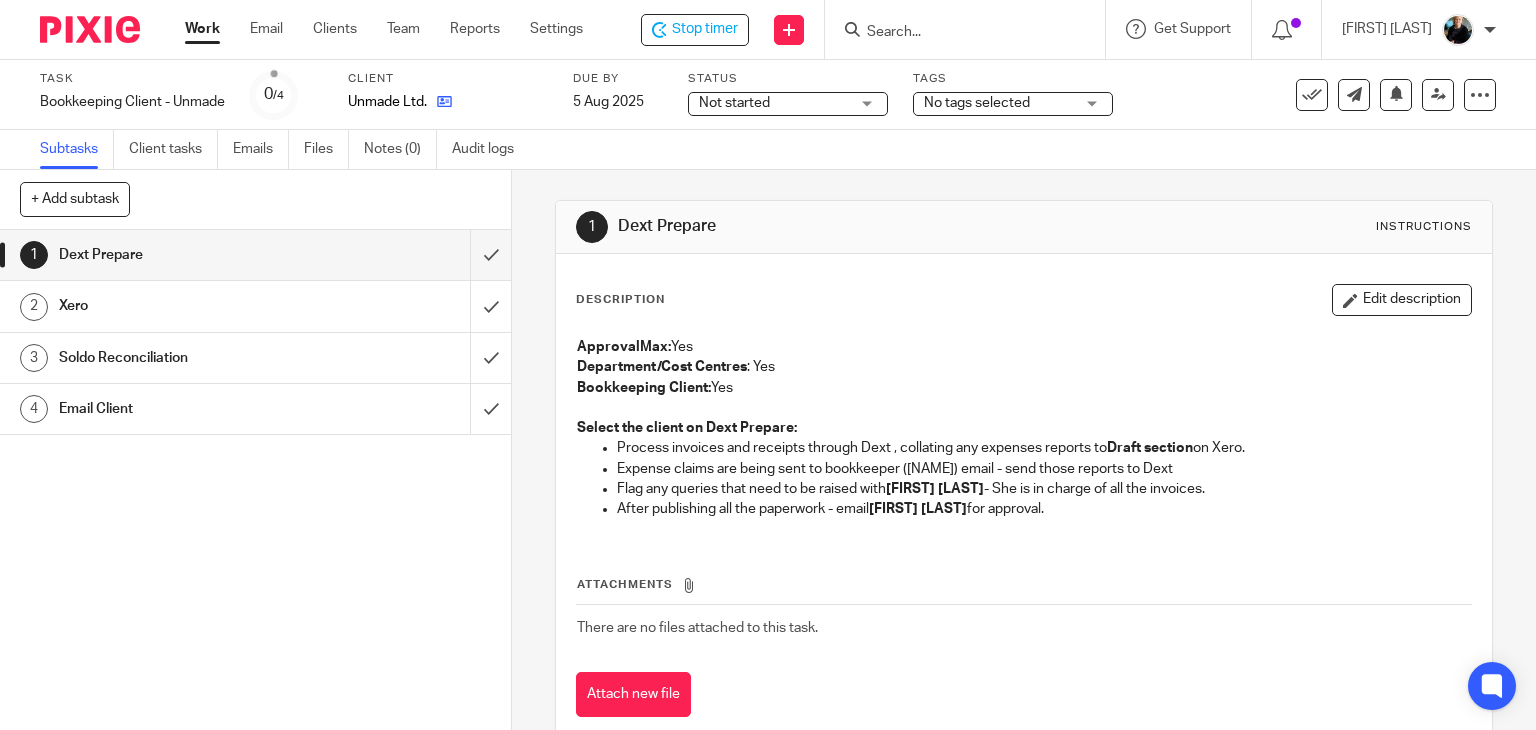 click at bounding box center [439, 102] 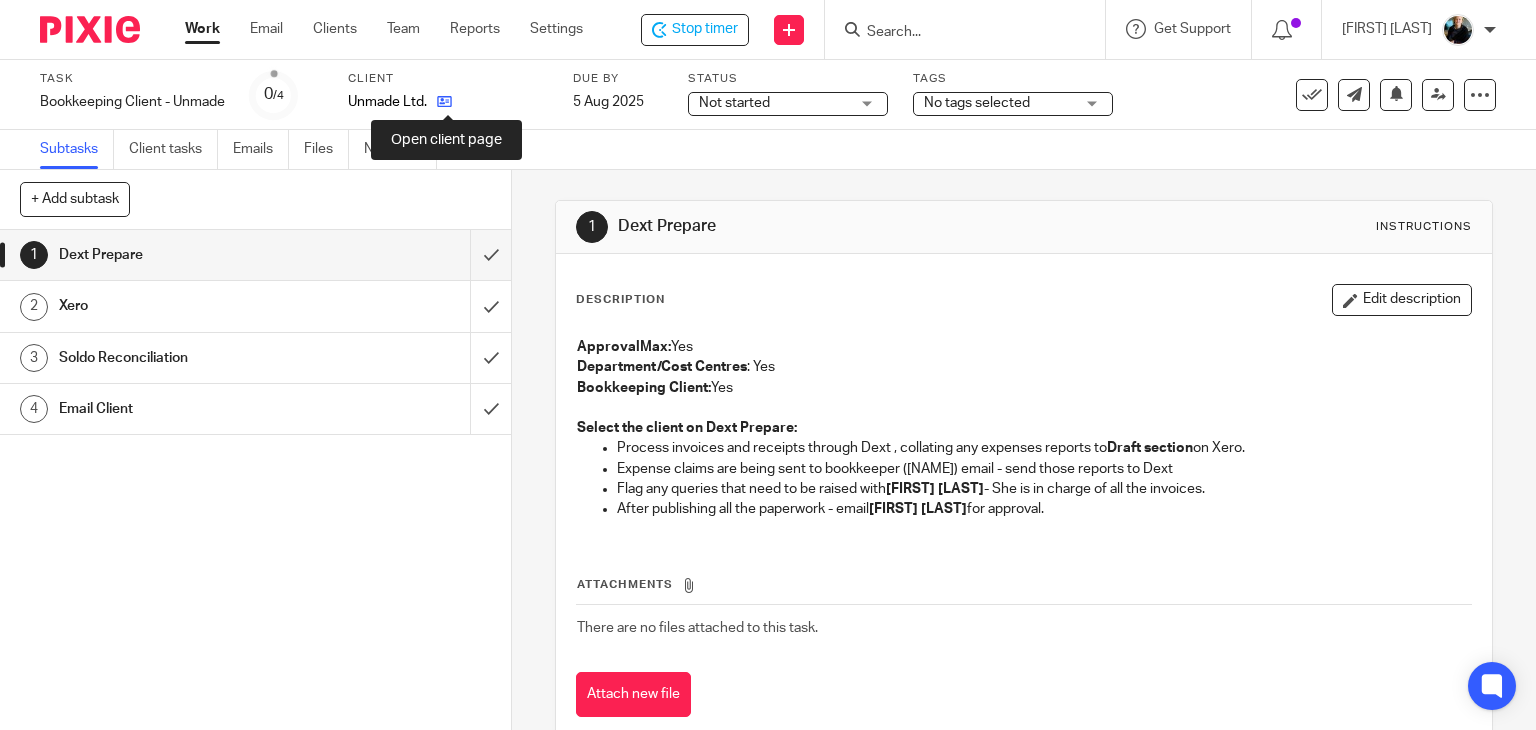 click at bounding box center [444, 101] 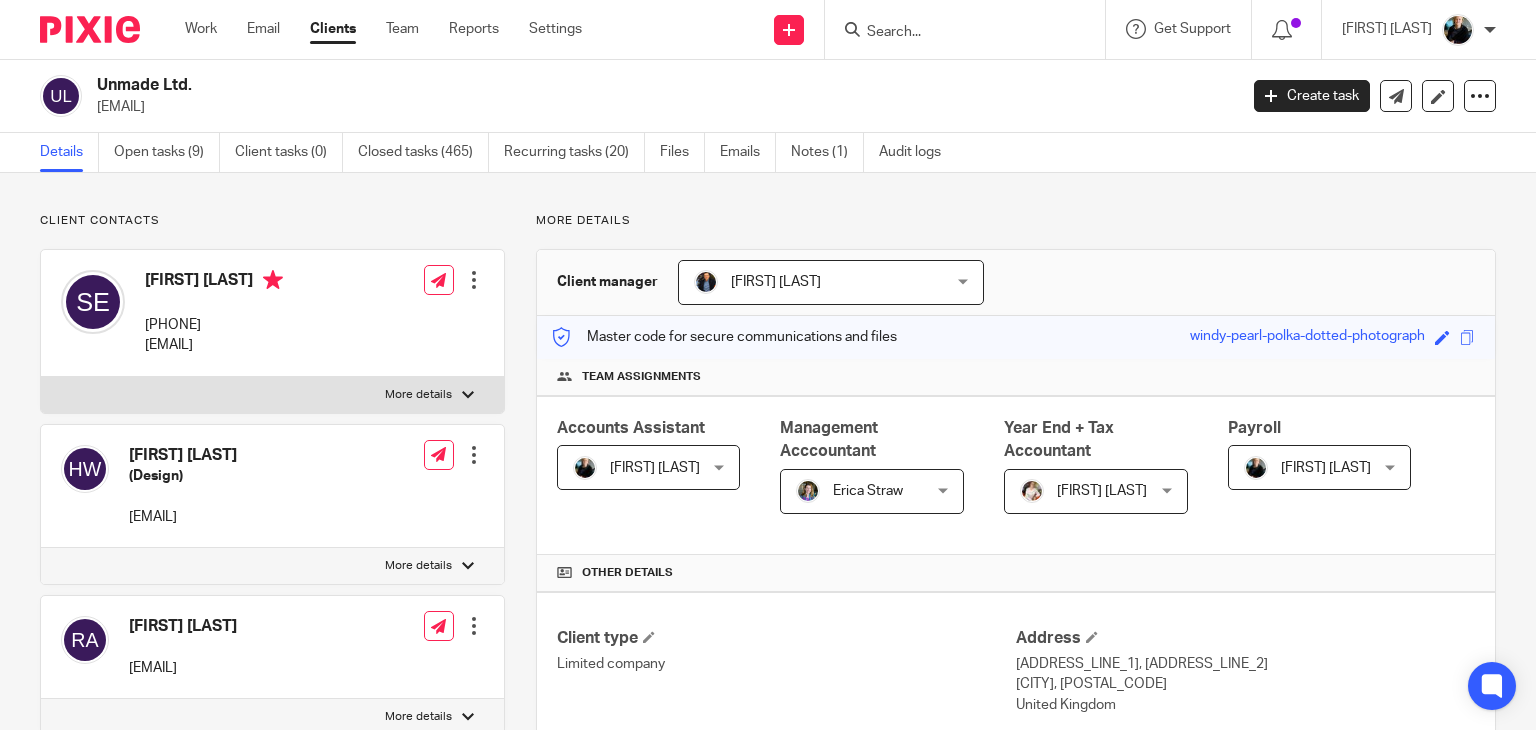 scroll, scrollTop: 0, scrollLeft: 0, axis: both 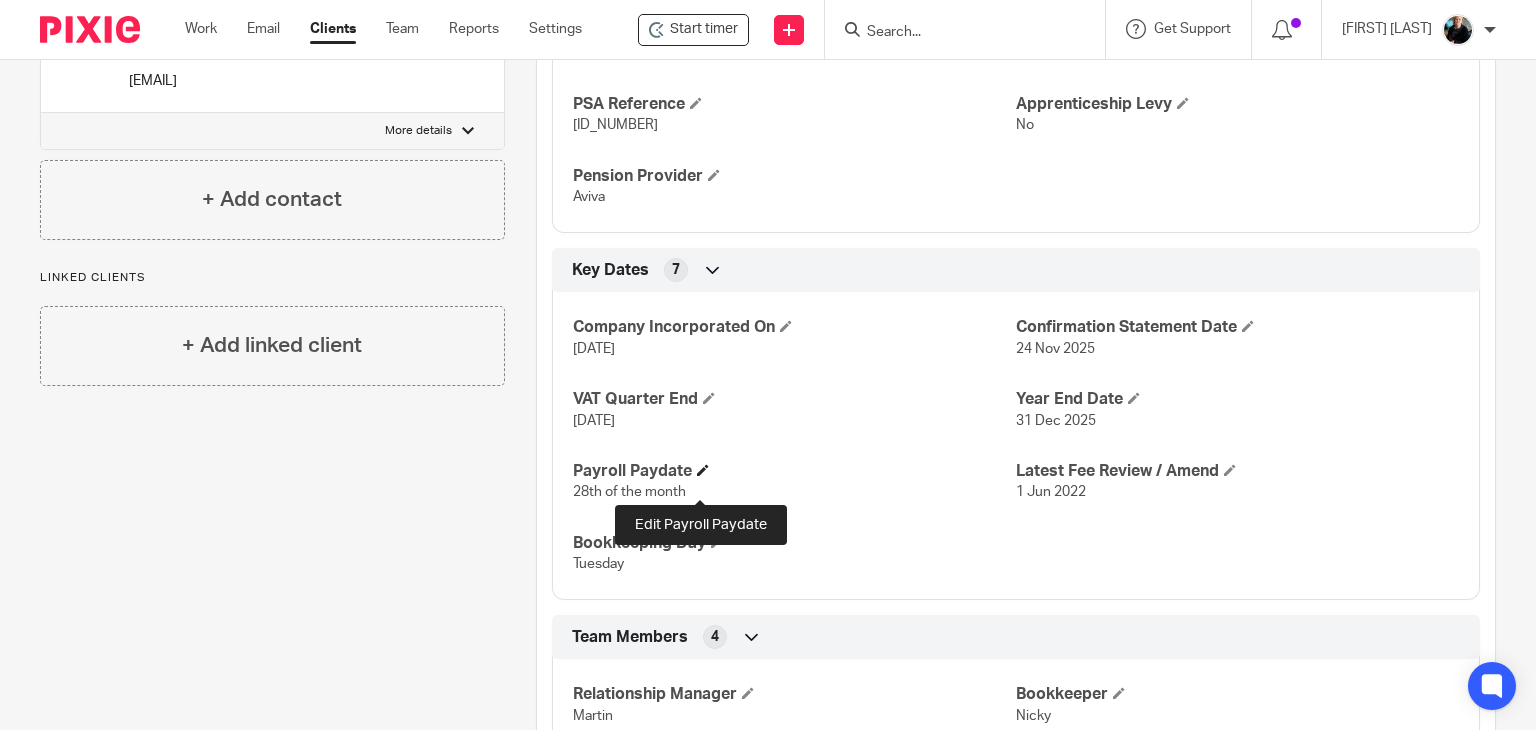 click at bounding box center [703, 470] 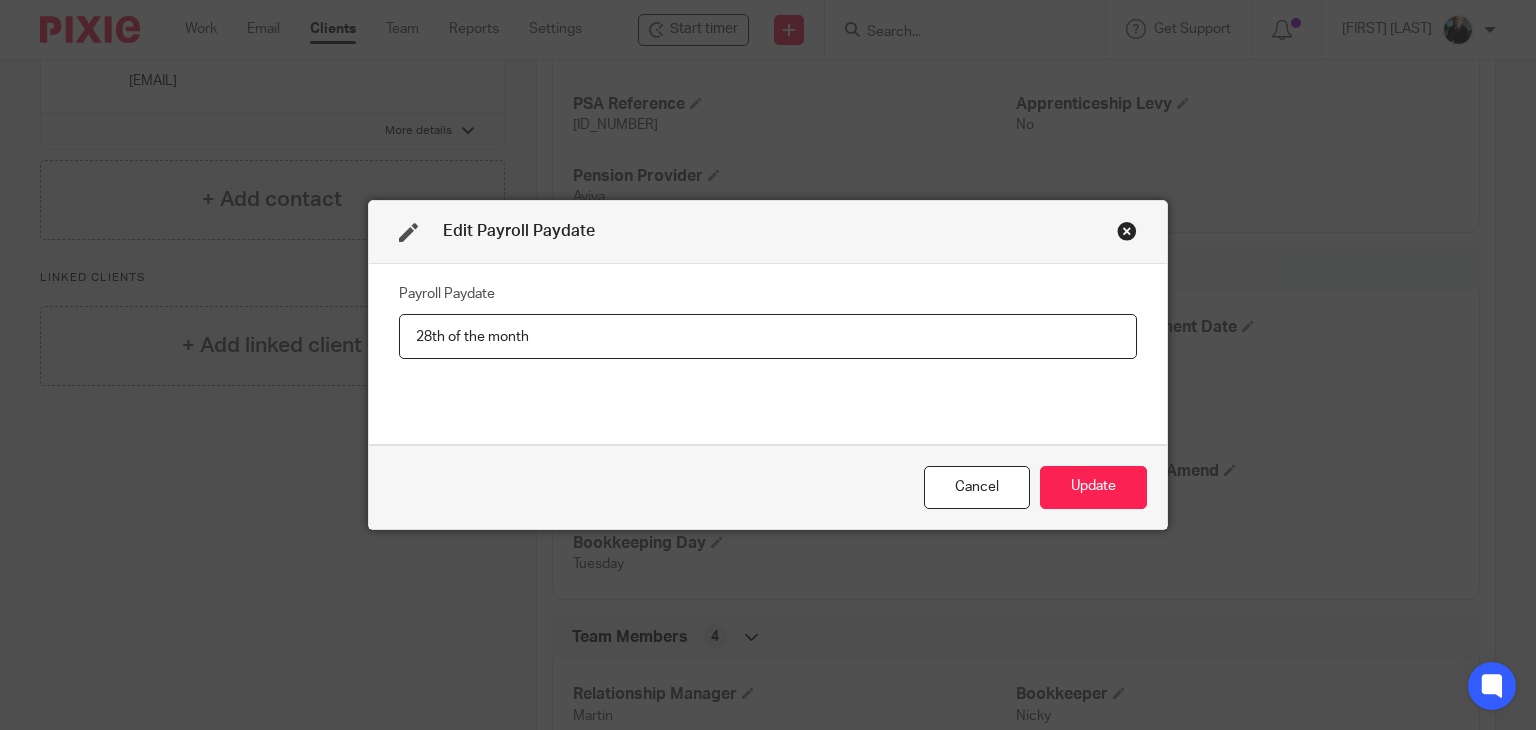 drag, startPoint x: 434, startPoint y: 333, endPoint x: 448, endPoint y: 338, distance: 14.866069 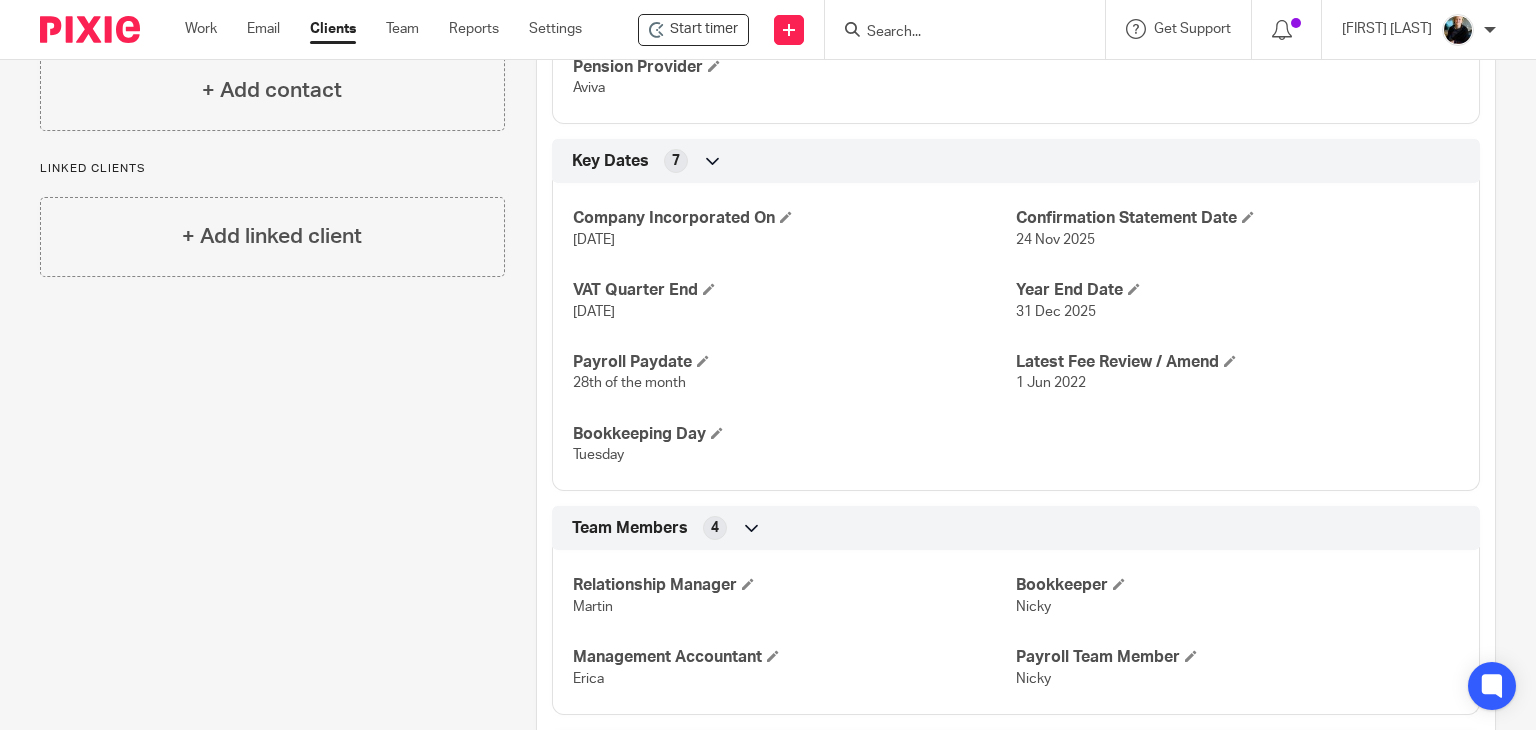 scroll, scrollTop: 1386, scrollLeft: 0, axis: vertical 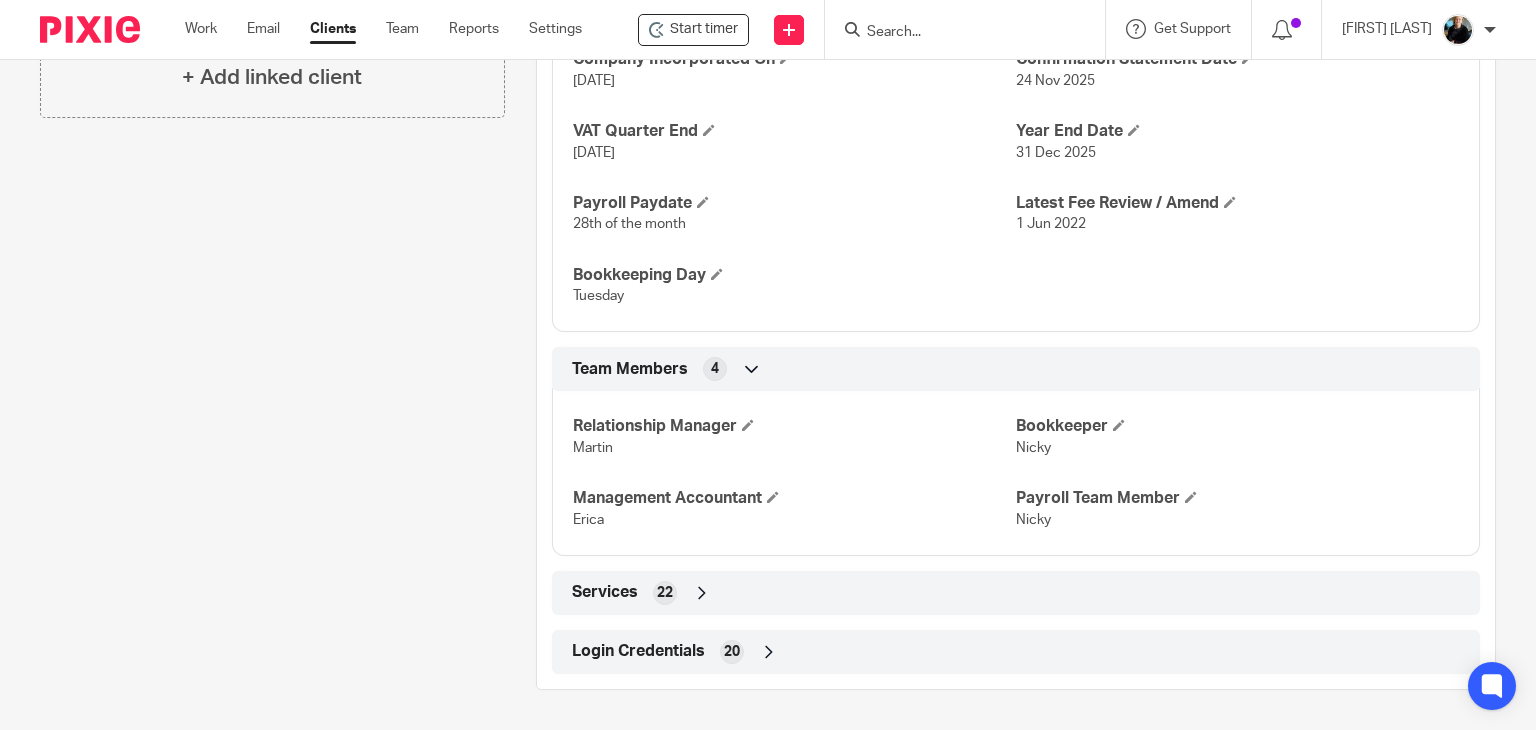 click at bounding box center (769, 652) 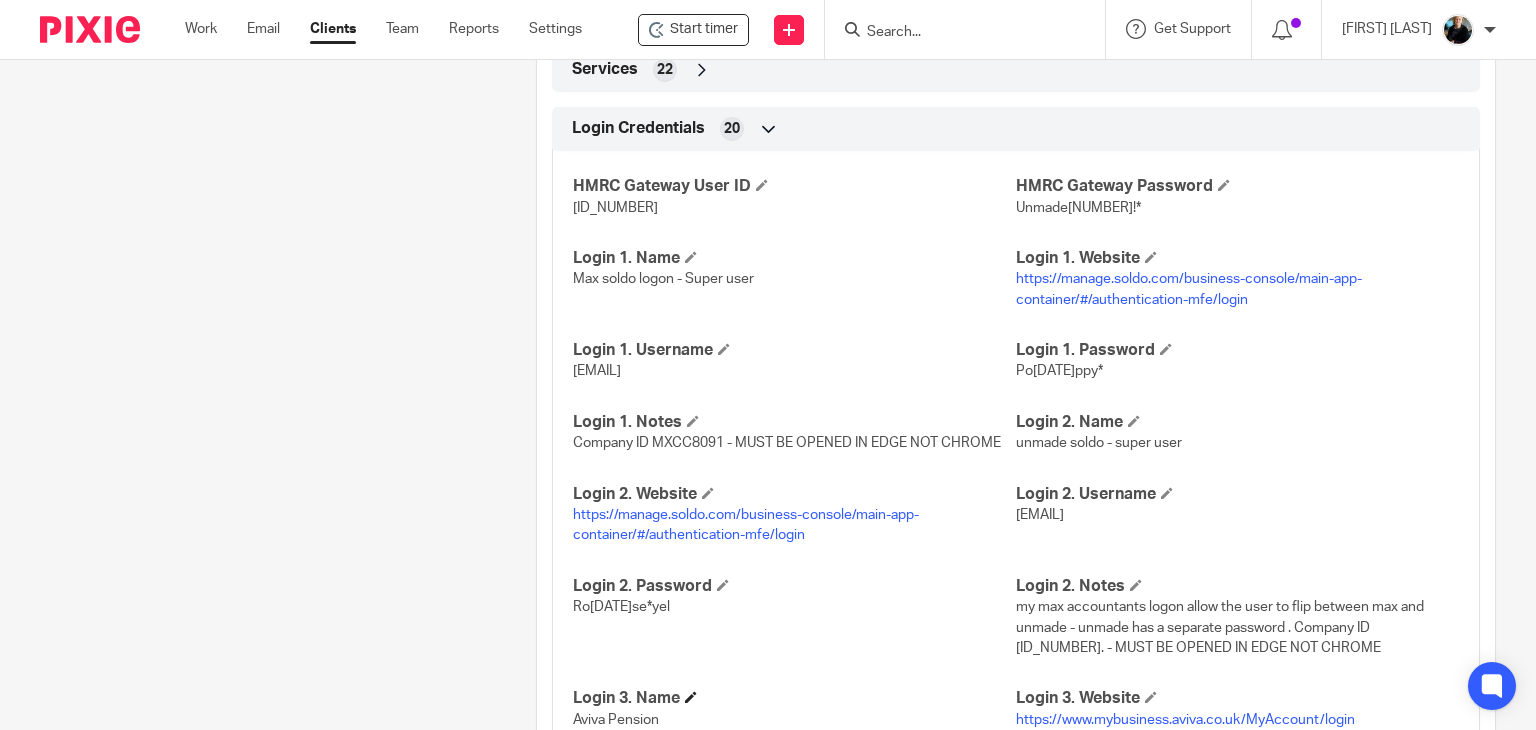 scroll, scrollTop: 2006, scrollLeft: 0, axis: vertical 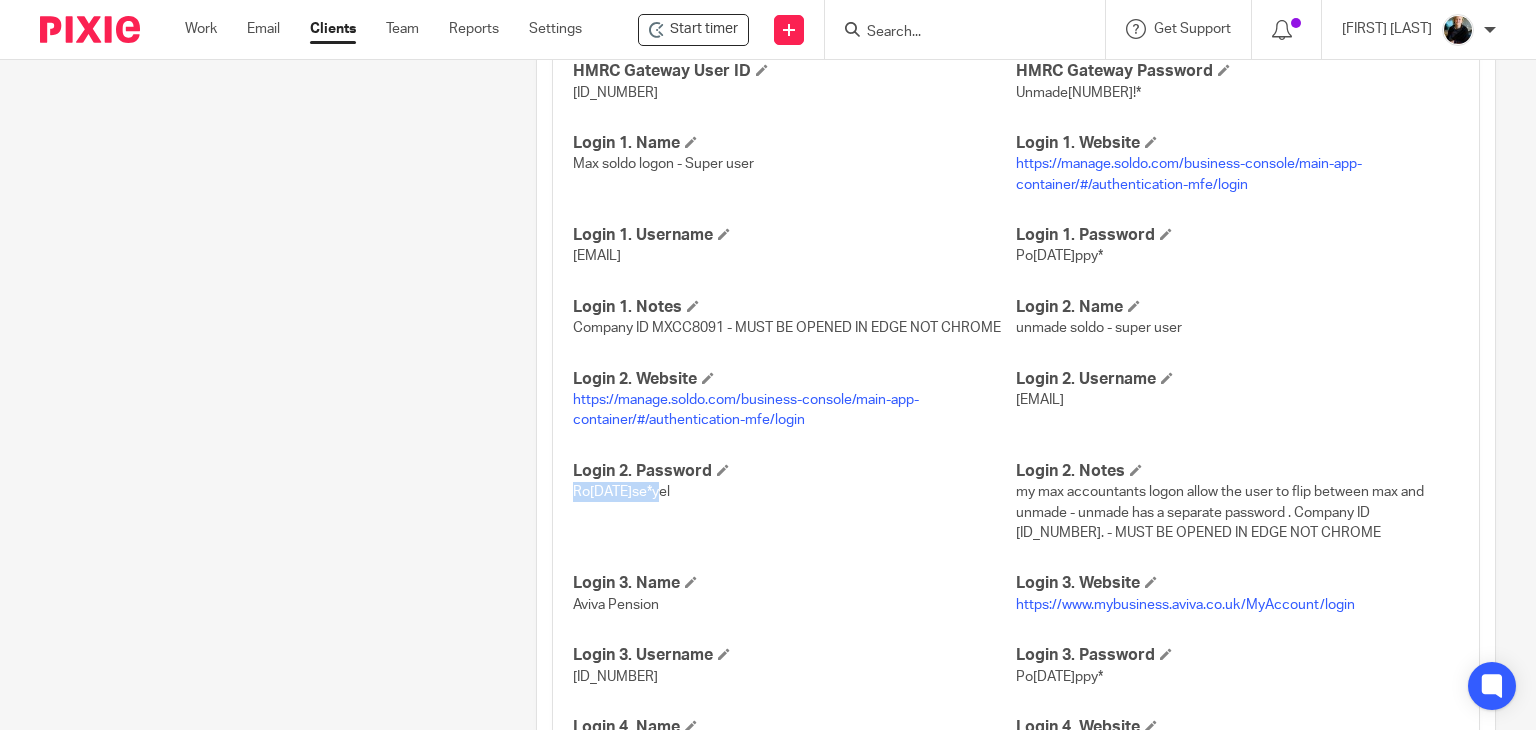 drag, startPoint x: 660, startPoint y: 509, endPoint x: 569, endPoint y: 508, distance: 91.00549 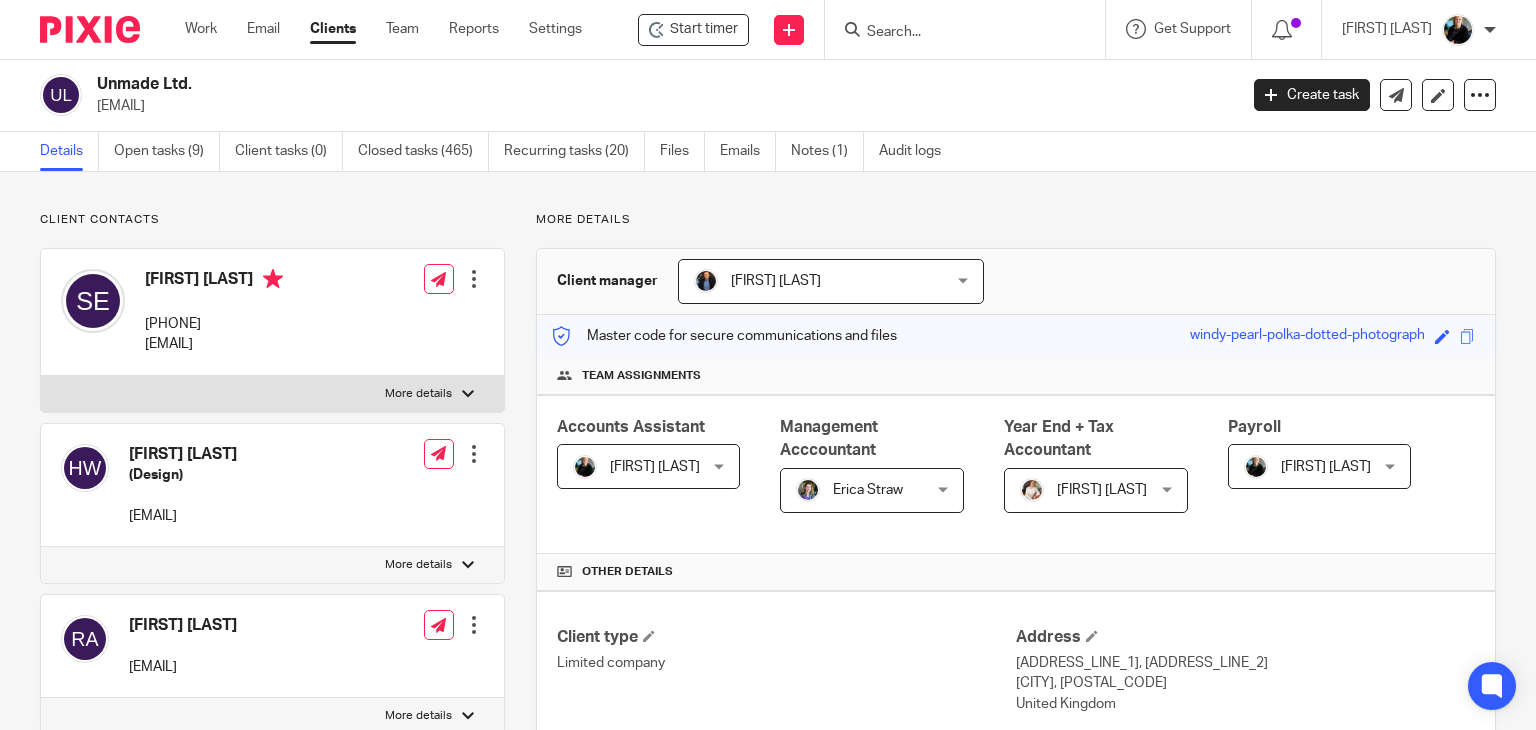 scroll, scrollTop: 0, scrollLeft: 0, axis: both 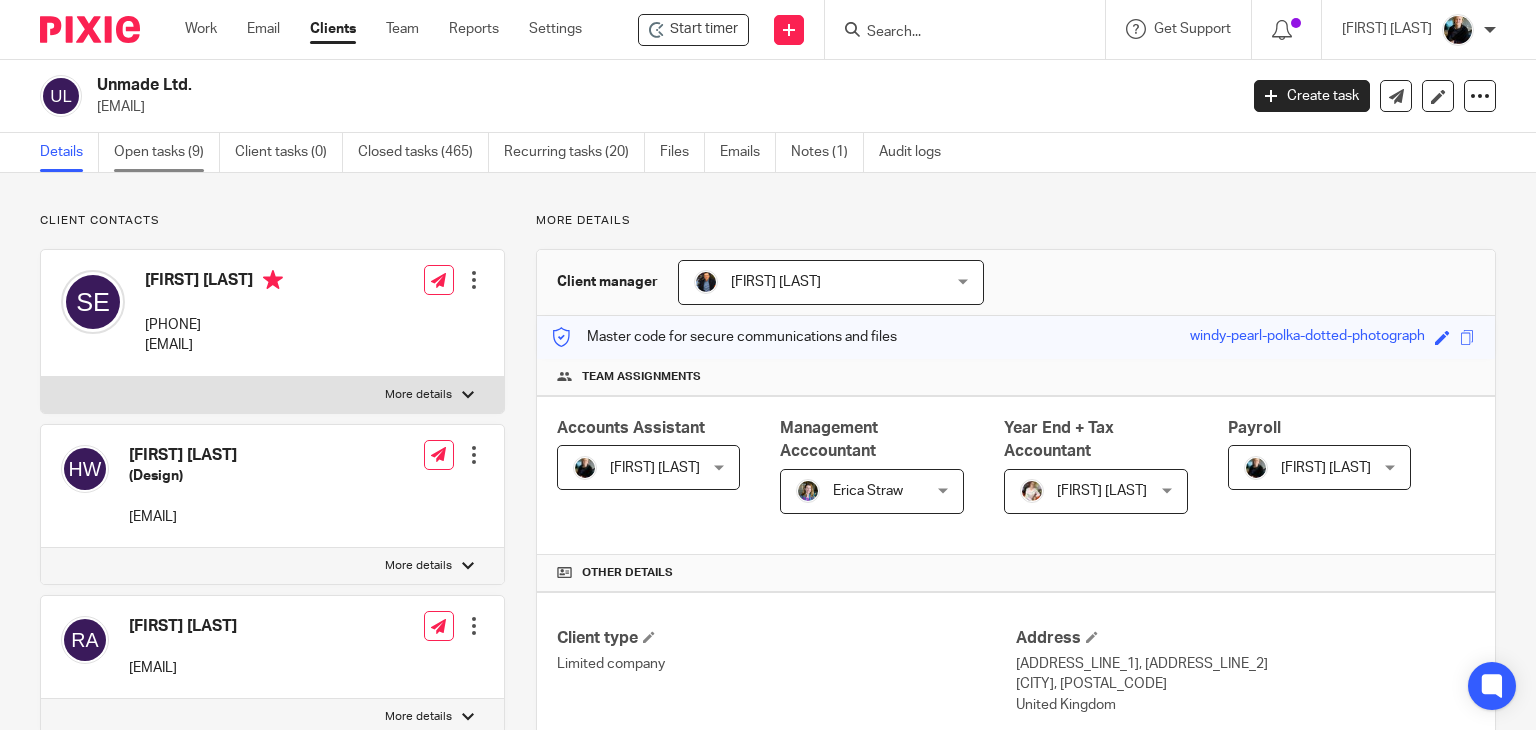 click on "Open tasks (9)" at bounding box center (167, 152) 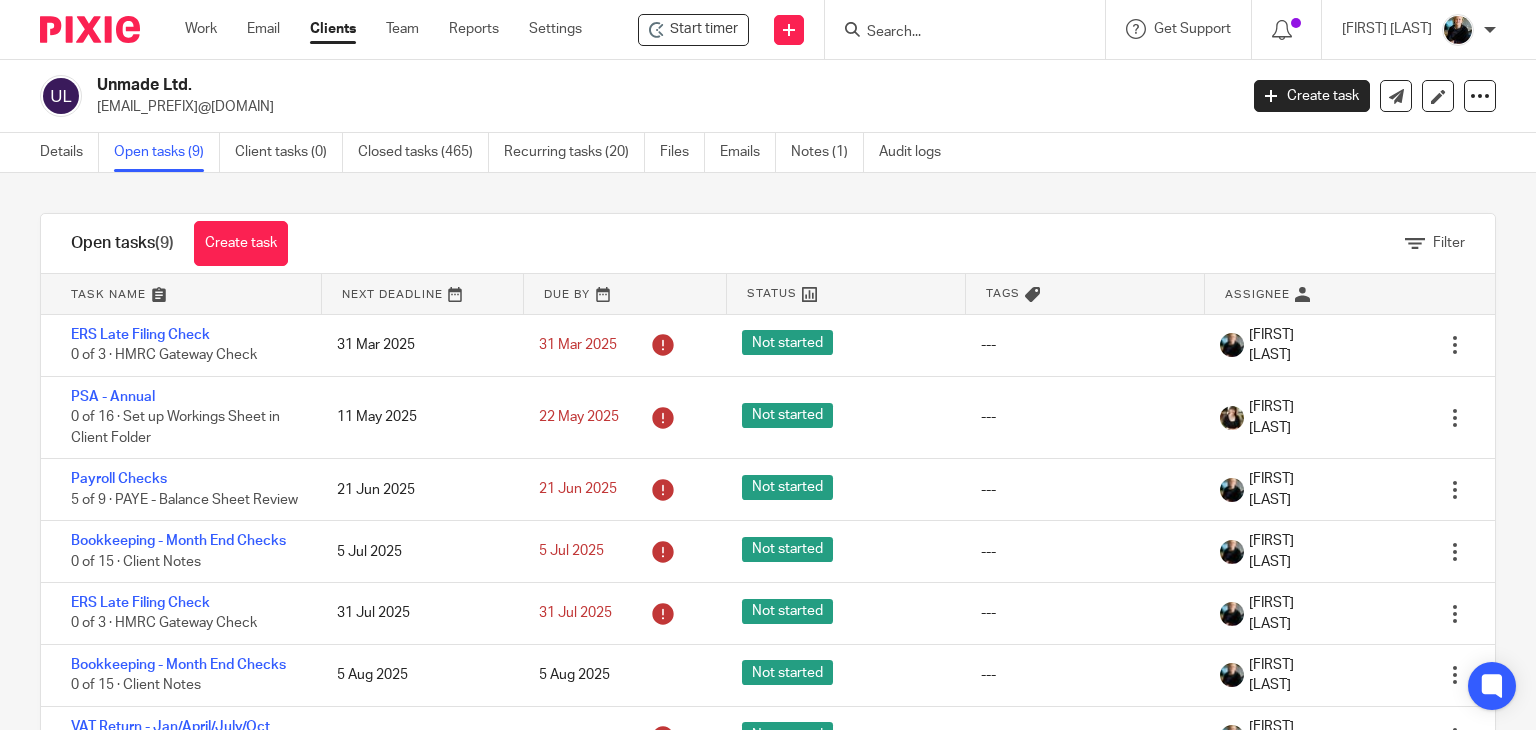 scroll, scrollTop: 0, scrollLeft: 0, axis: both 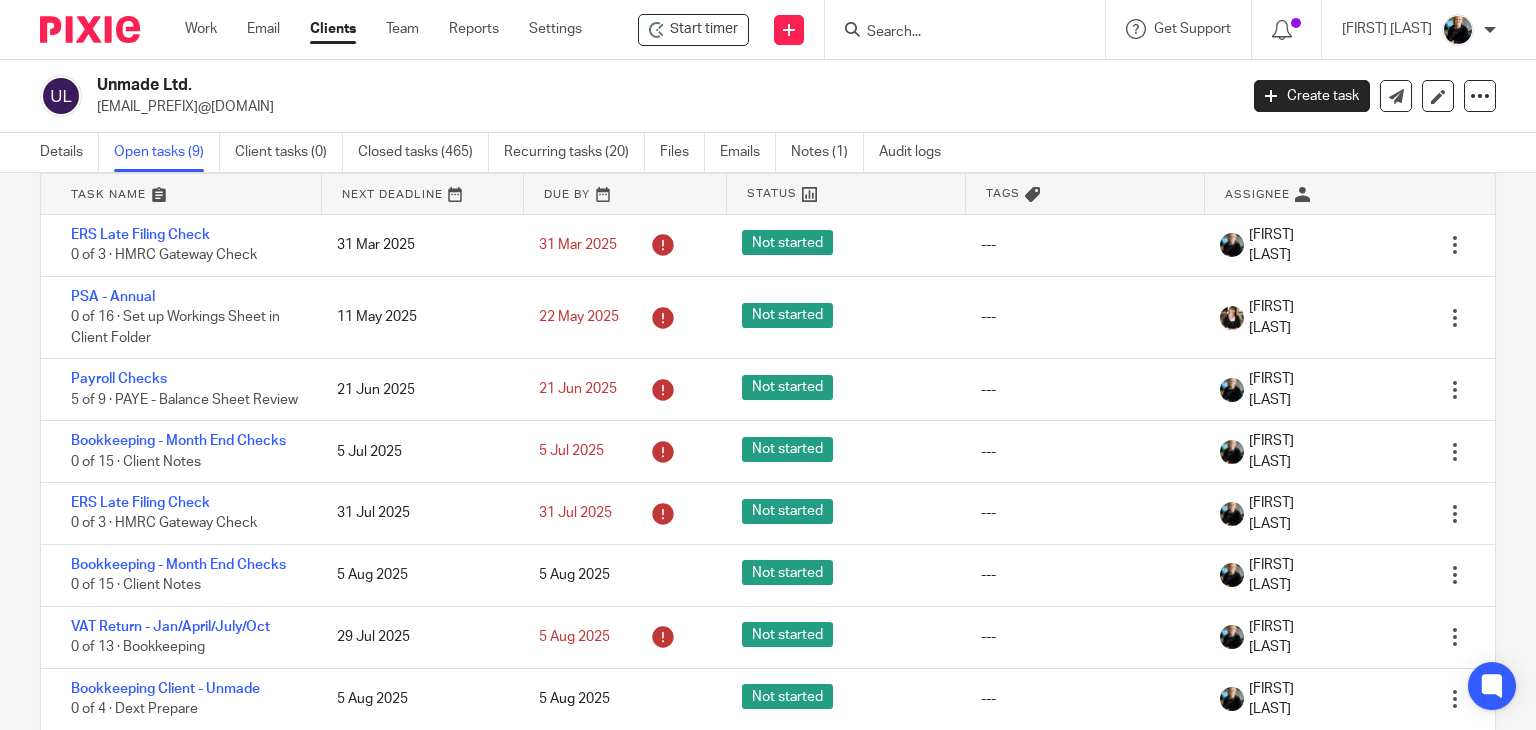 click at bounding box center [955, 33] 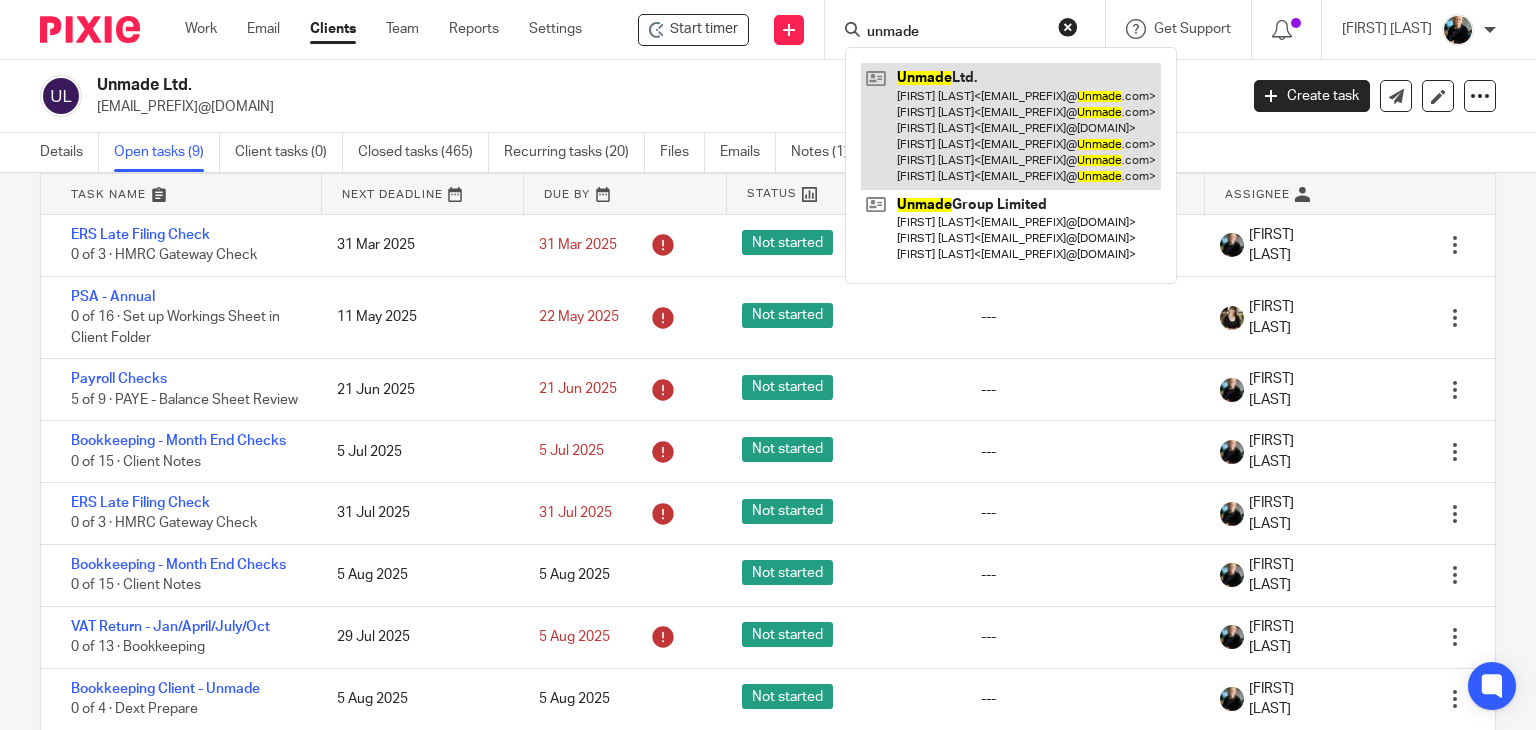 type on "unmde" 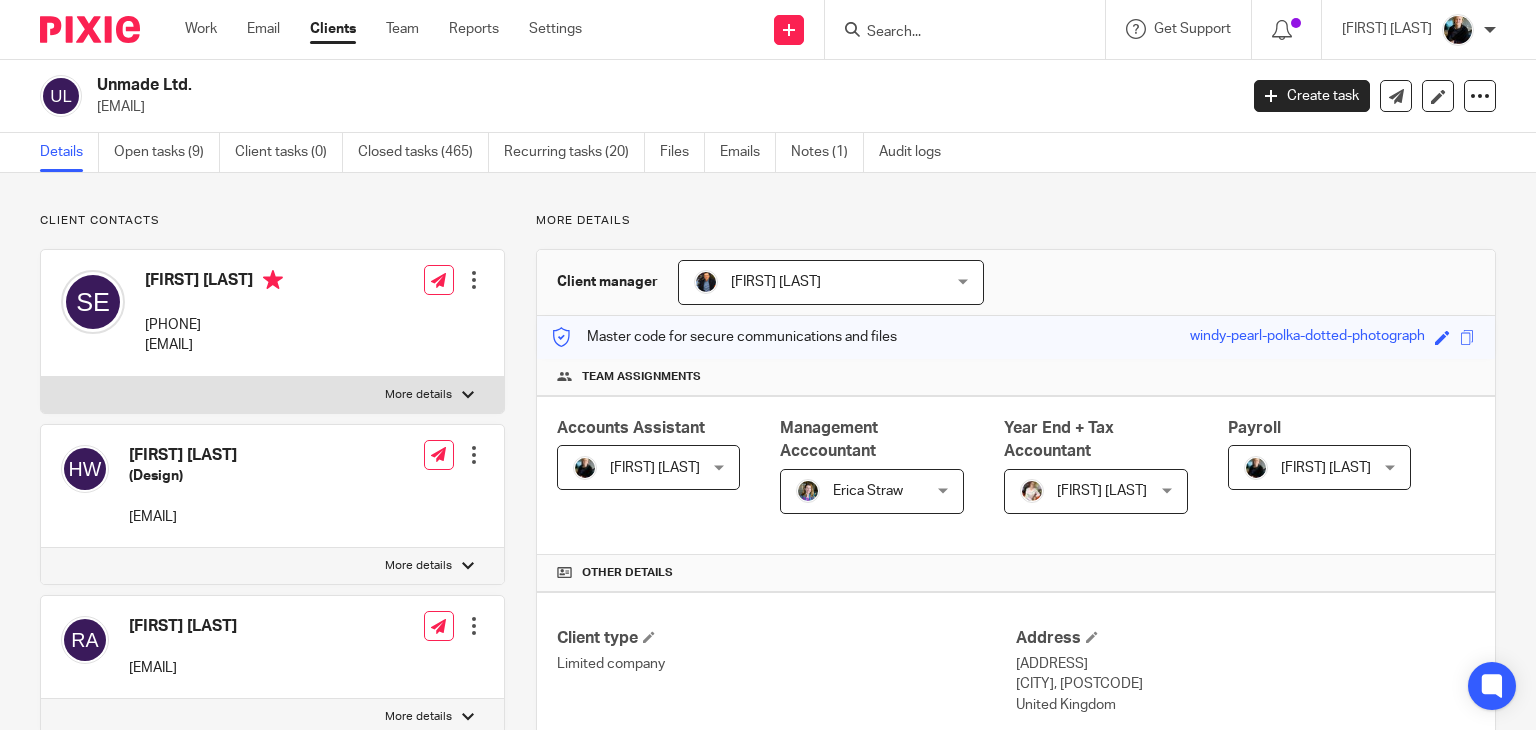 scroll, scrollTop: 0, scrollLeft: 0, axis: both 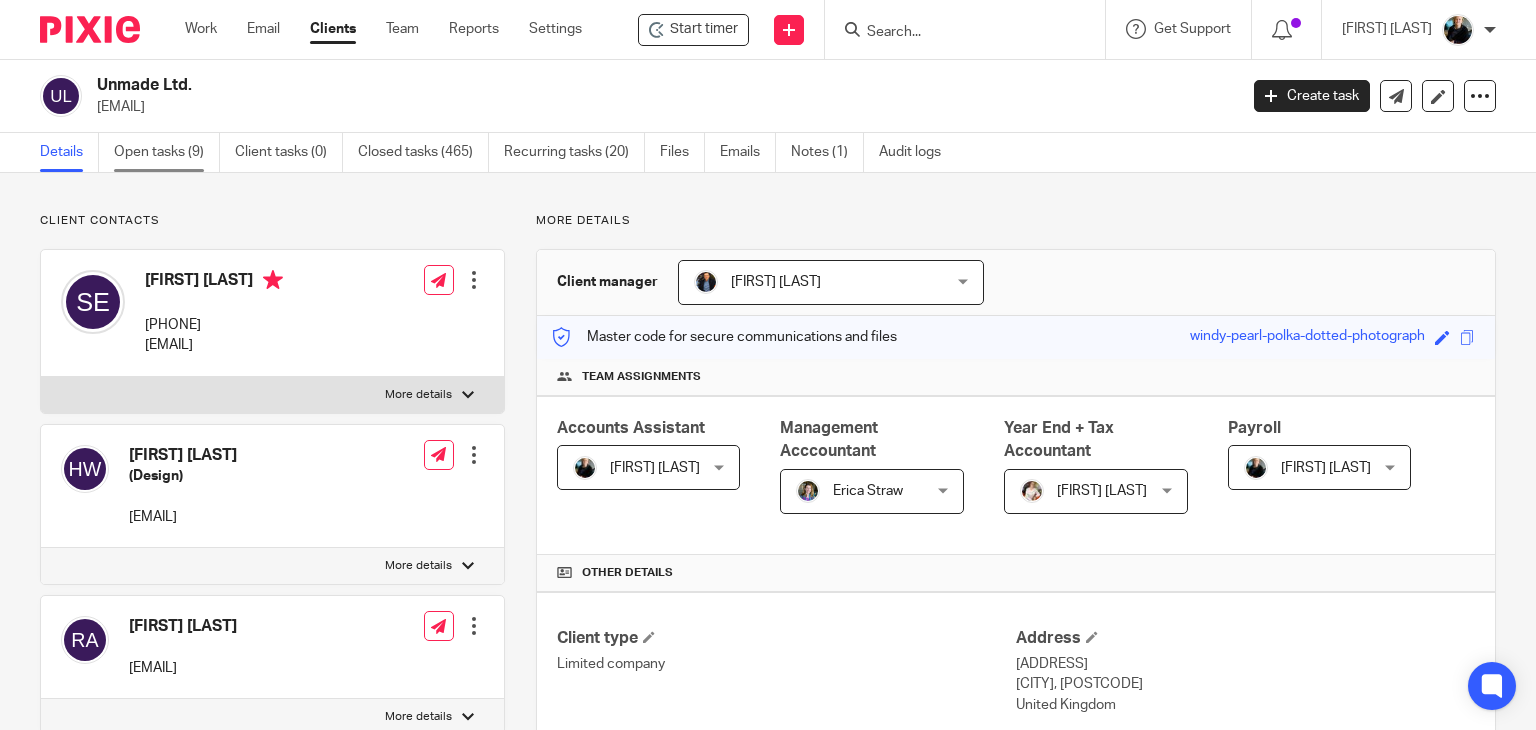 click on "Open tasks (9)" at bounding box center (167, 152) 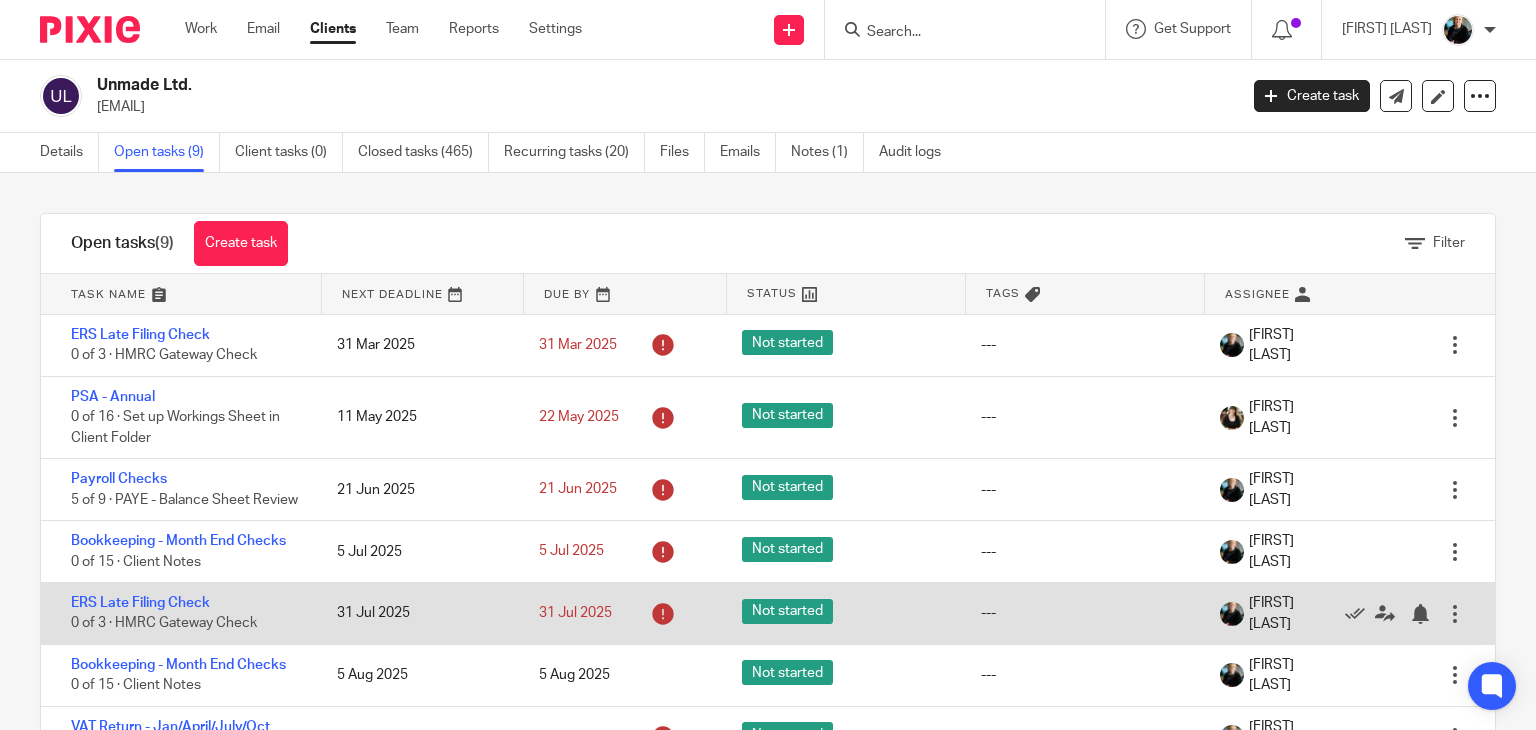 scroll, scrollTop: 0, scrollLeft: 0, axis: both 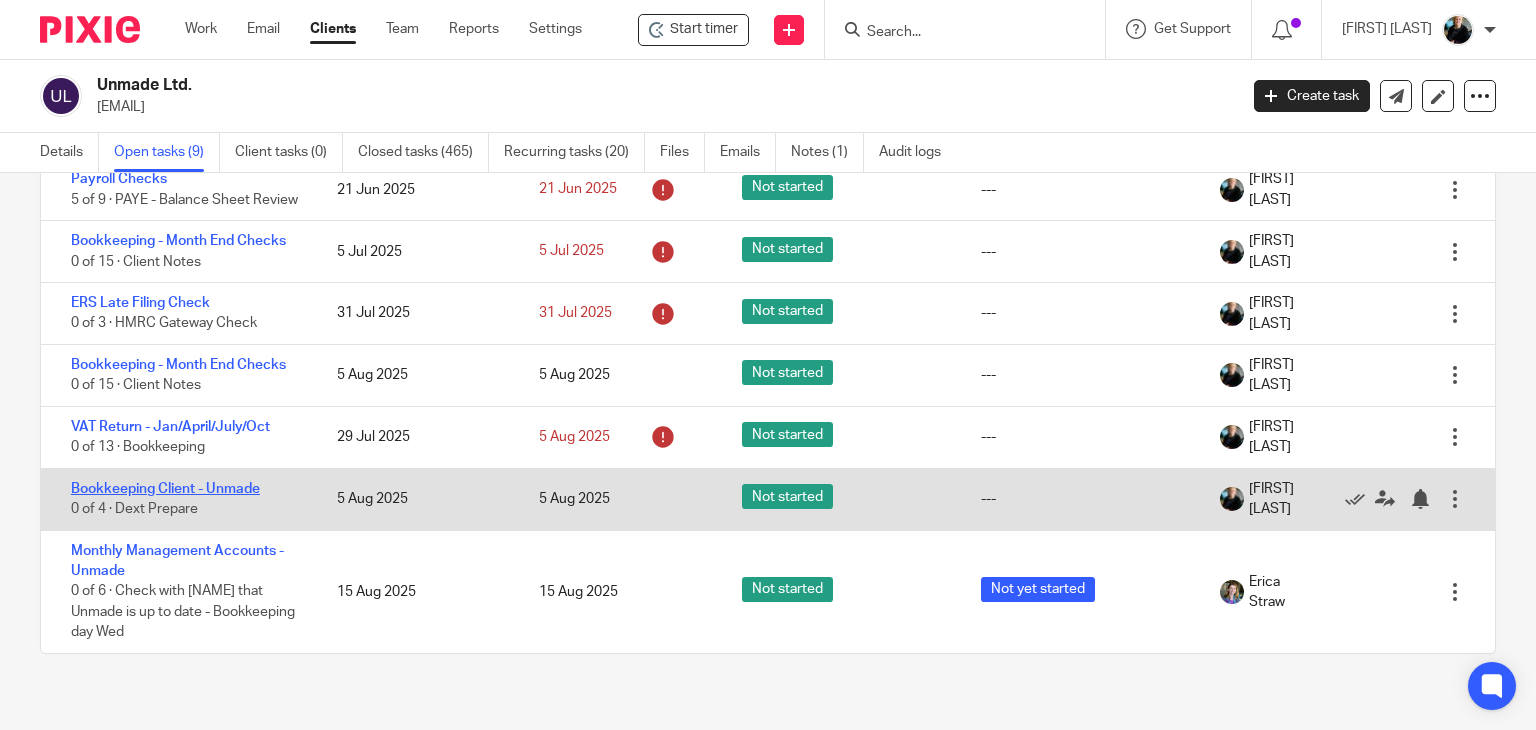 click on "Bookkeeping Client - Unmade" at bounding box center (165, 489) 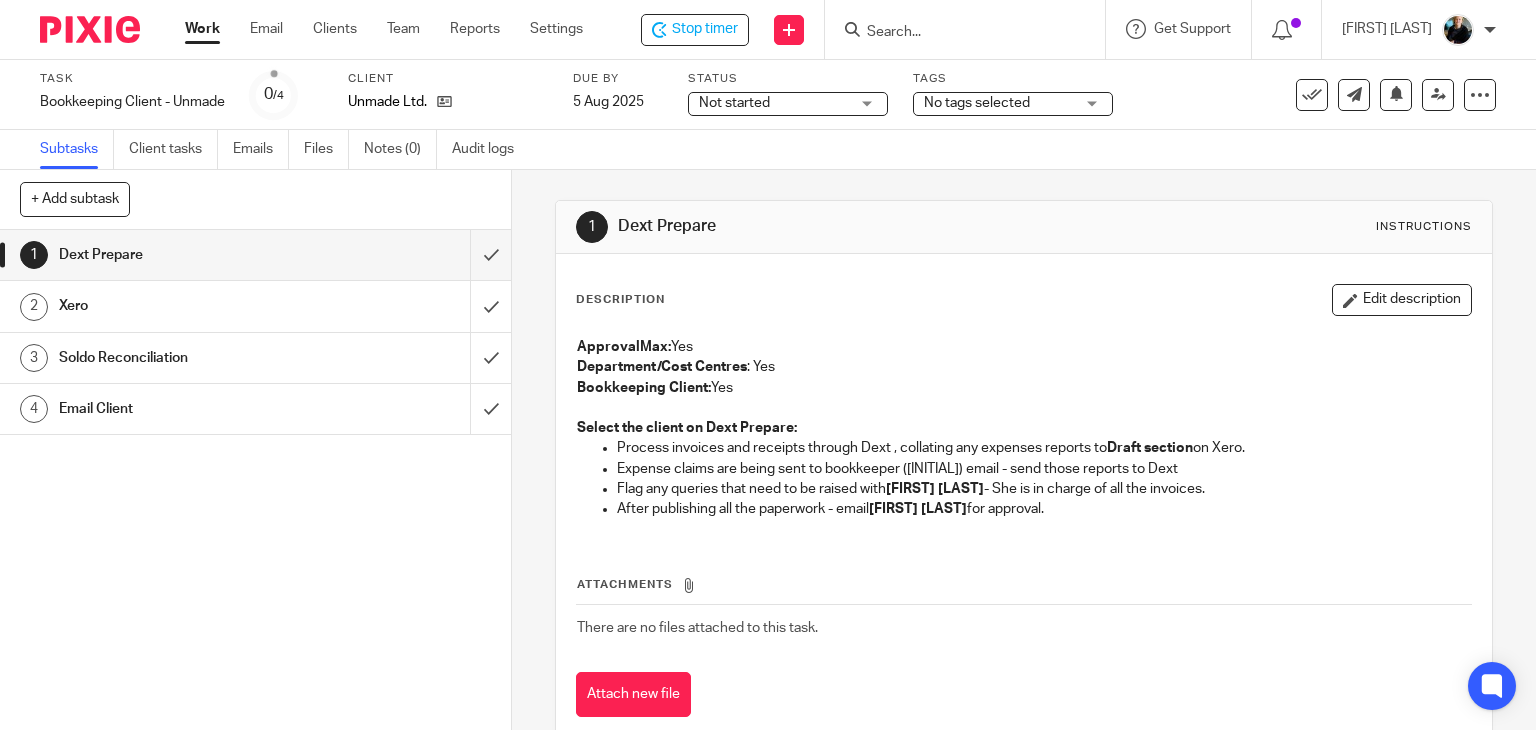 scroll, scrollTop: 0, scrollLeft: 0, axis: both 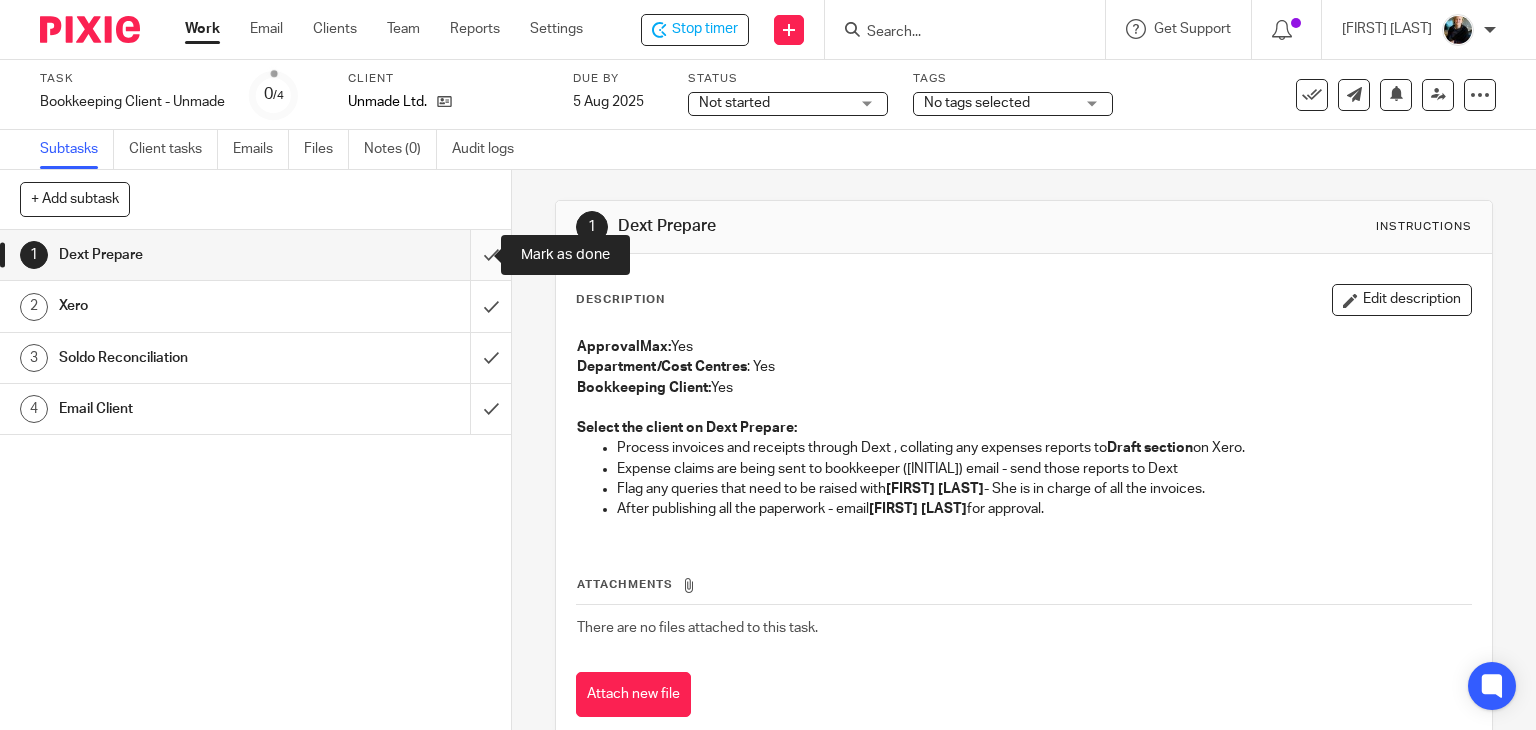 click at bounding box center [255, 255] 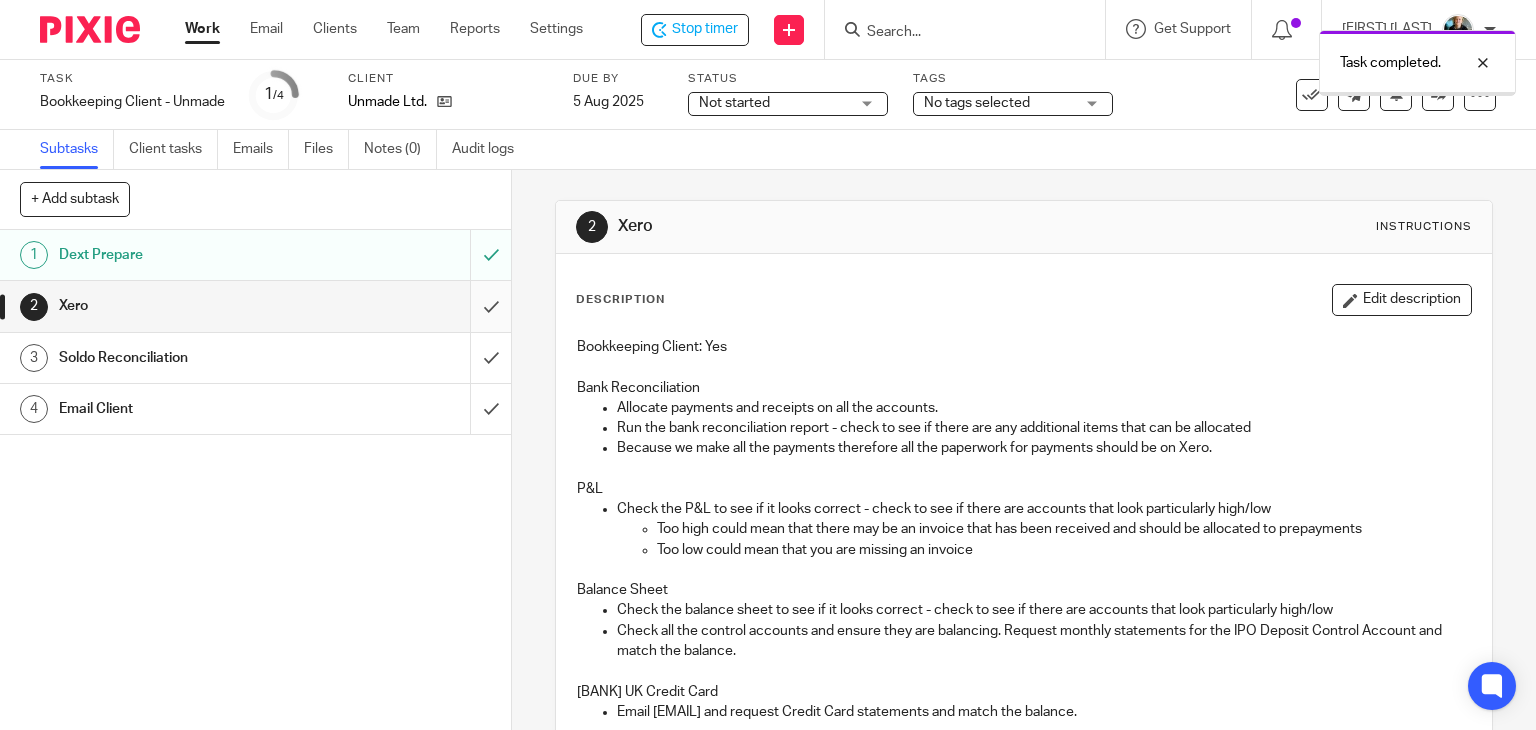 scroll, scrollTop: 0, scrollLeft: 0, axis: both 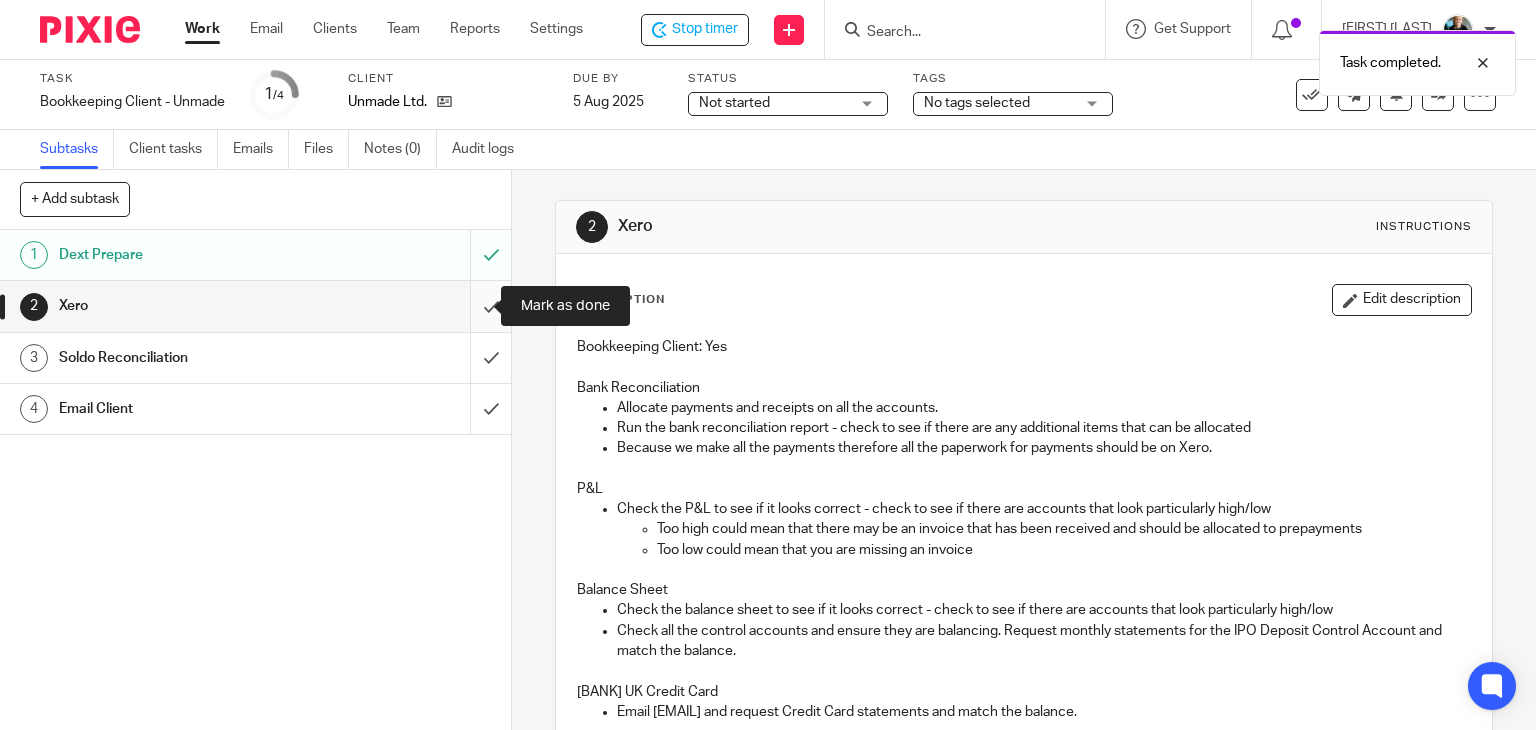 click at bounding box center [255, 306] 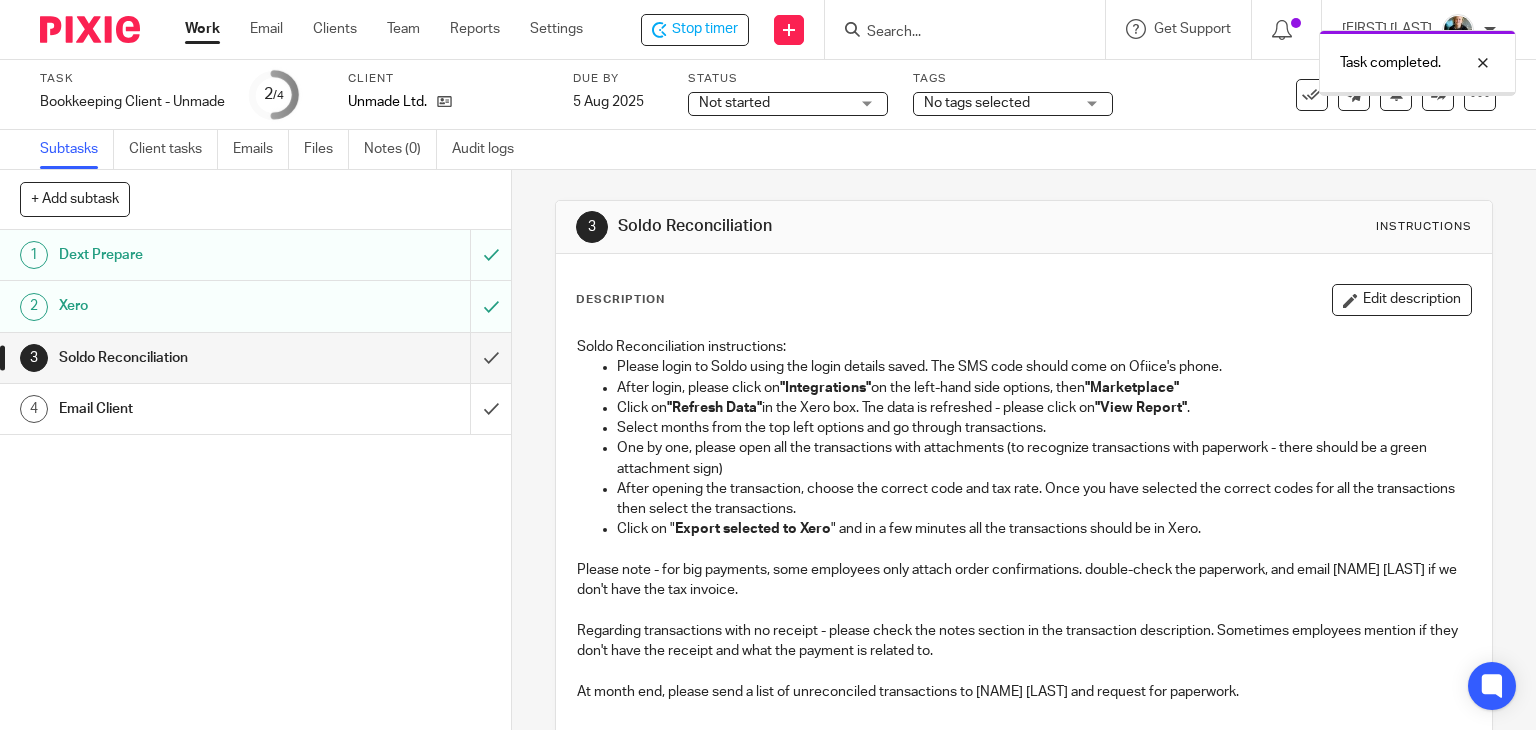 scroll, scrollTop: 0, scrollLeft: 0, axis: both 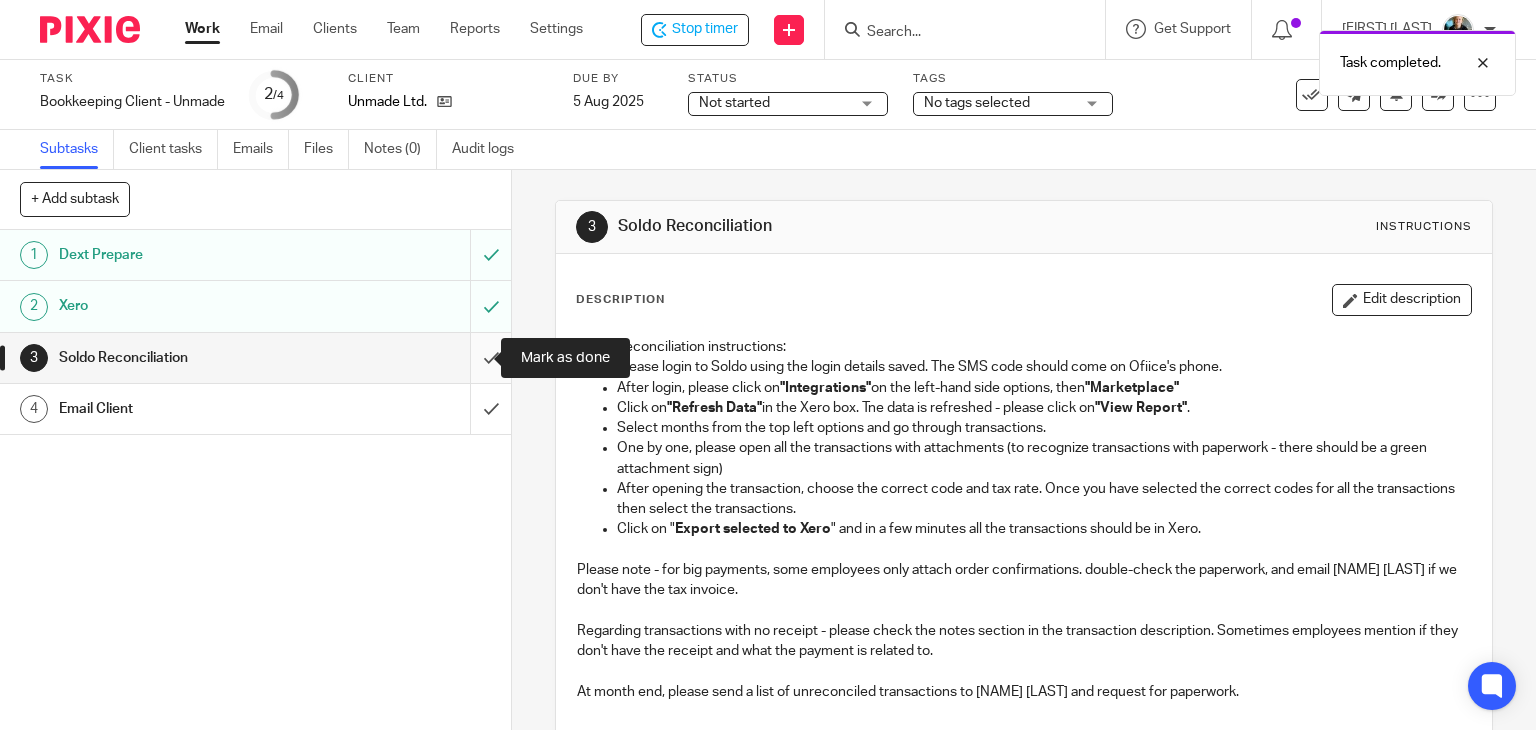 click at bounding box center [255, 358] 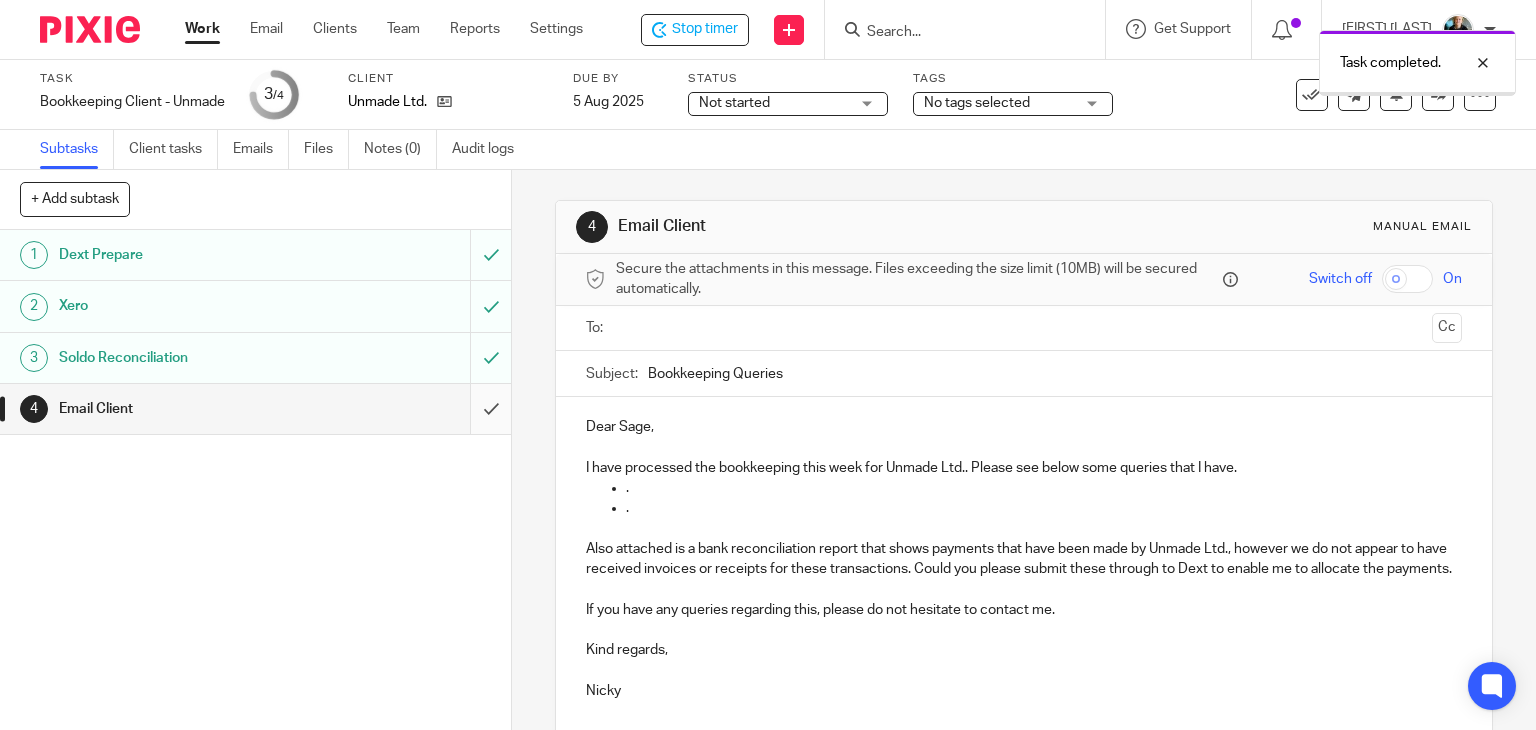 scroll, scrollTop: 0, scrollLeft: 0, axis: both 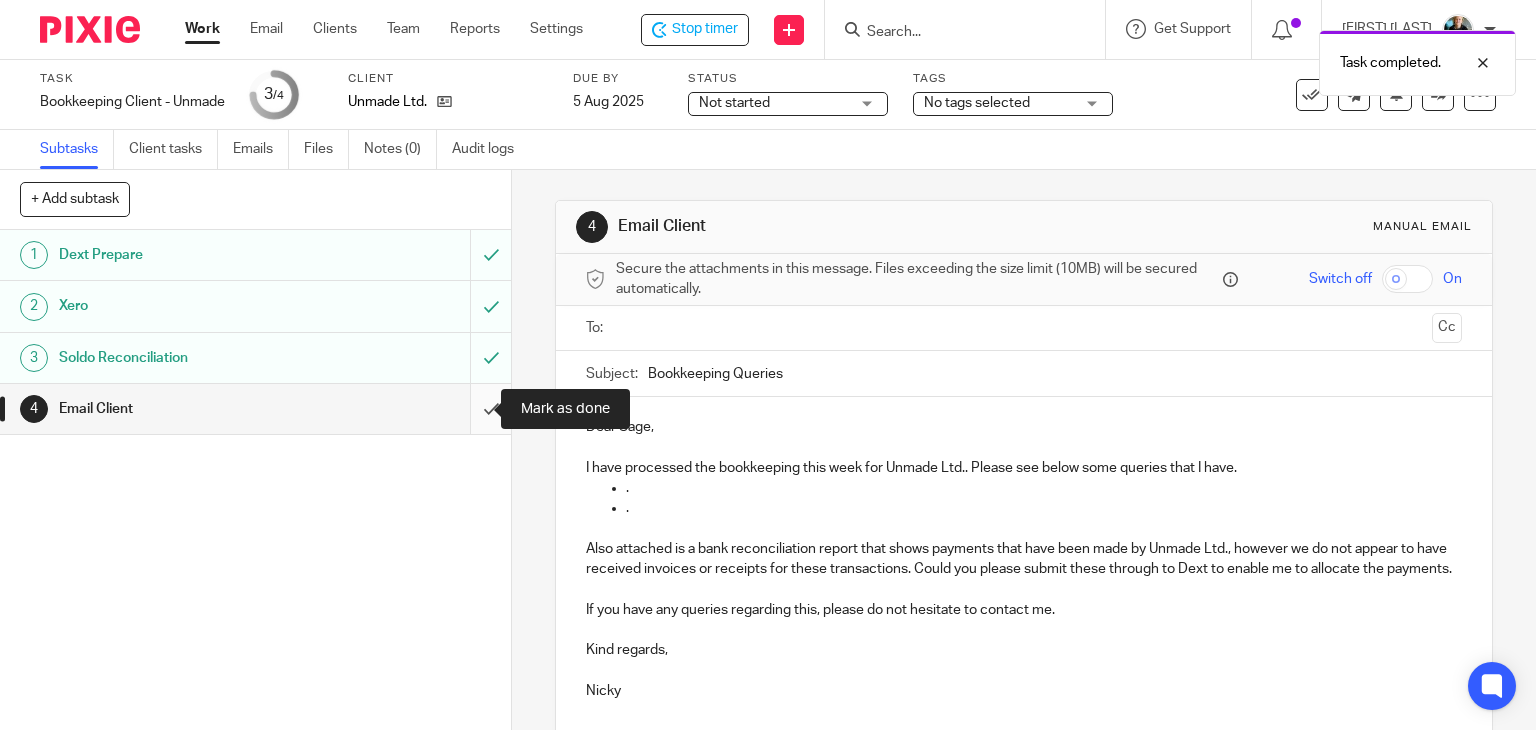 click at bounding box center [255, 409] 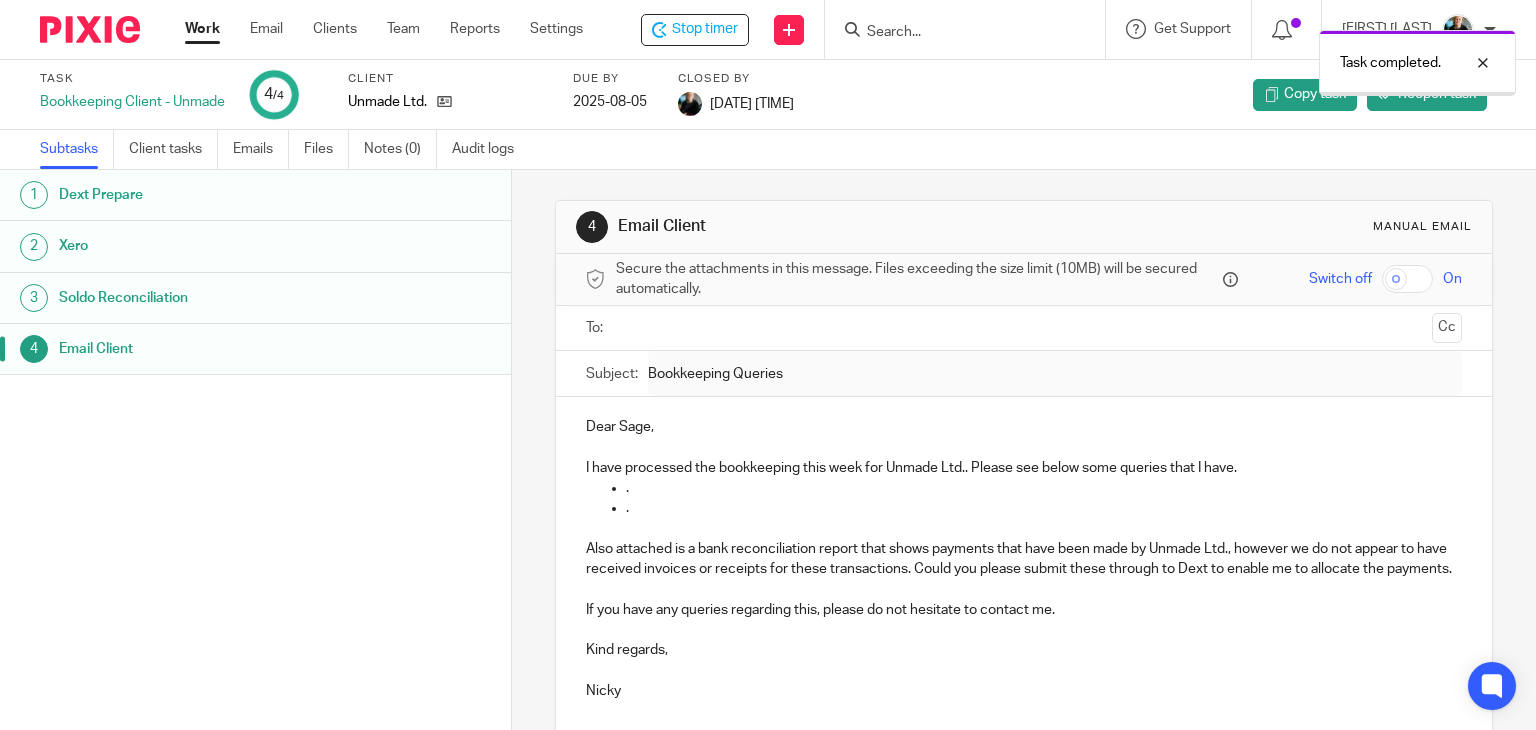 scroll, scrollTop: 0, scrollLeft: 0, axis: both 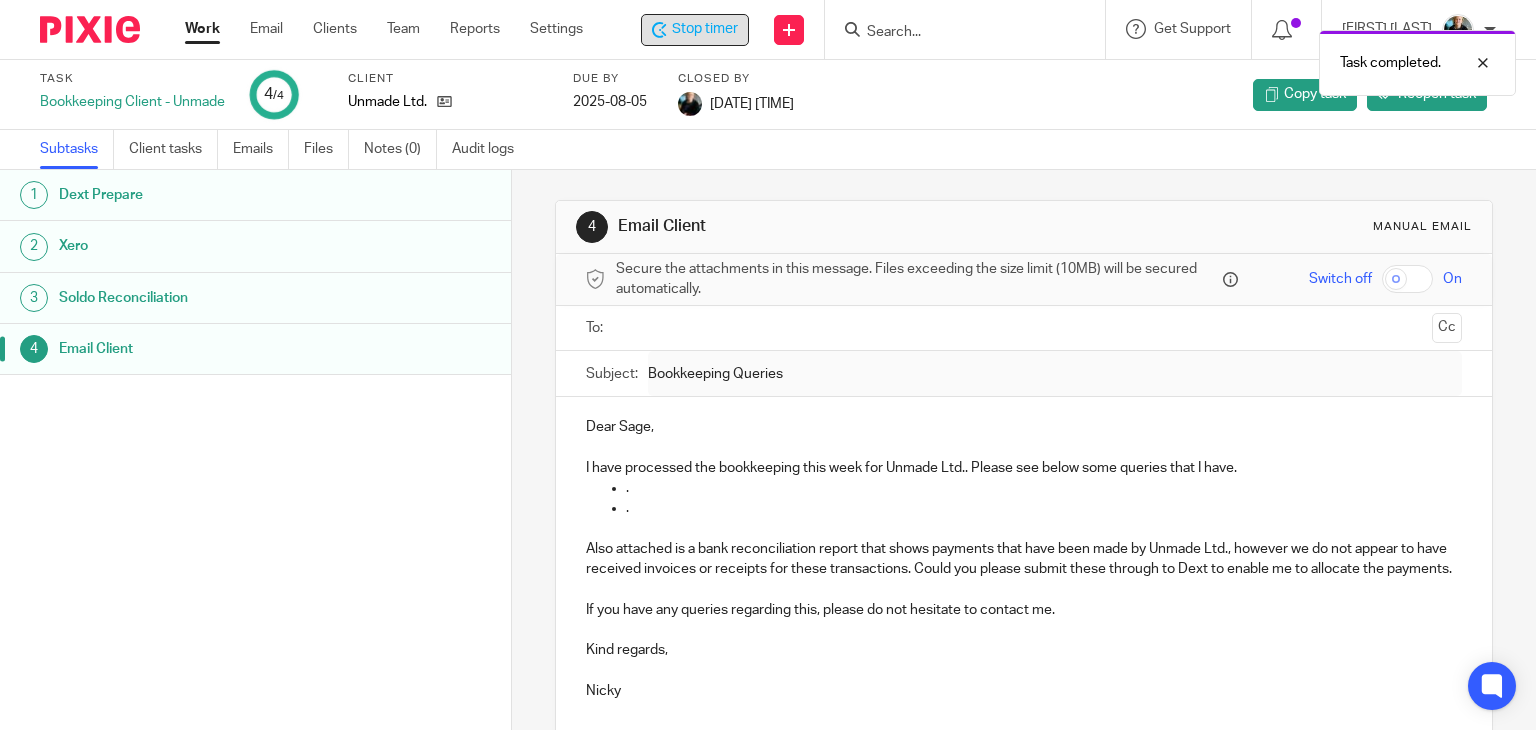 click on "Stop timer" at bounding box center (705, 29) 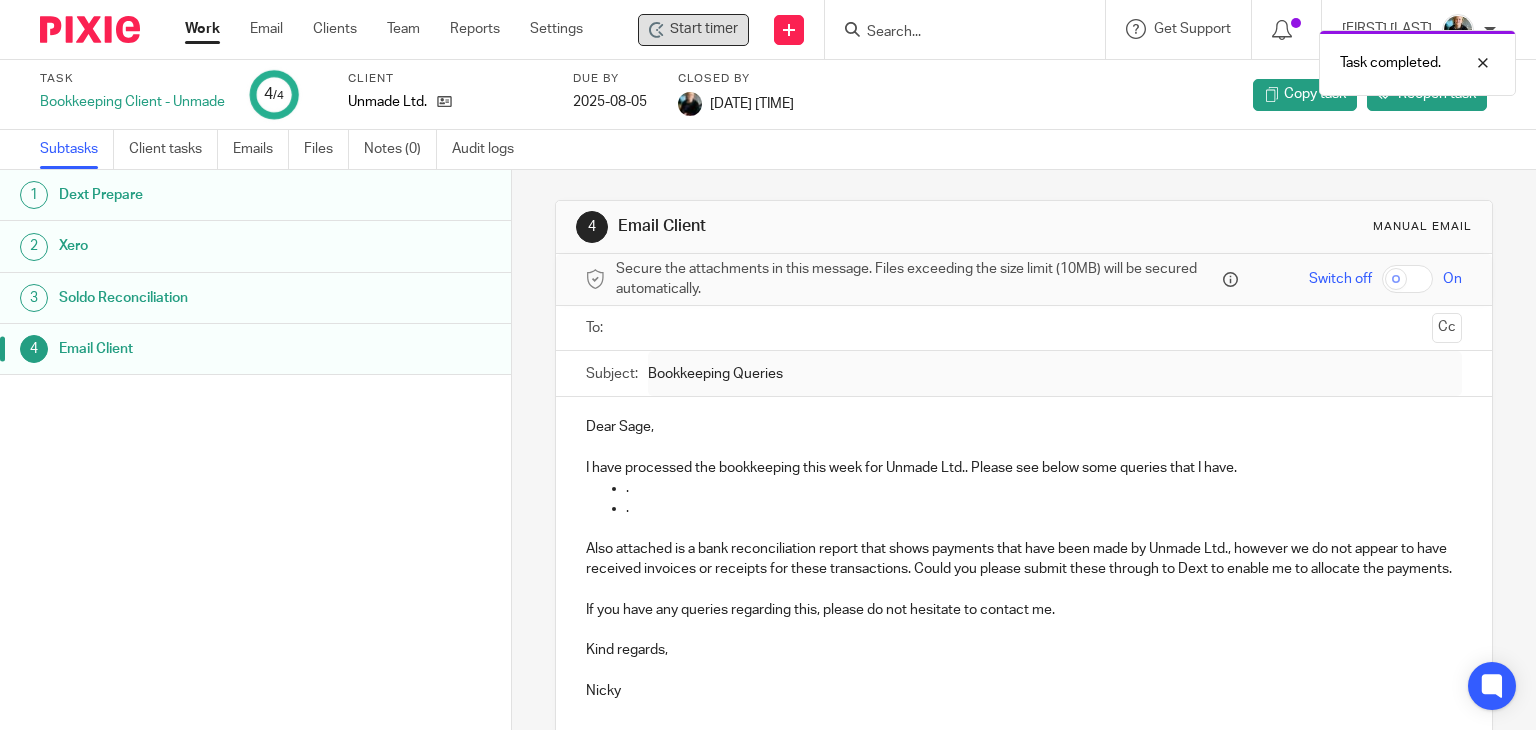 click on "Task completed." at bounding box center [1142, 58] 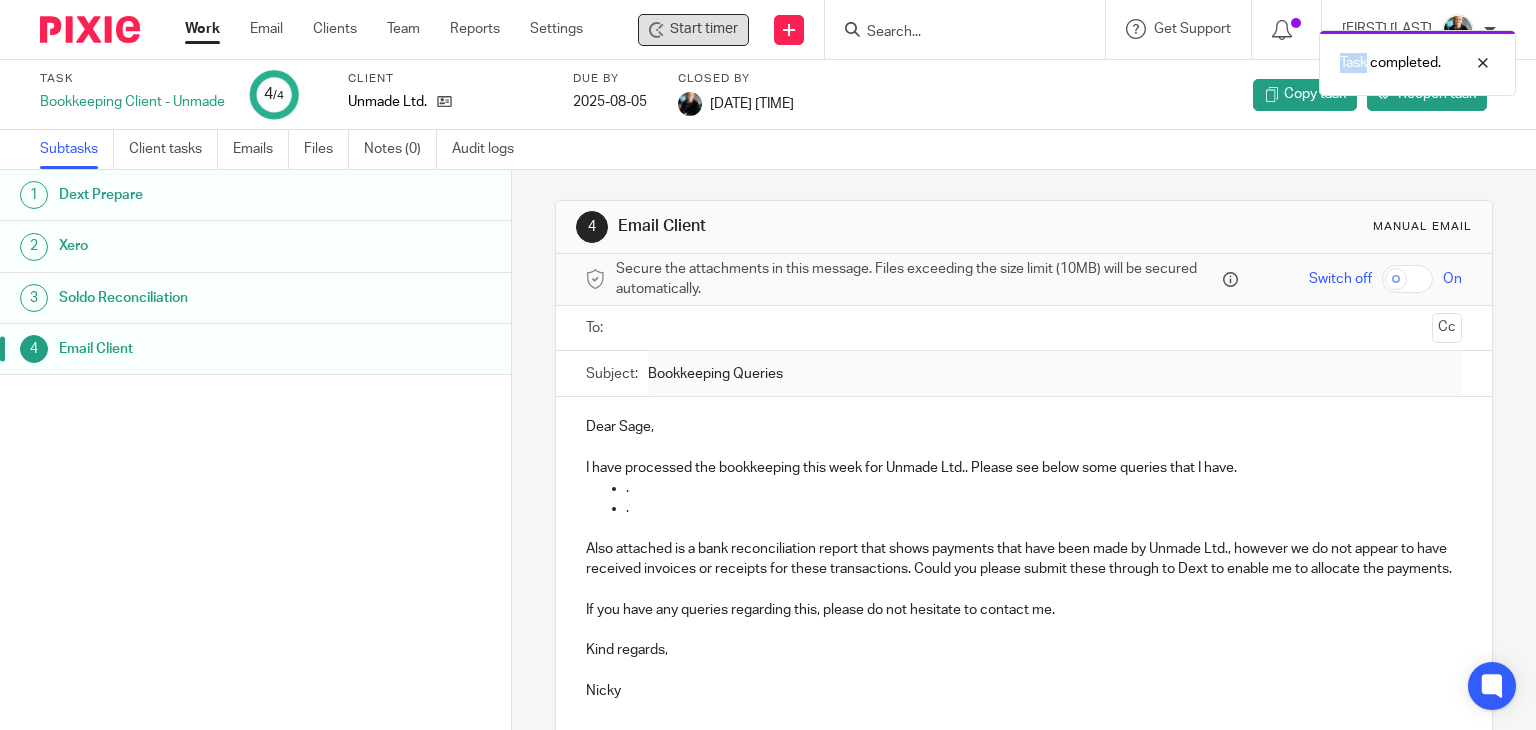 click on "Task completed." at bounding box center (1142, 58) 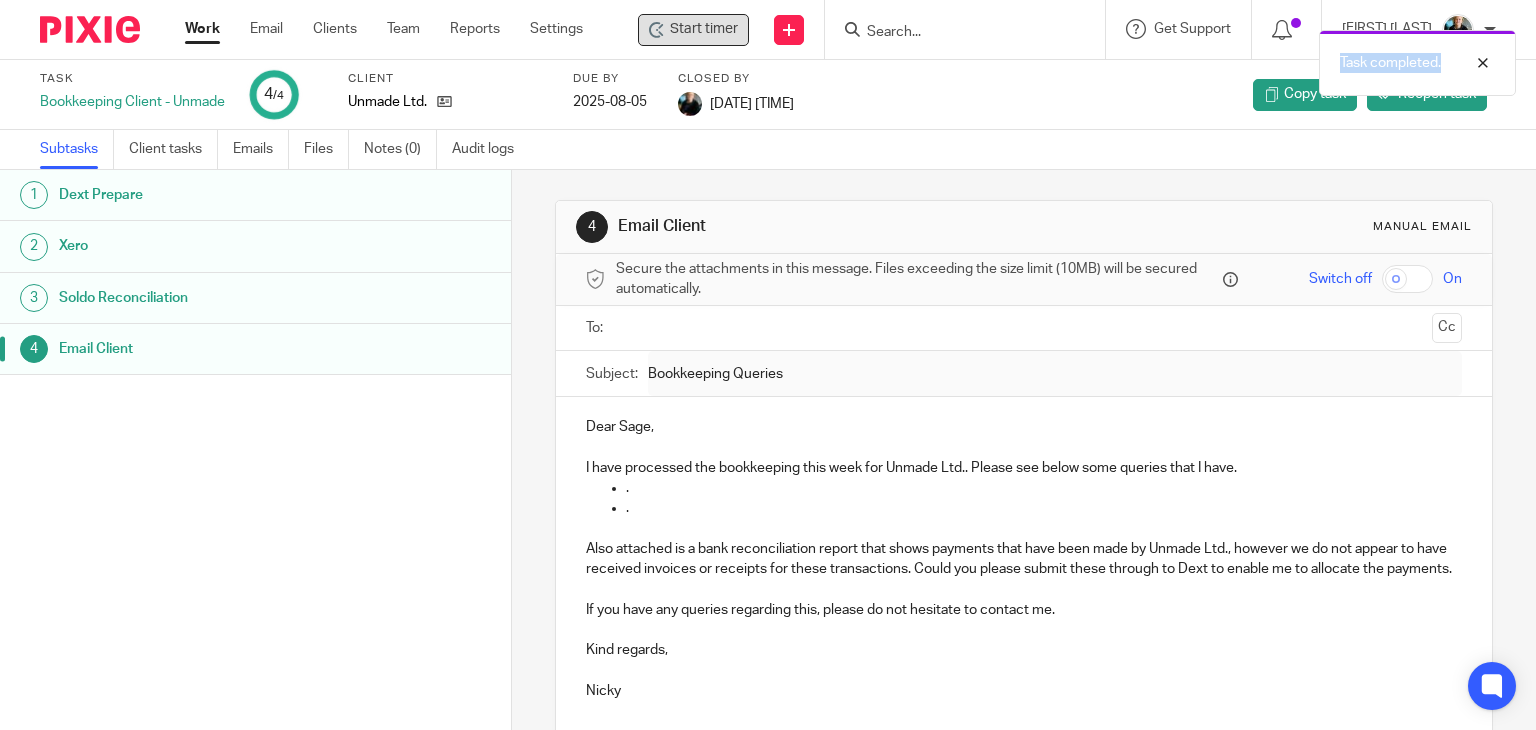 click on "Task completed." at bounding box center (1142, 58) 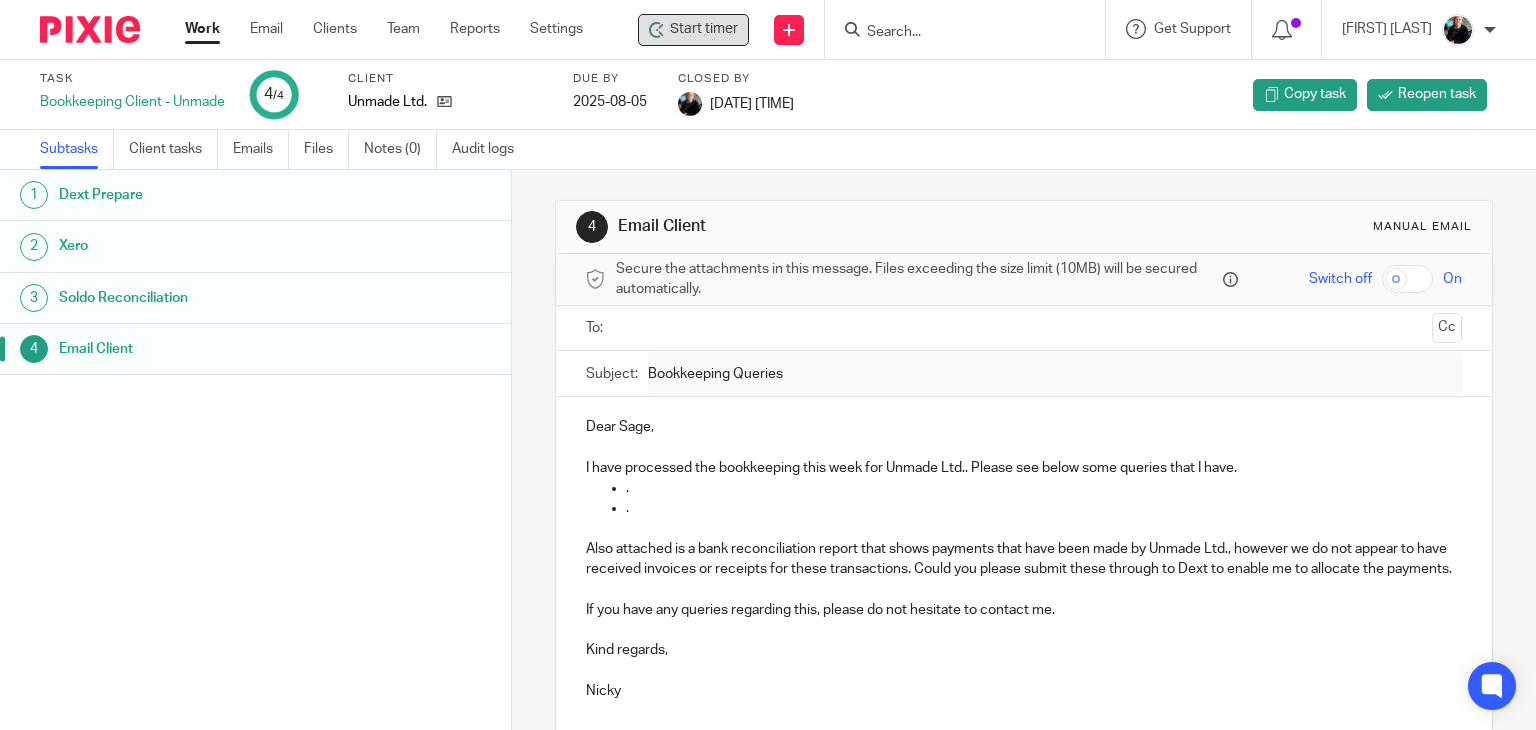click at bounding box center [955, 33] 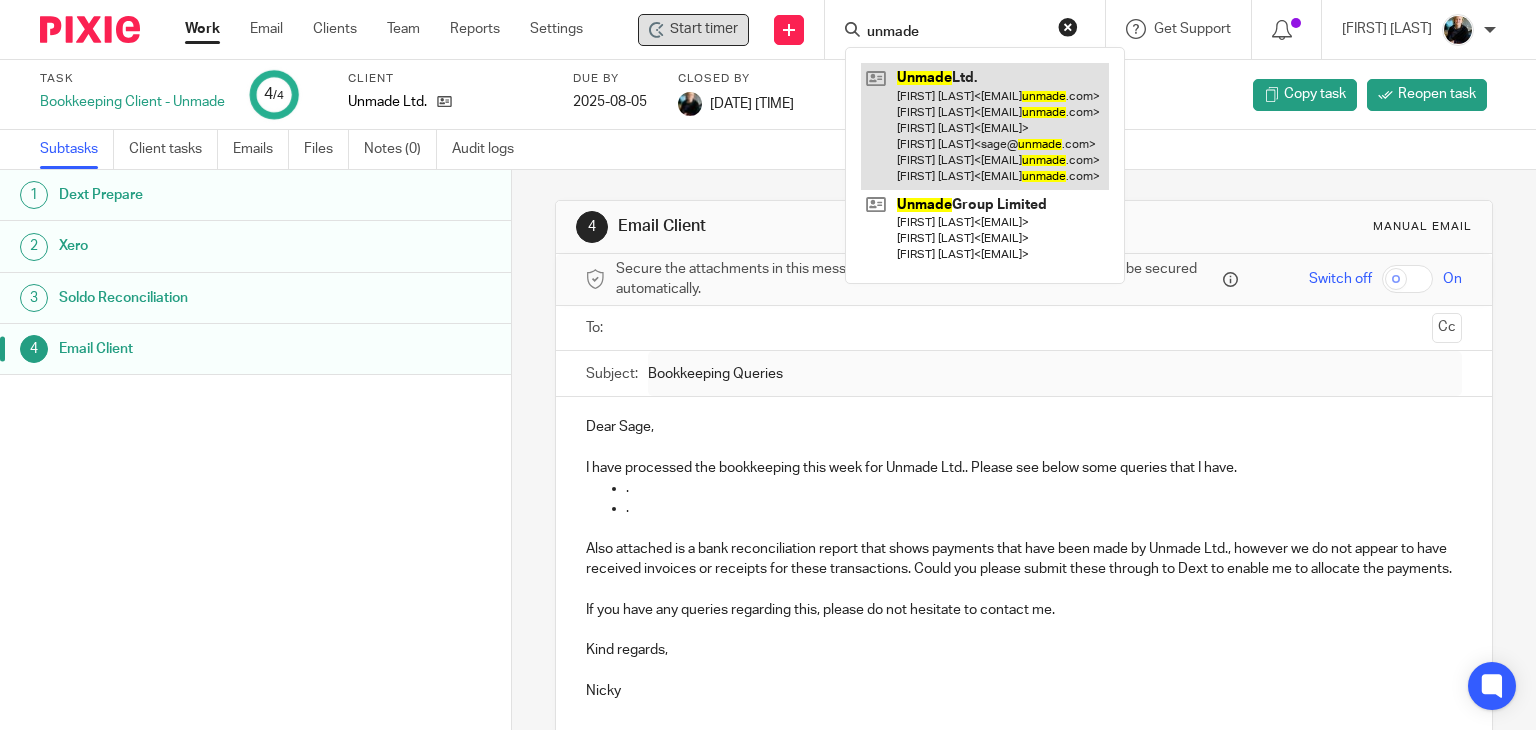 type on "unmade" 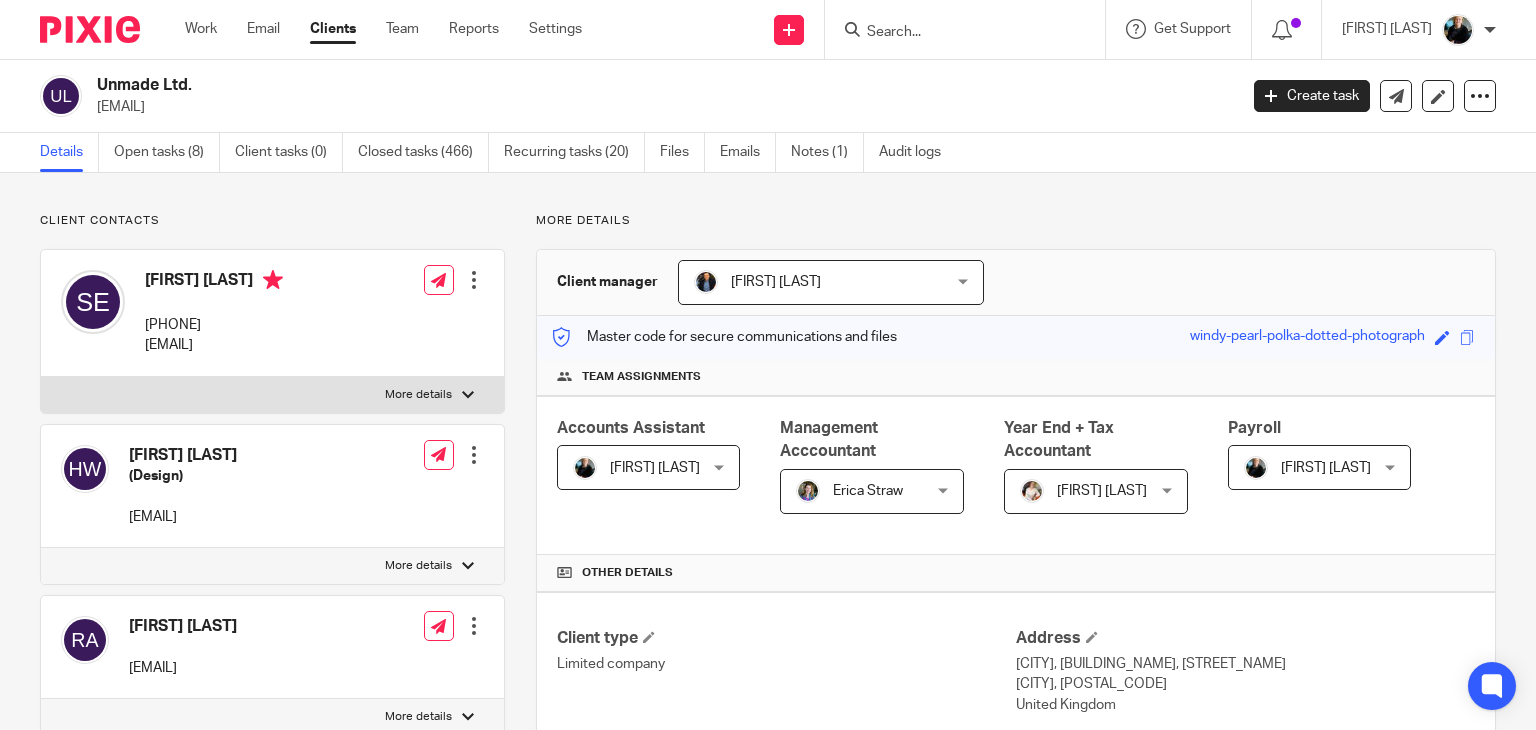 scroll, scrollTop: 0, scrollLeft: 0, axis: both 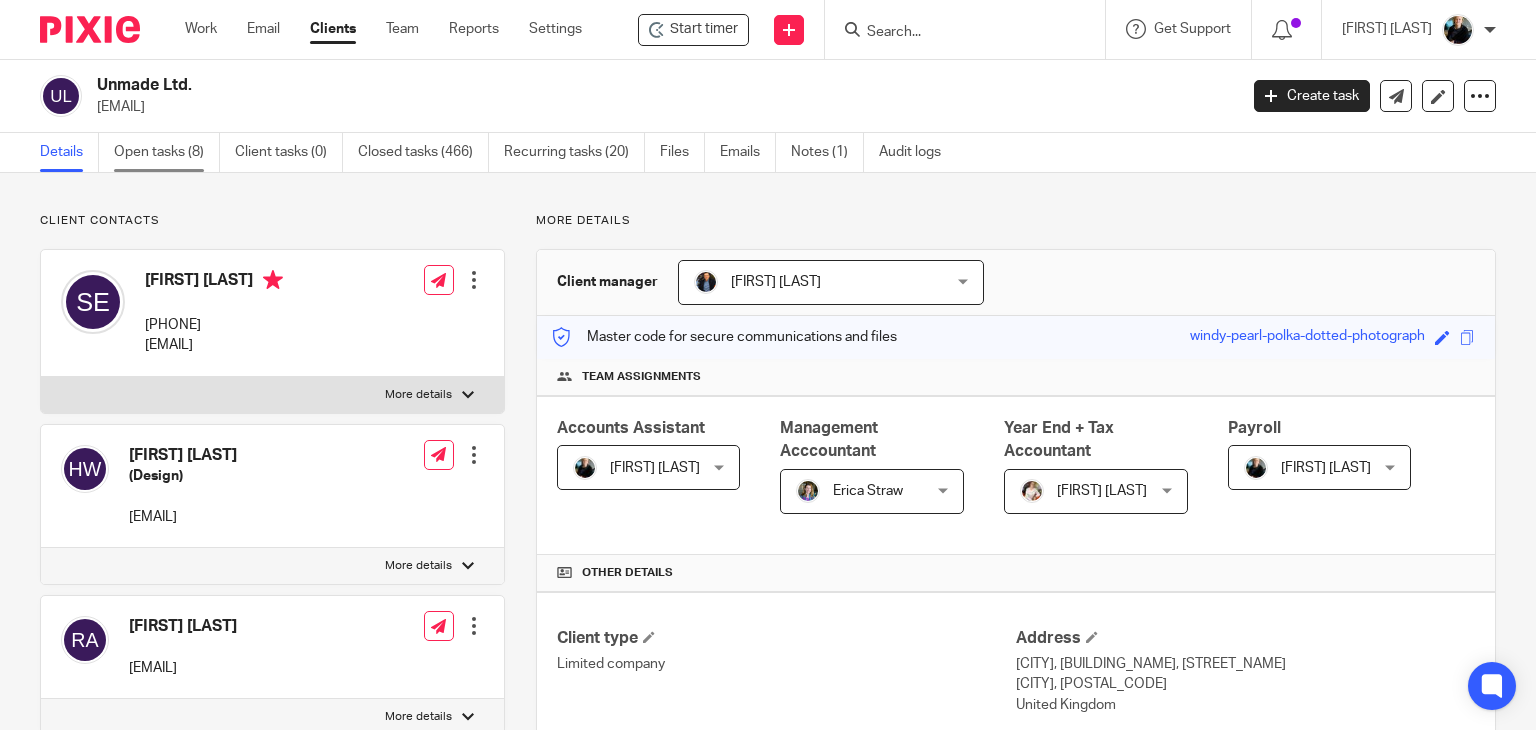 click on "Open tasks (8)" at bounding box center (167, 152) 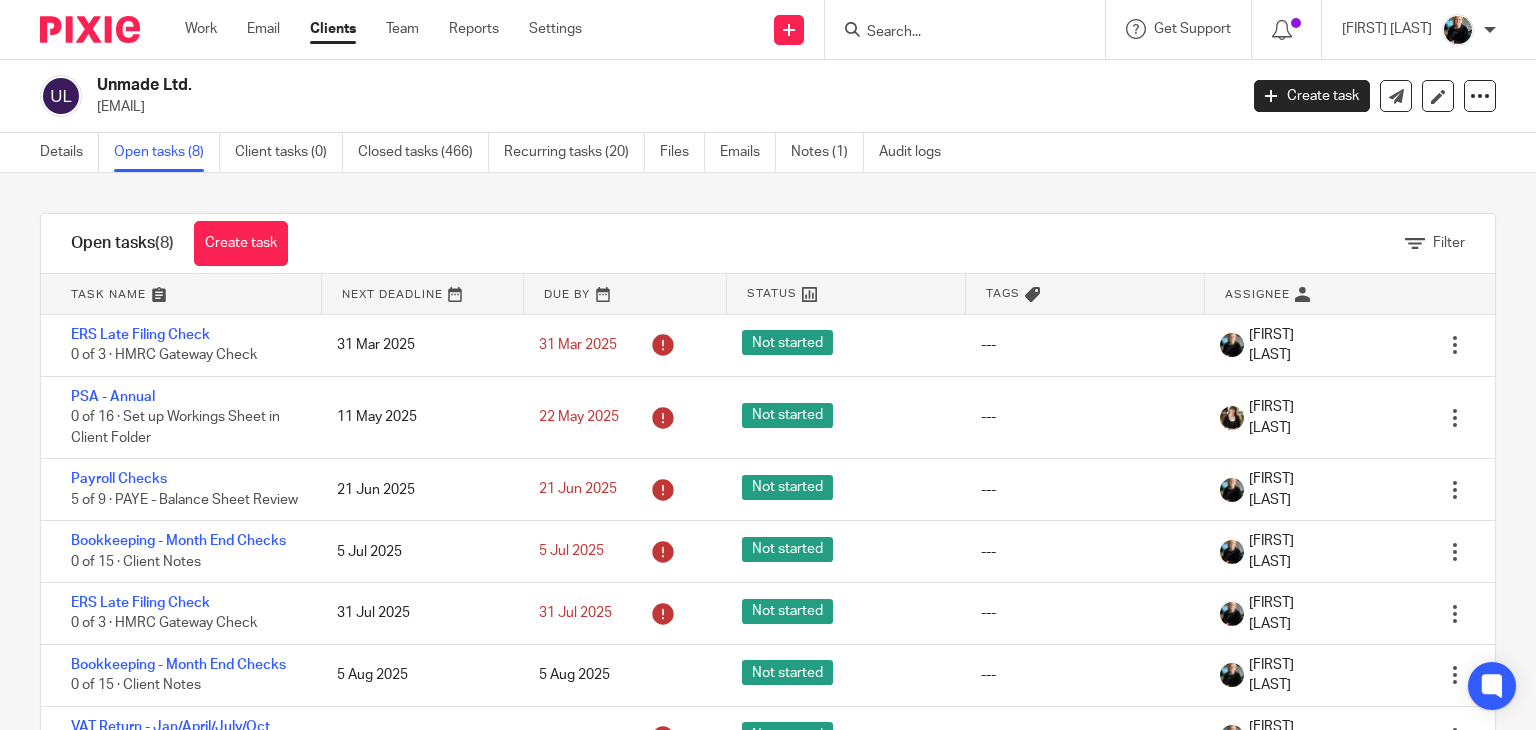 scroll, scrollTop: 0, scrollLeft: 0, axis: both 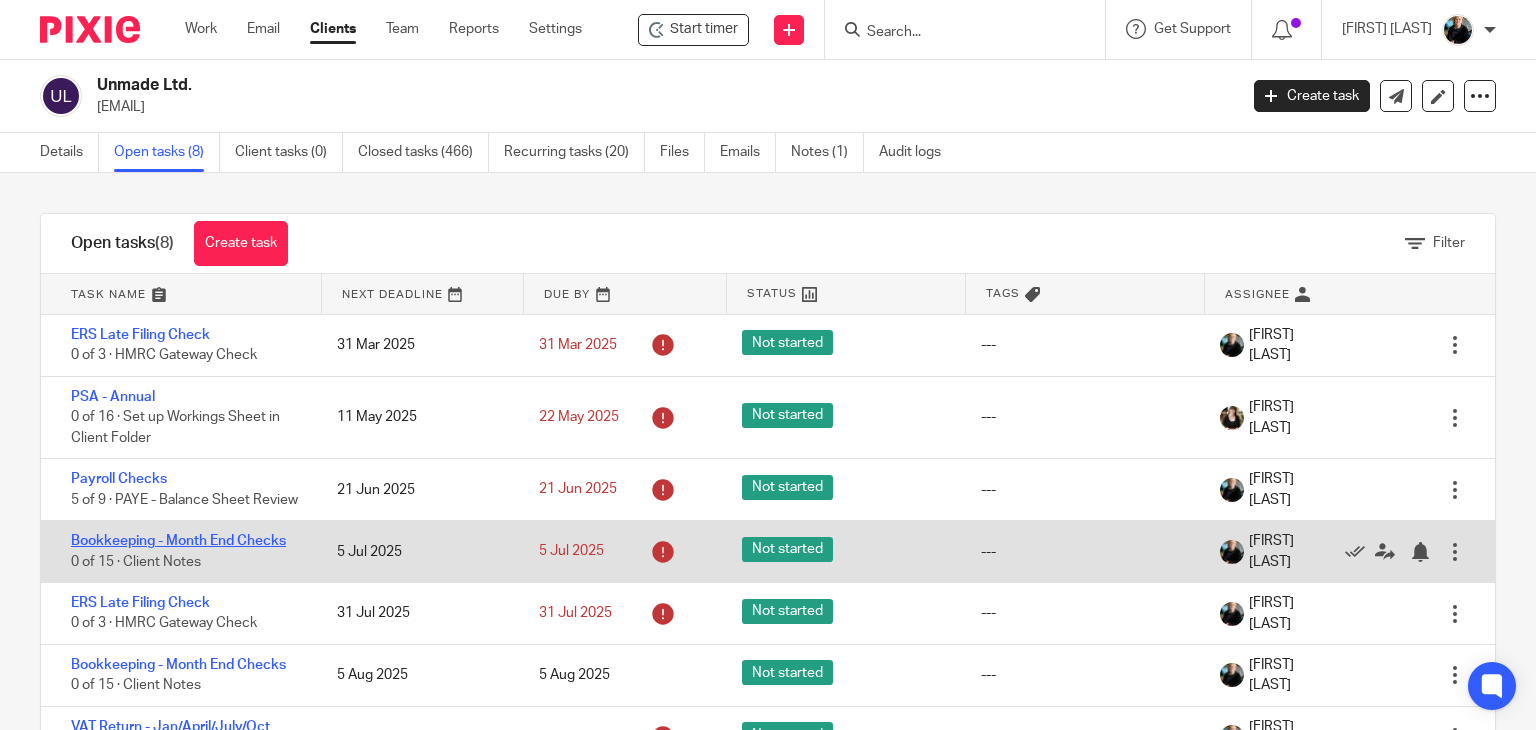 click on "Bookkeeping - Month End Checks" at bounding box center [178, 541] 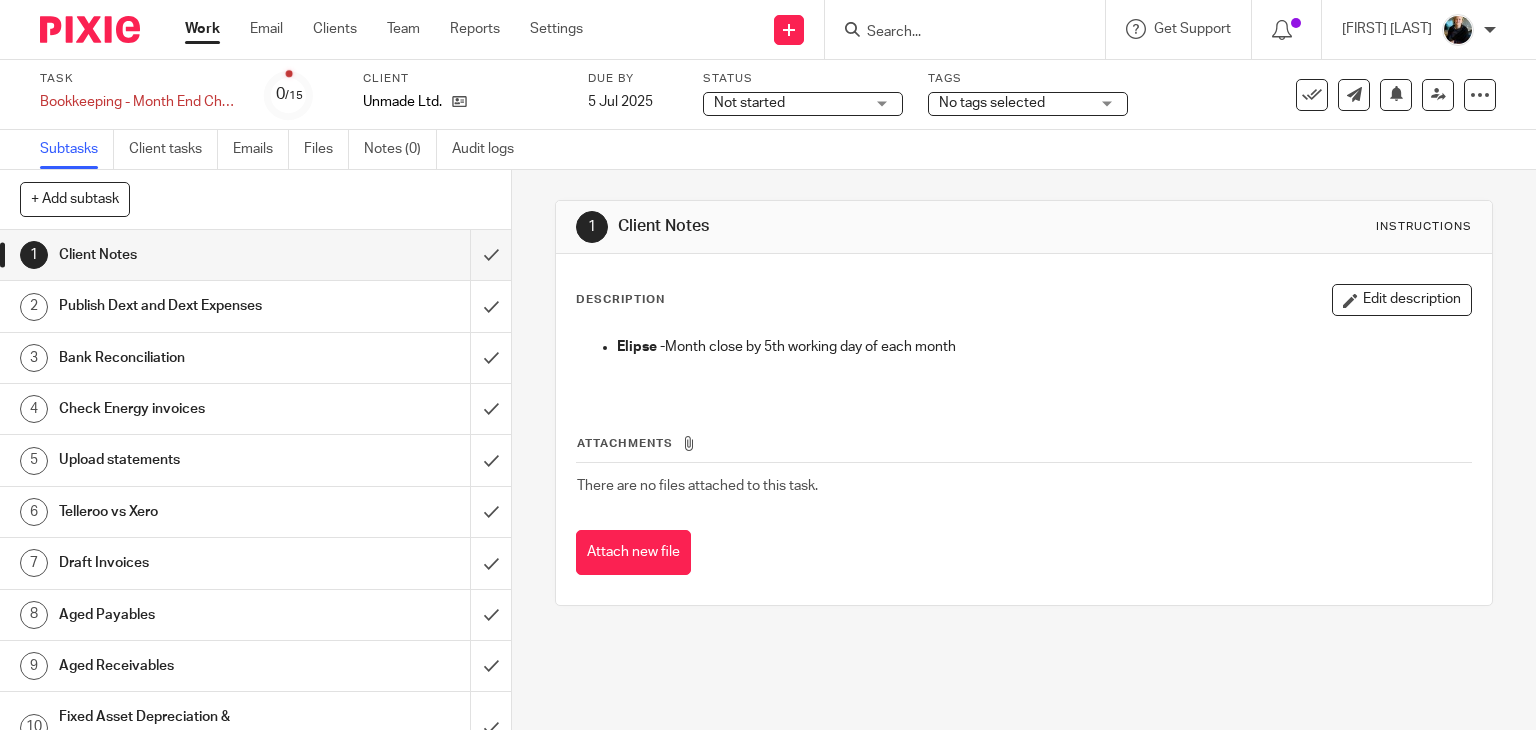 scroll, scrollTop: 0, scrollLeft: 0, axis: both 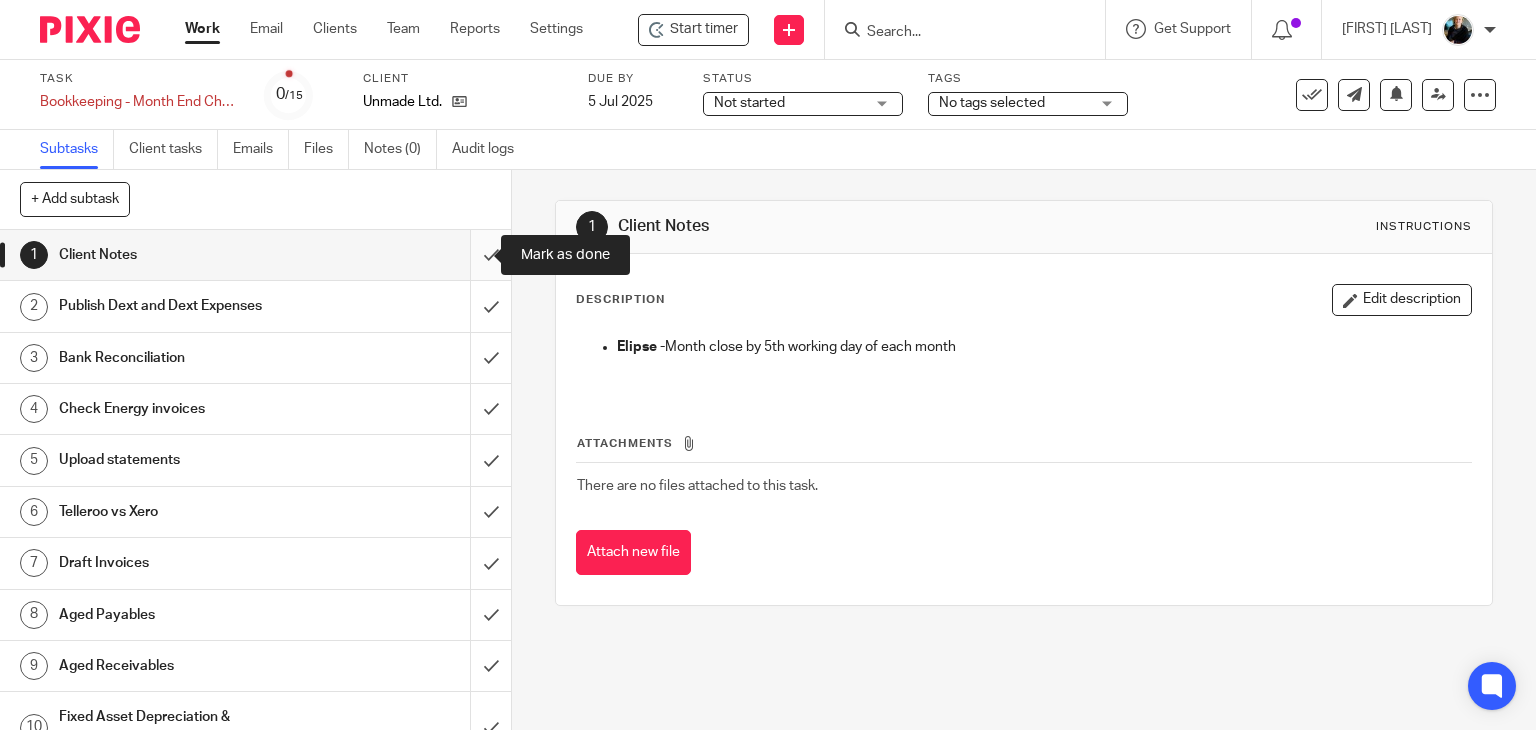click at bounding box center [255, 255] 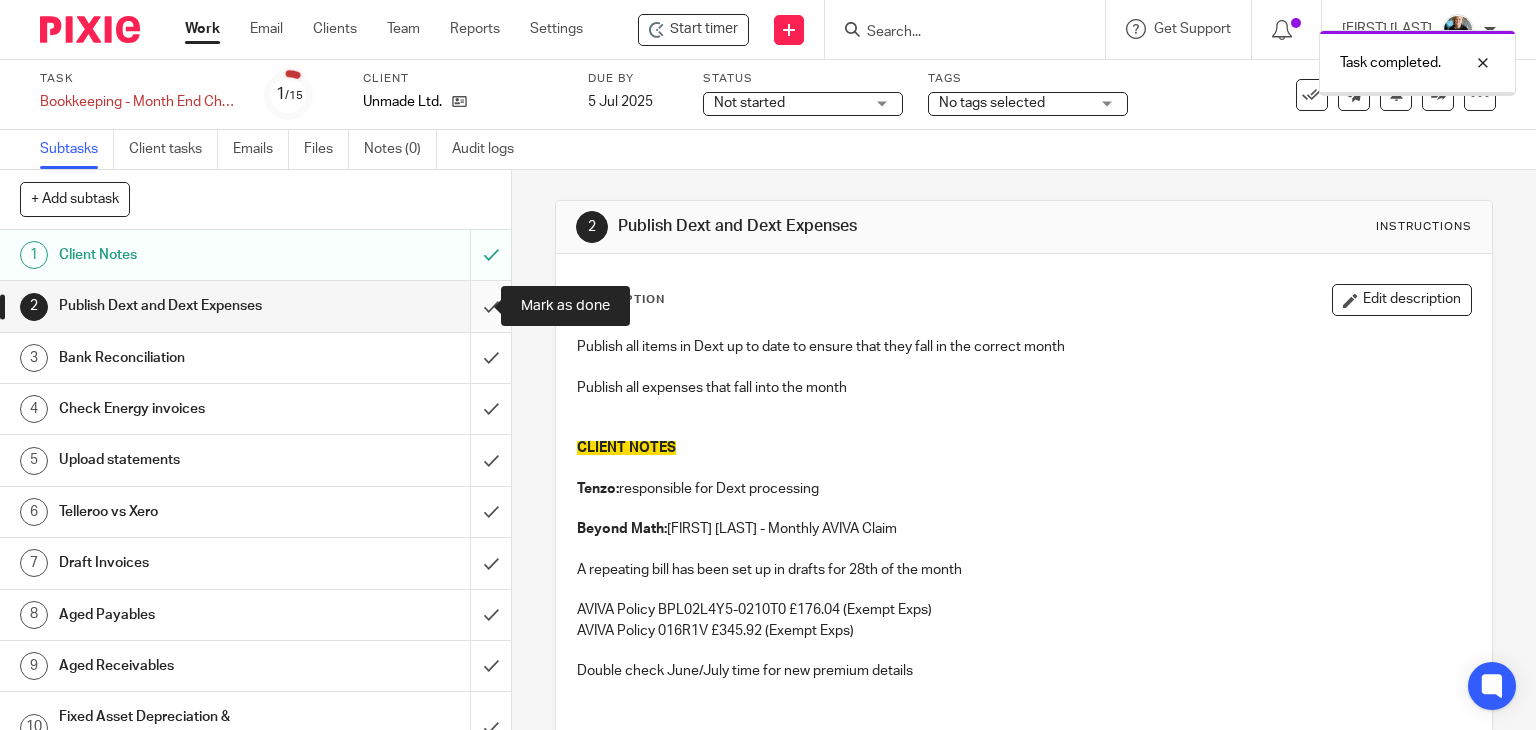 scroll, scrollTop: 0, scrollLeft: 0, axis: both 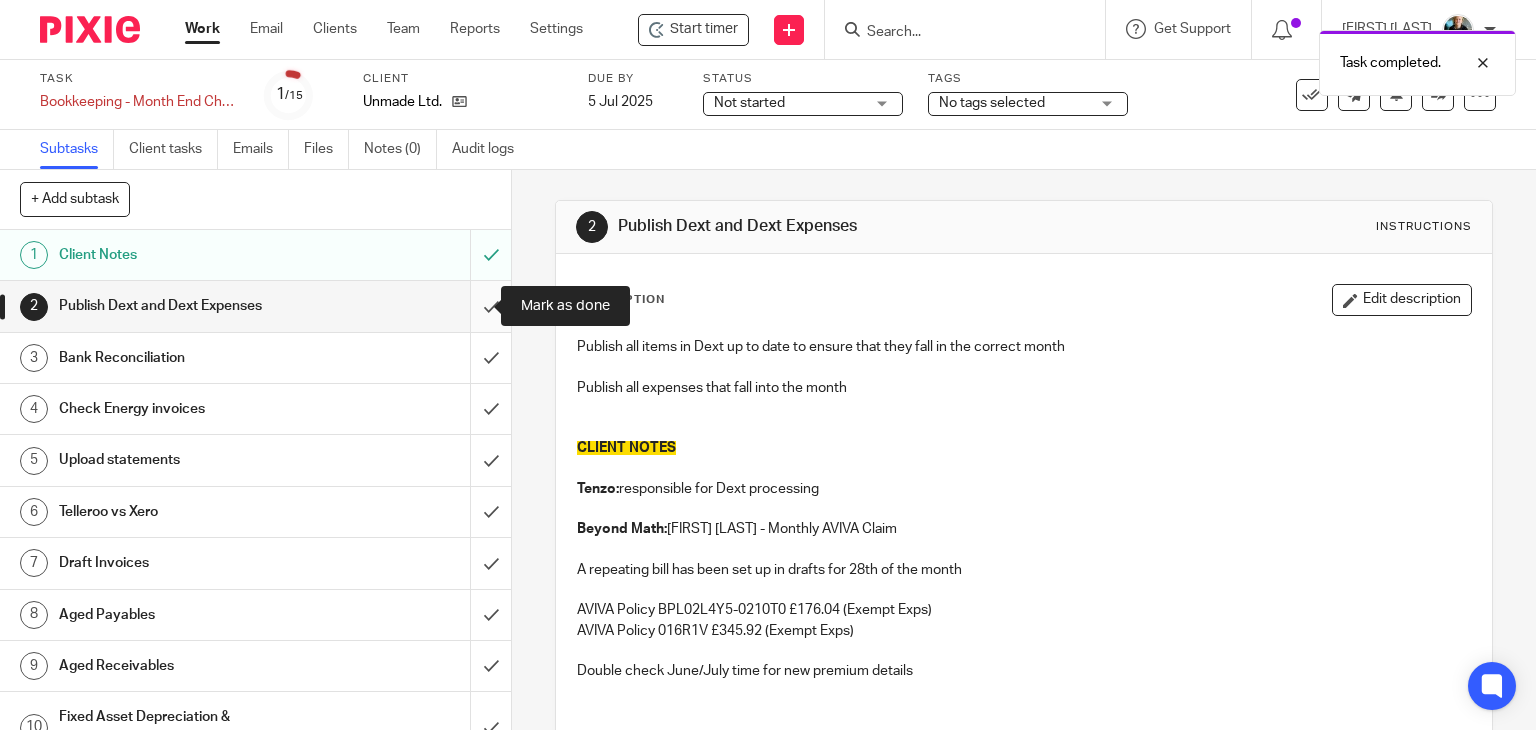 click at bounding box center (255, 306) 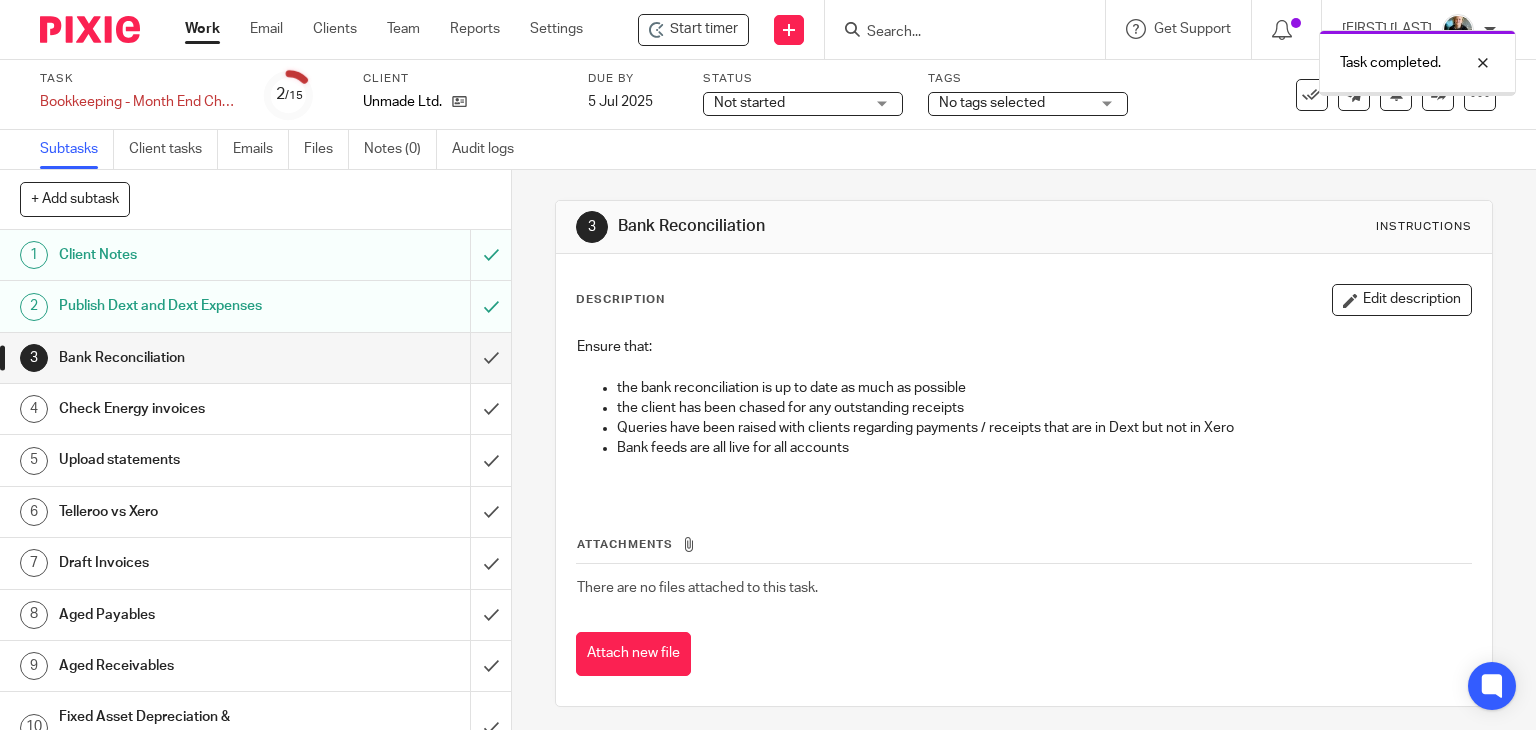 scroll, scrollTop: 0, scrollLeft: 0, axis: both 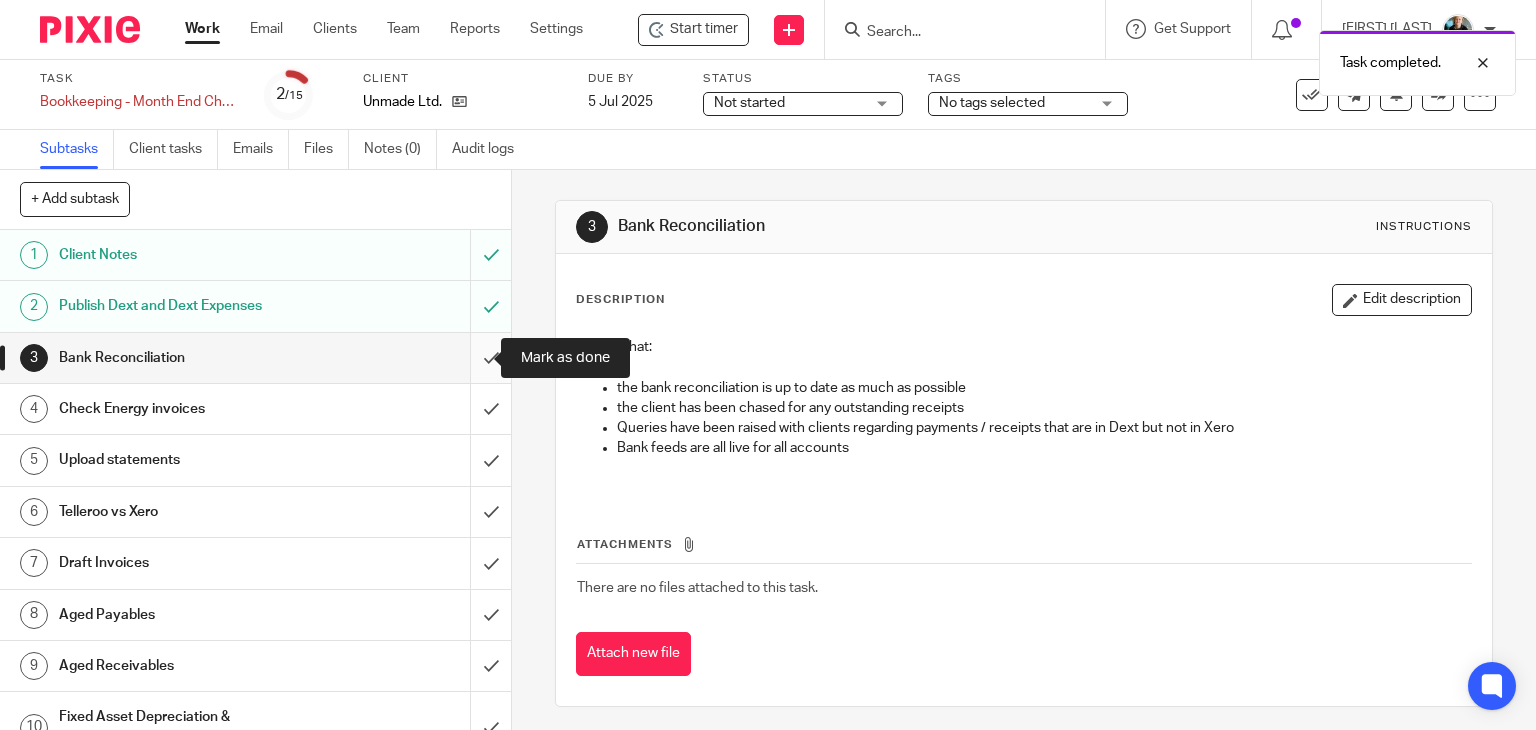 click at bounding box center [255, 358] 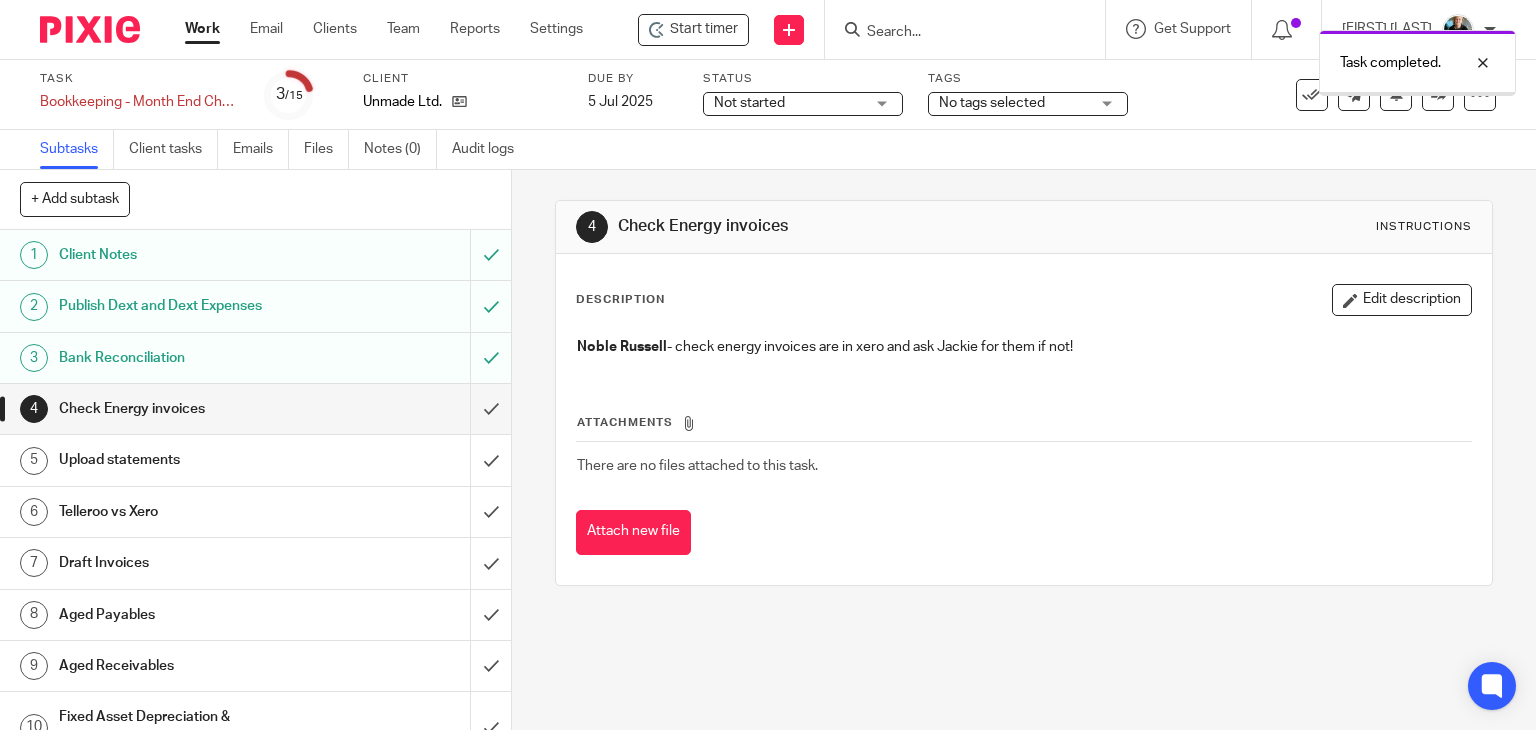 scroll, scrollTop: 0, scrollLeft: 0, axis: both 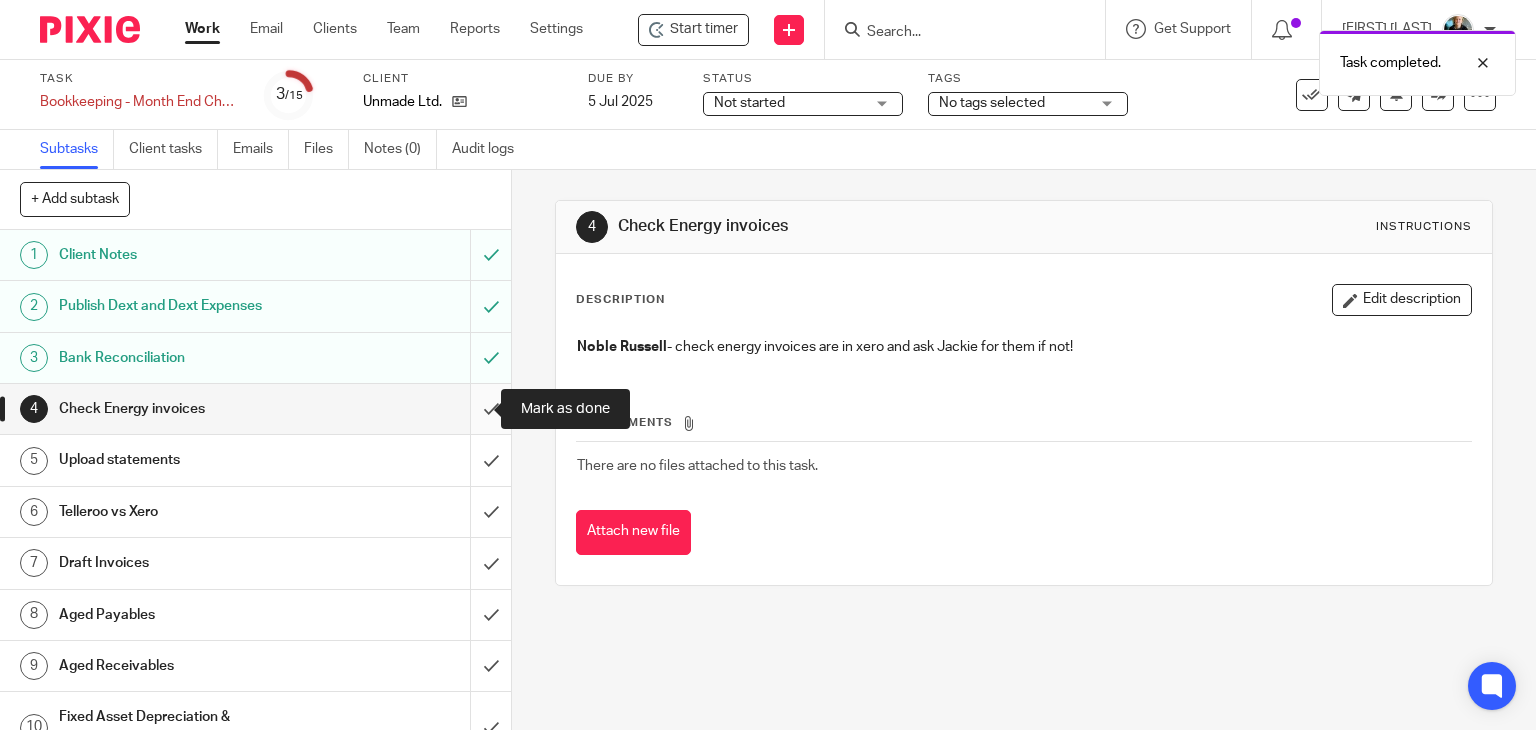 click at bounding box center (255, 409) 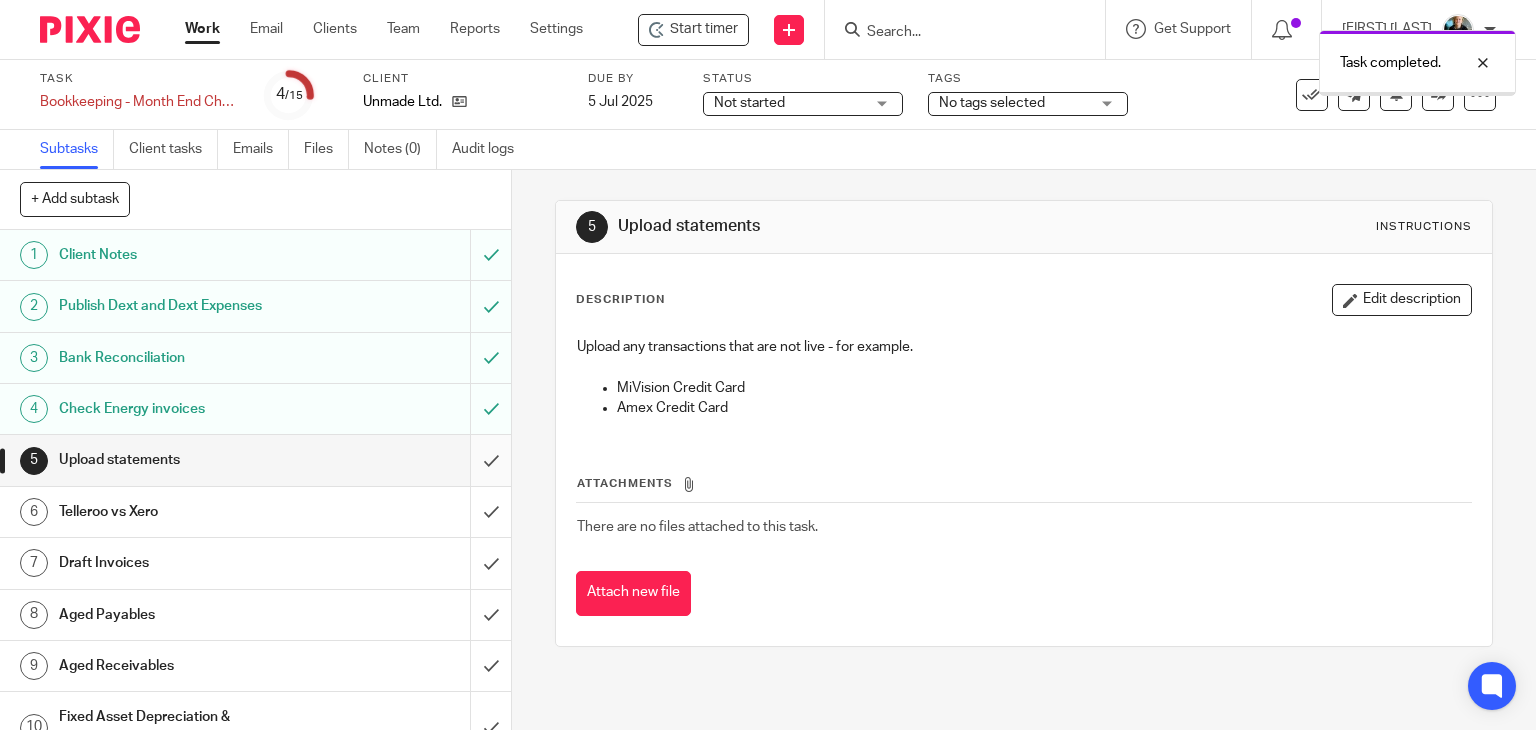 scroll, scrollTop: 0, scrollLeft: 0, axis: both 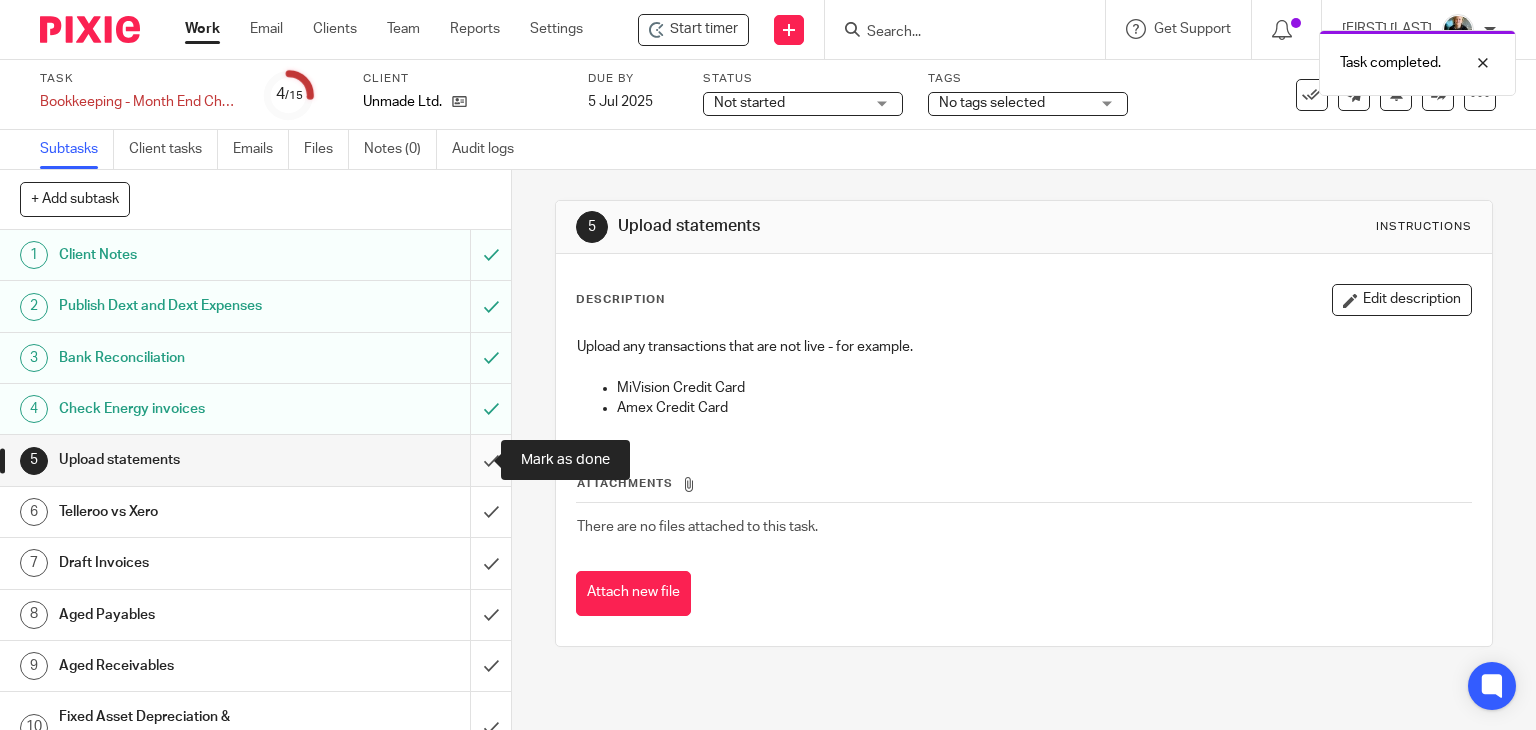 click at bounding box center [255, 460] 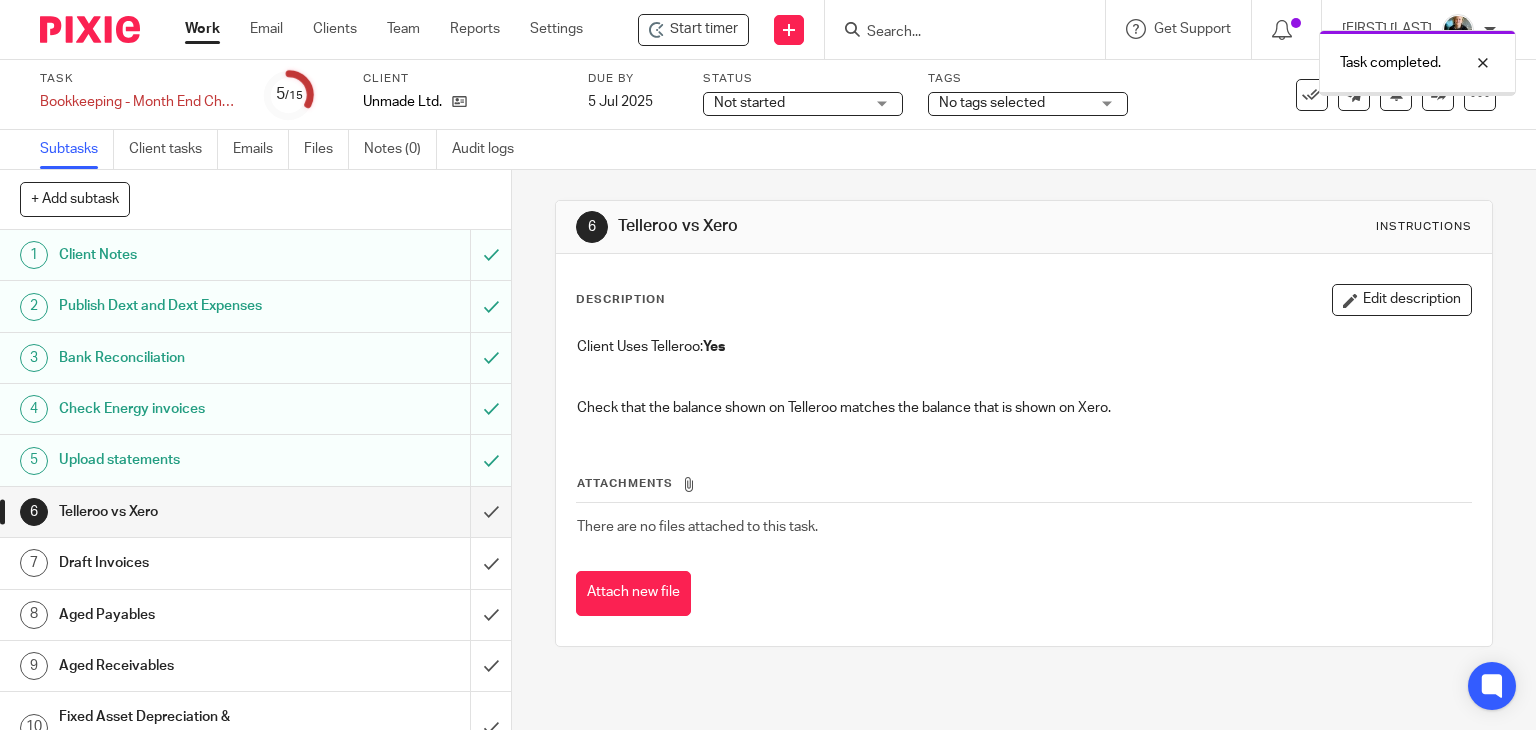 scroll, scrollTop: 0, scrollLeft: 0, axis: both 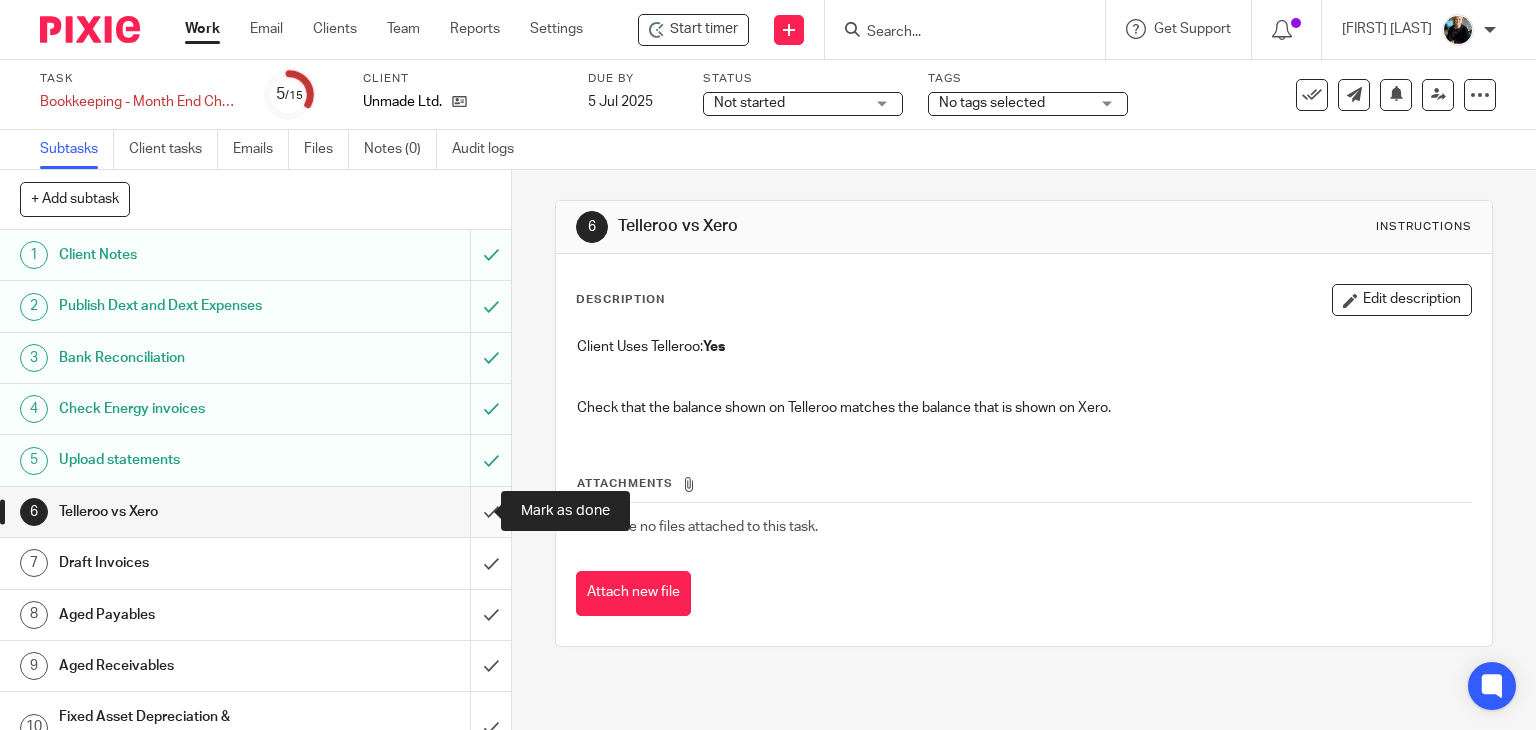 click at bounding box center [255, 512] 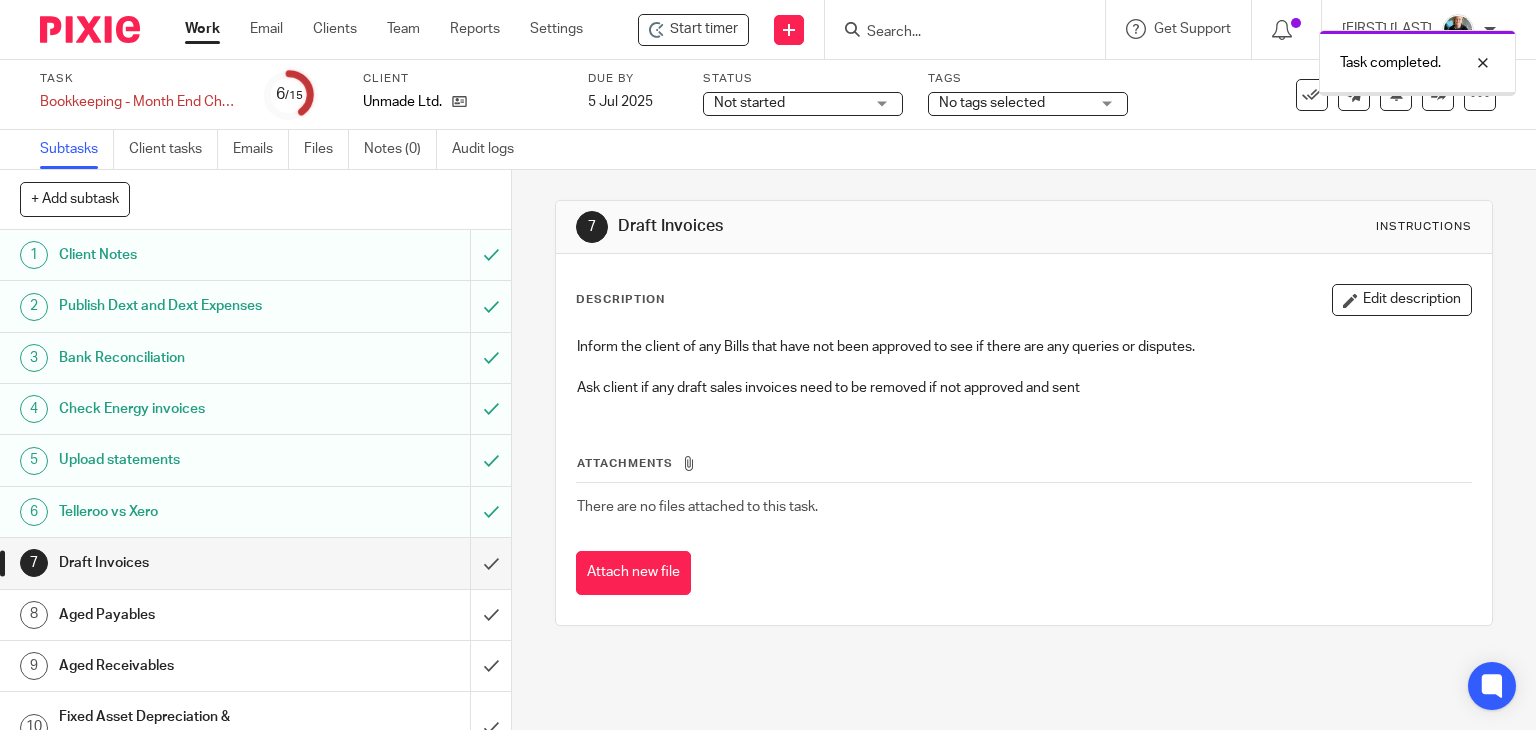 scroll, scrollTop: 0, scrollLeft: 0, axis: both 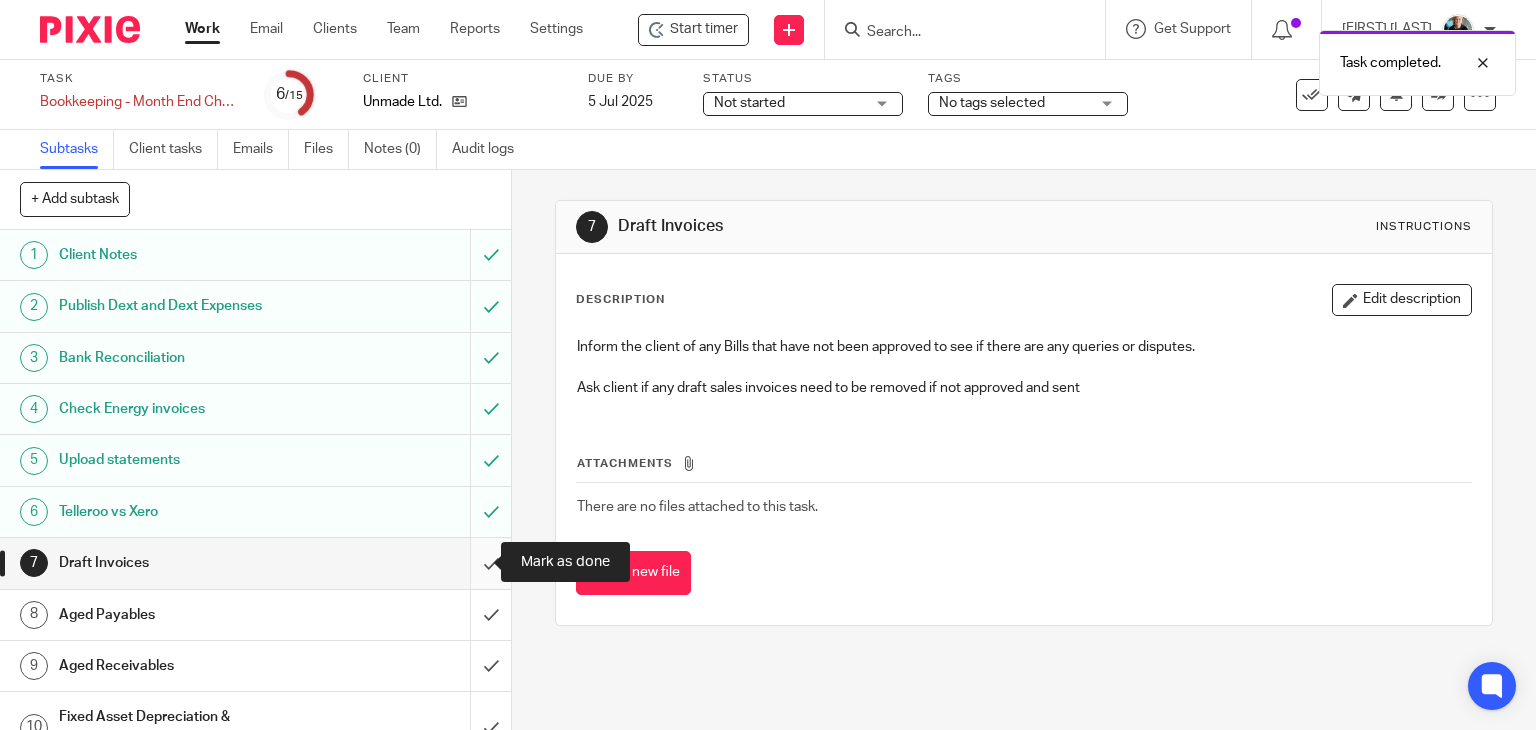 click at bounding box center [255, 563] 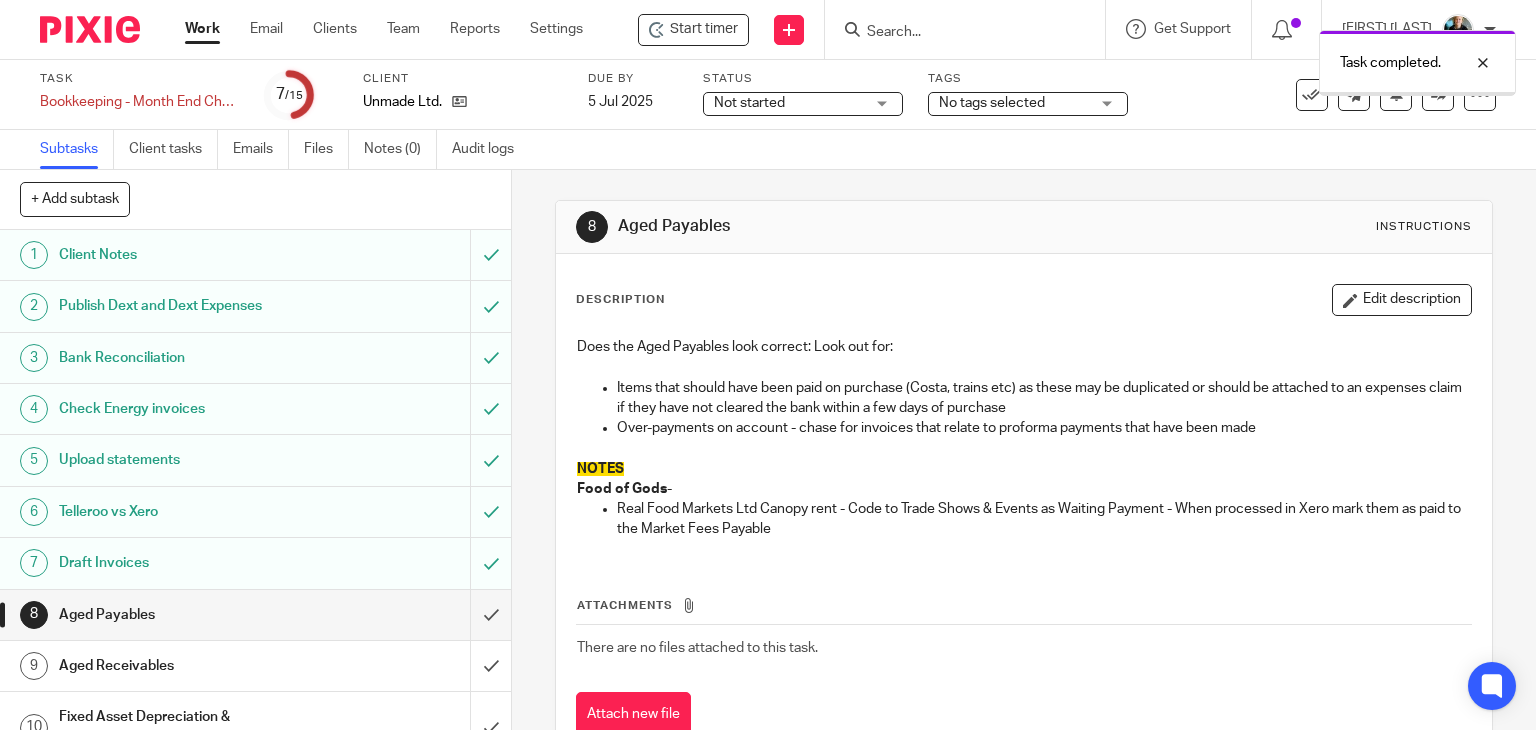scroll, scrollTop: 0, scrollLeft: 0, axis: both 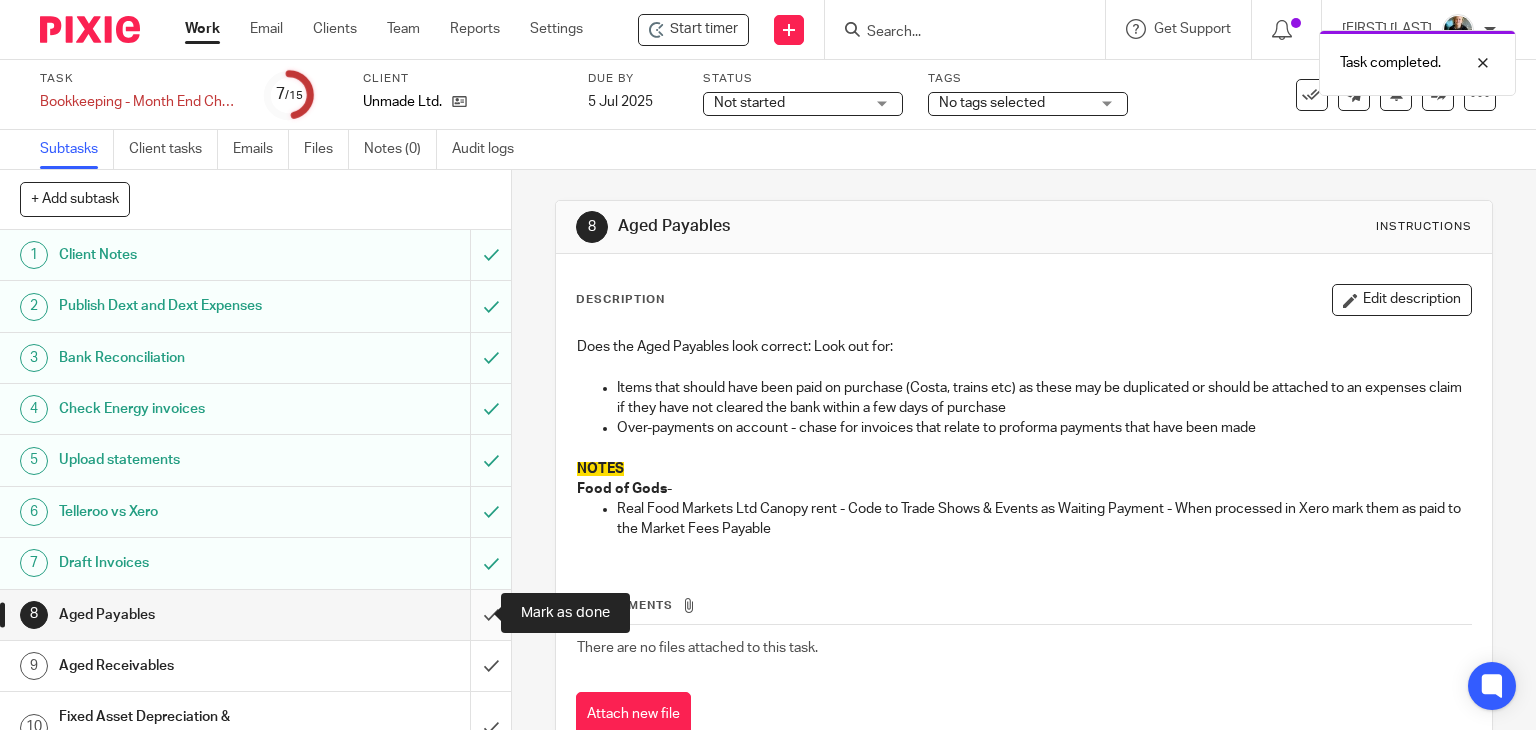 click at bounding box center [255, 615] 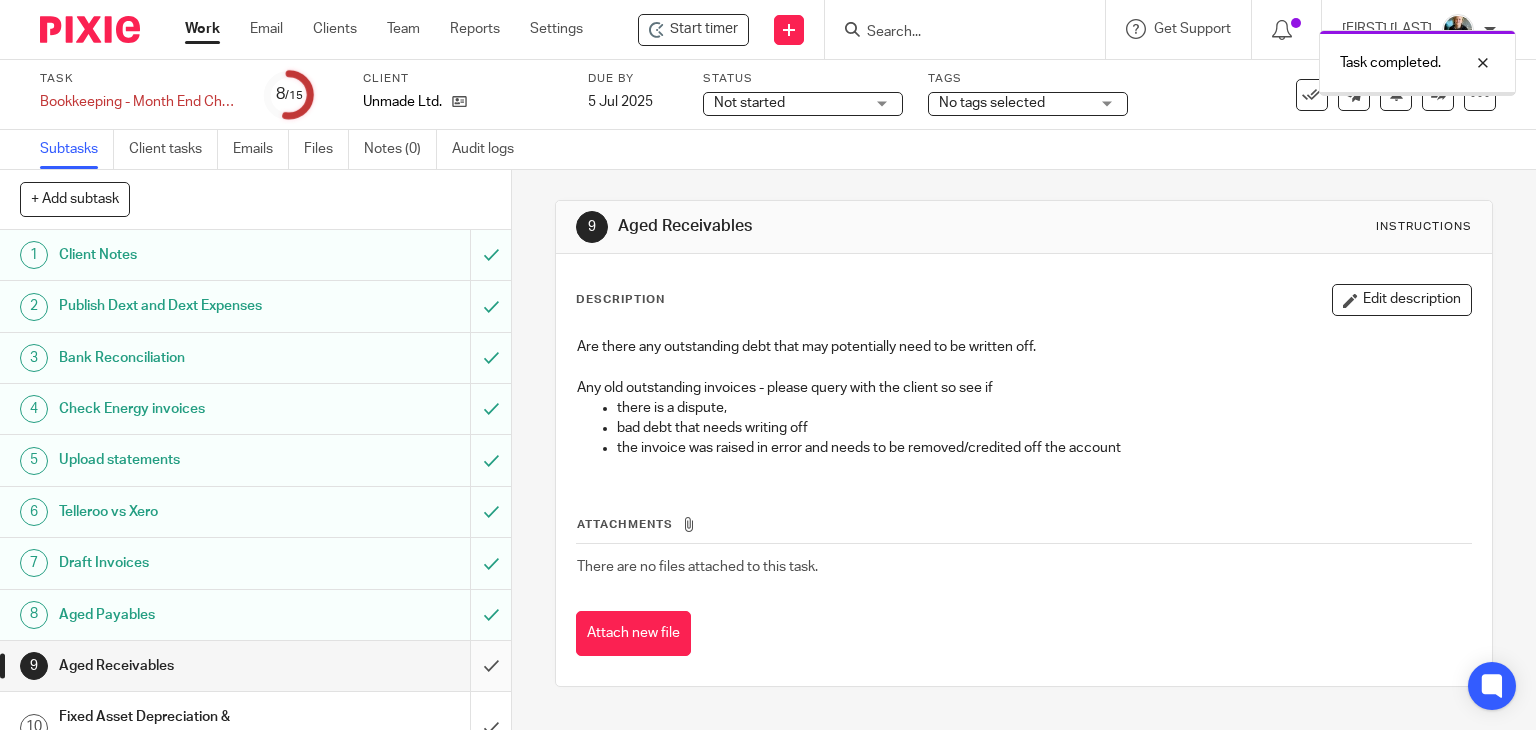 scroll, scrollTop: 0, scrollLeft: 0, axis: both 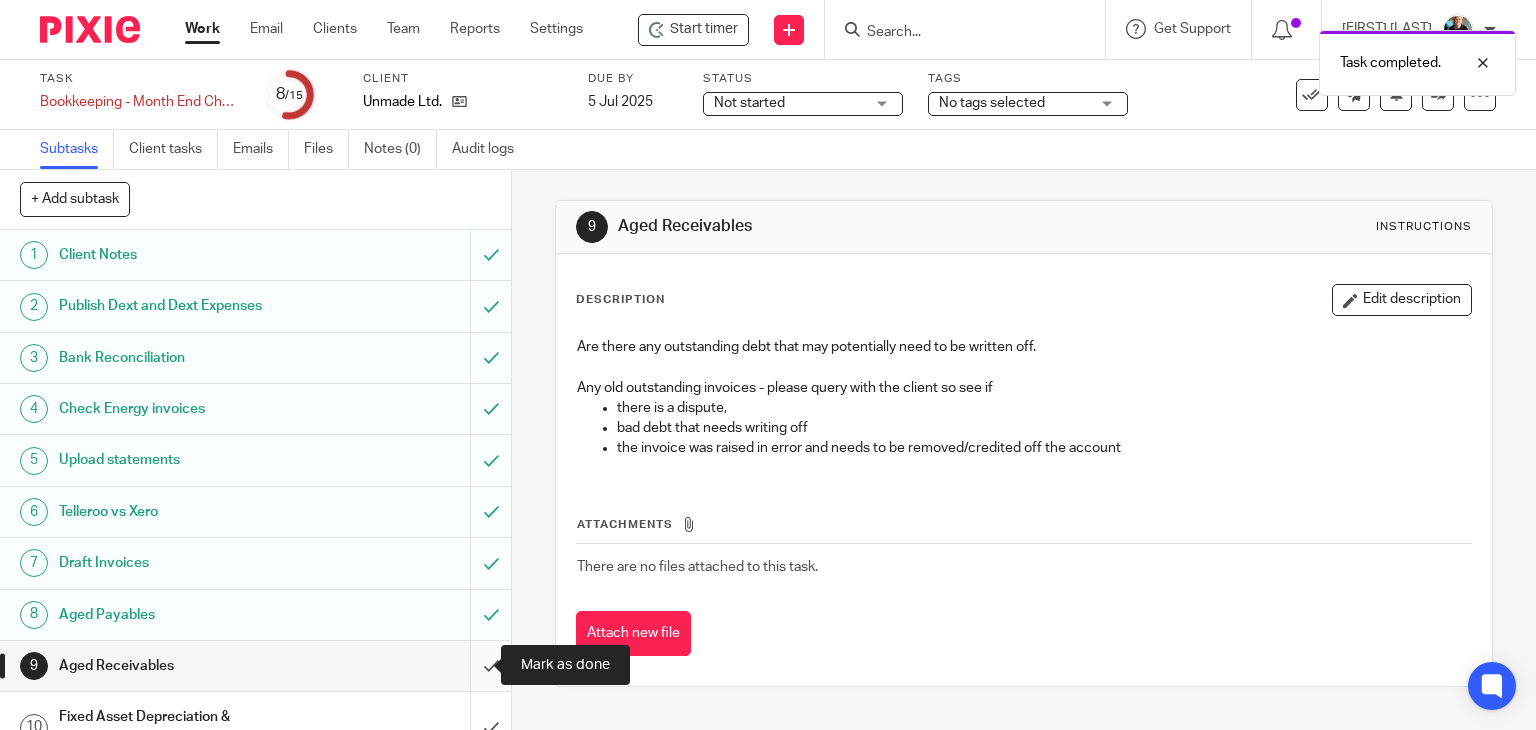 click at bounding box center (255, 666) 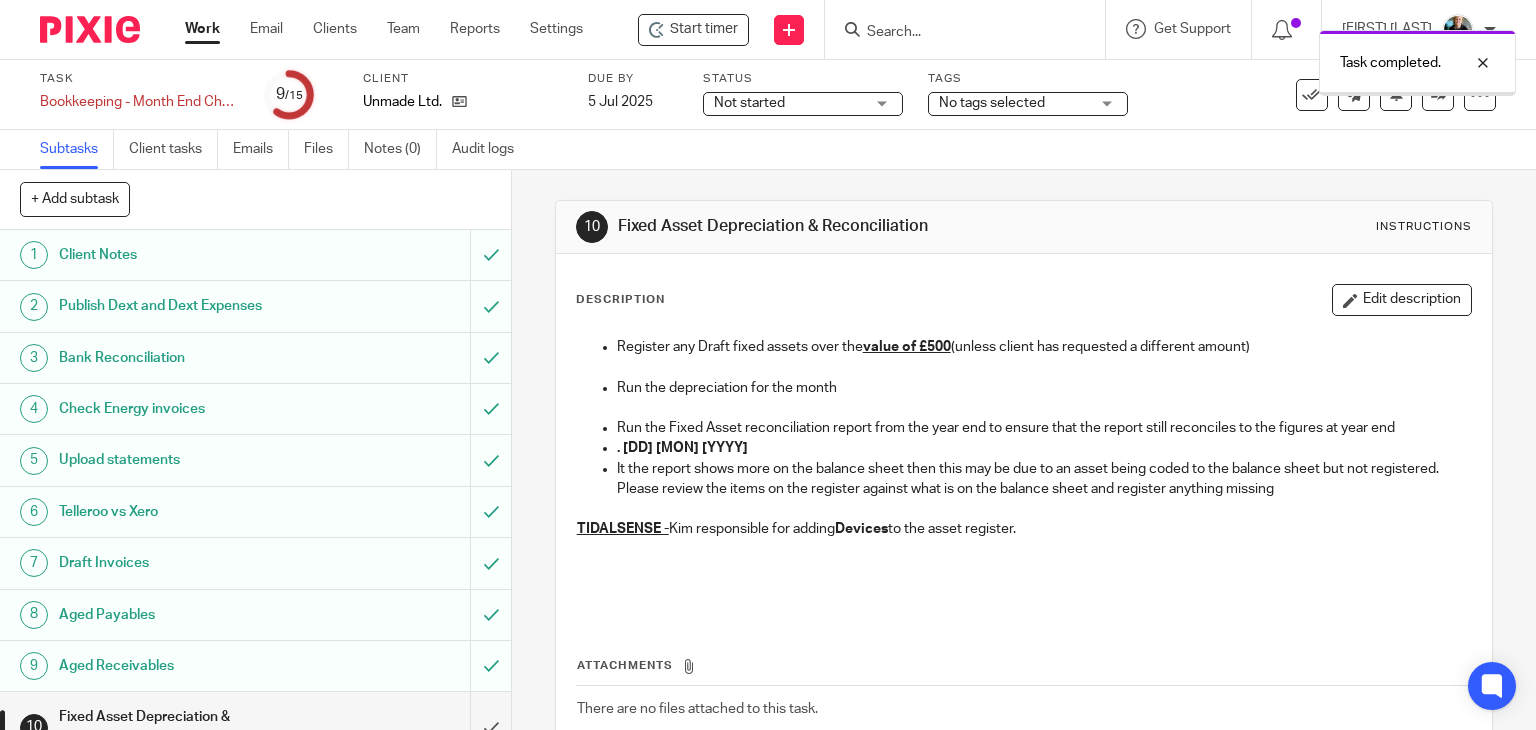 scroll, scrollTop: 0, scrollLeft: 0, axis: both 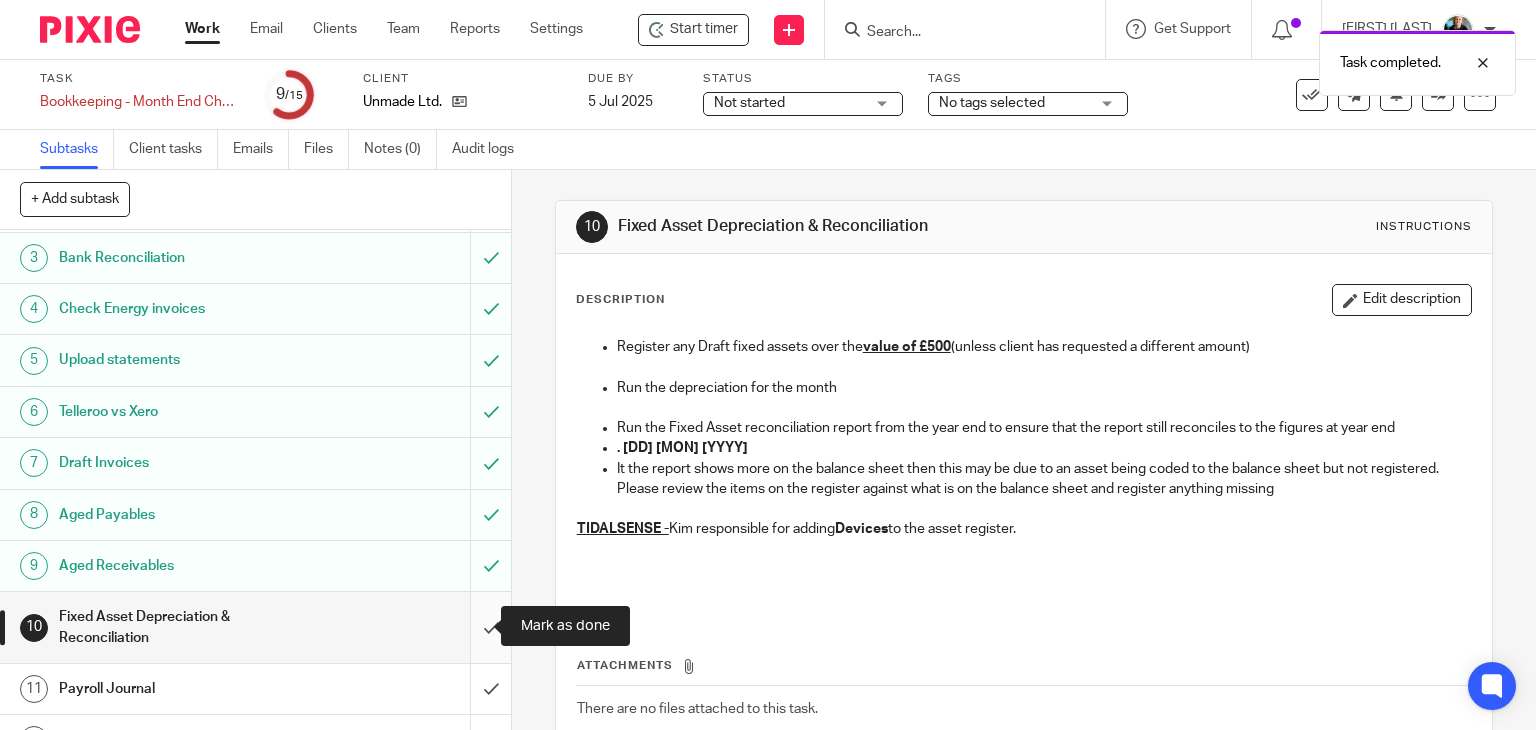 click at bounding box center [255, 627] 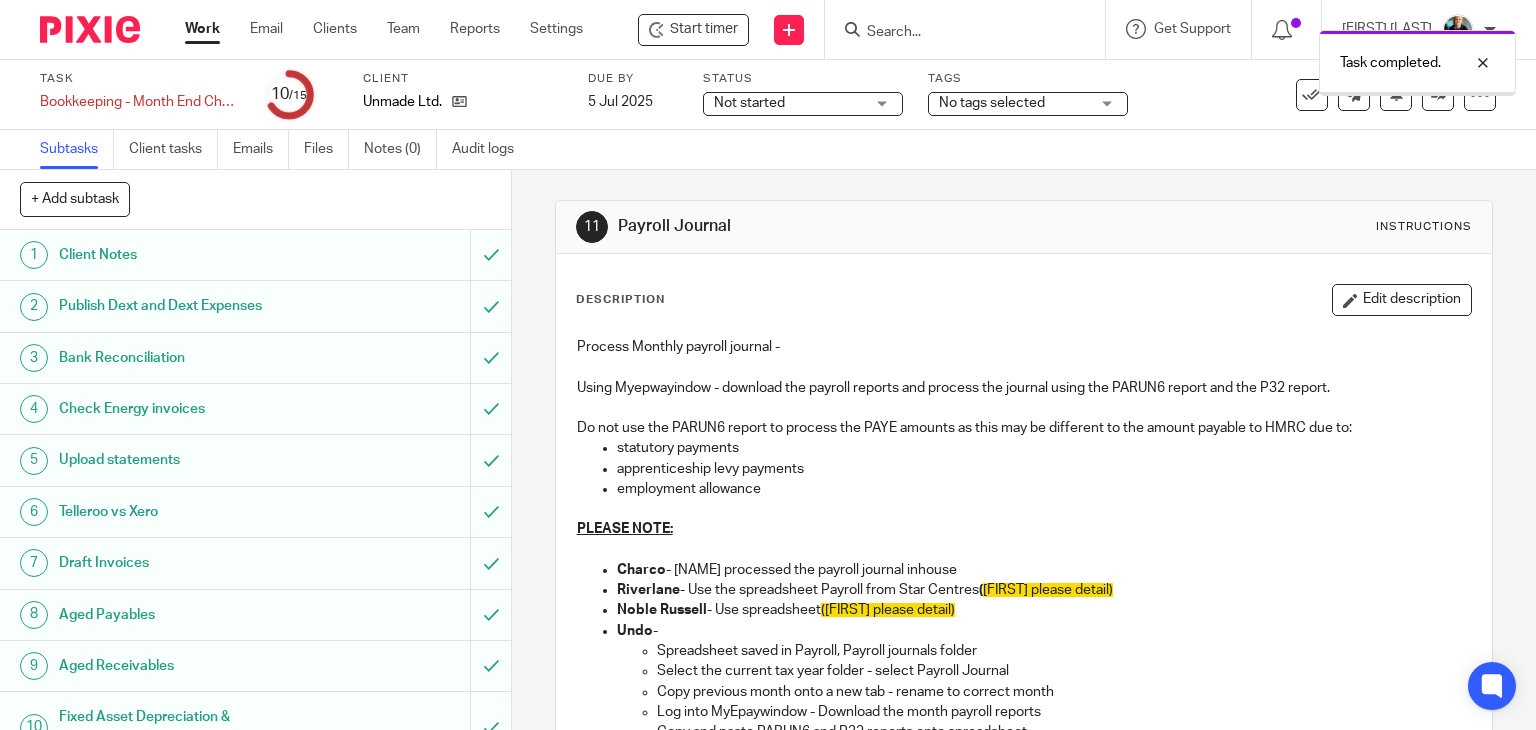 scroll, scrollTop: 0, scrollLeft: 0, axis: both 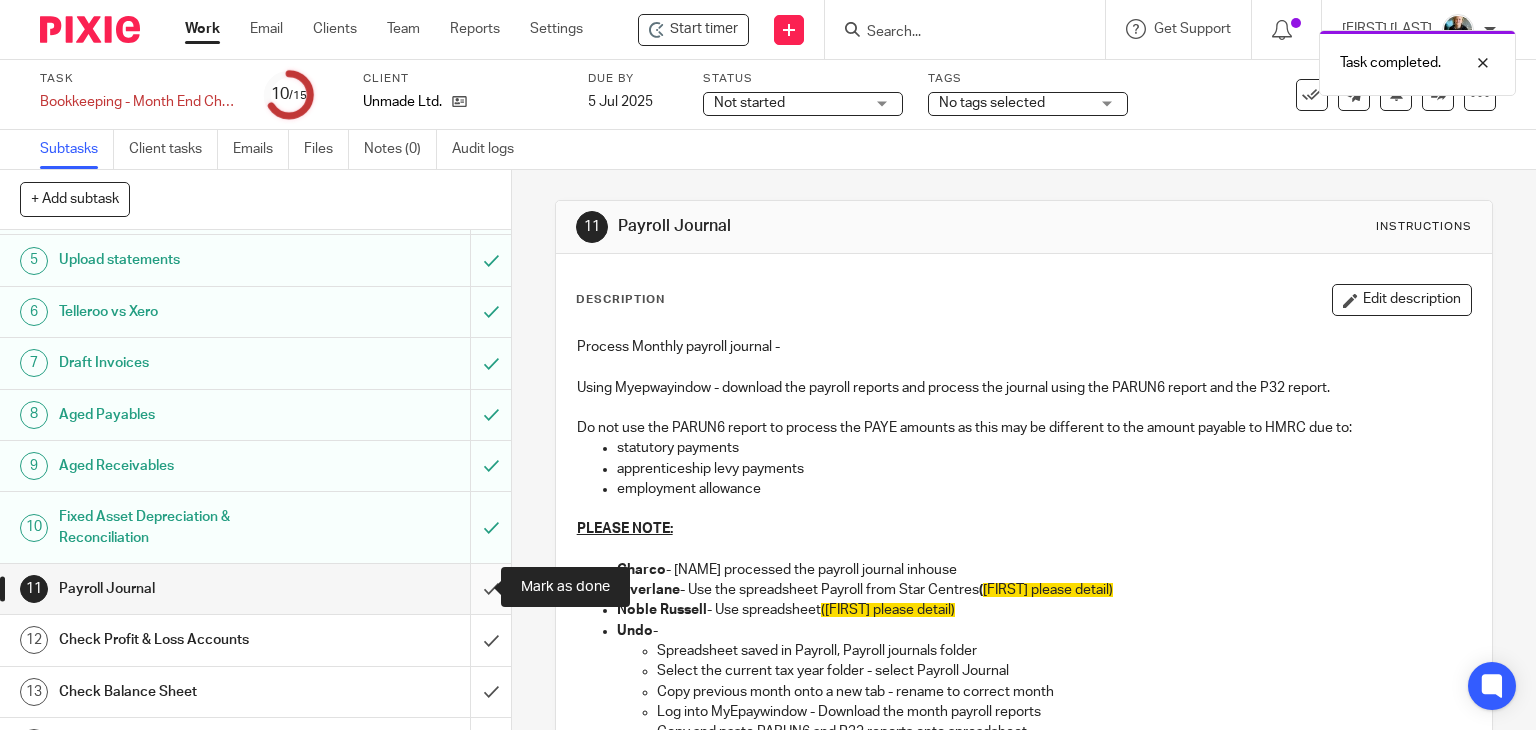 click at bounding box center [255, 589] 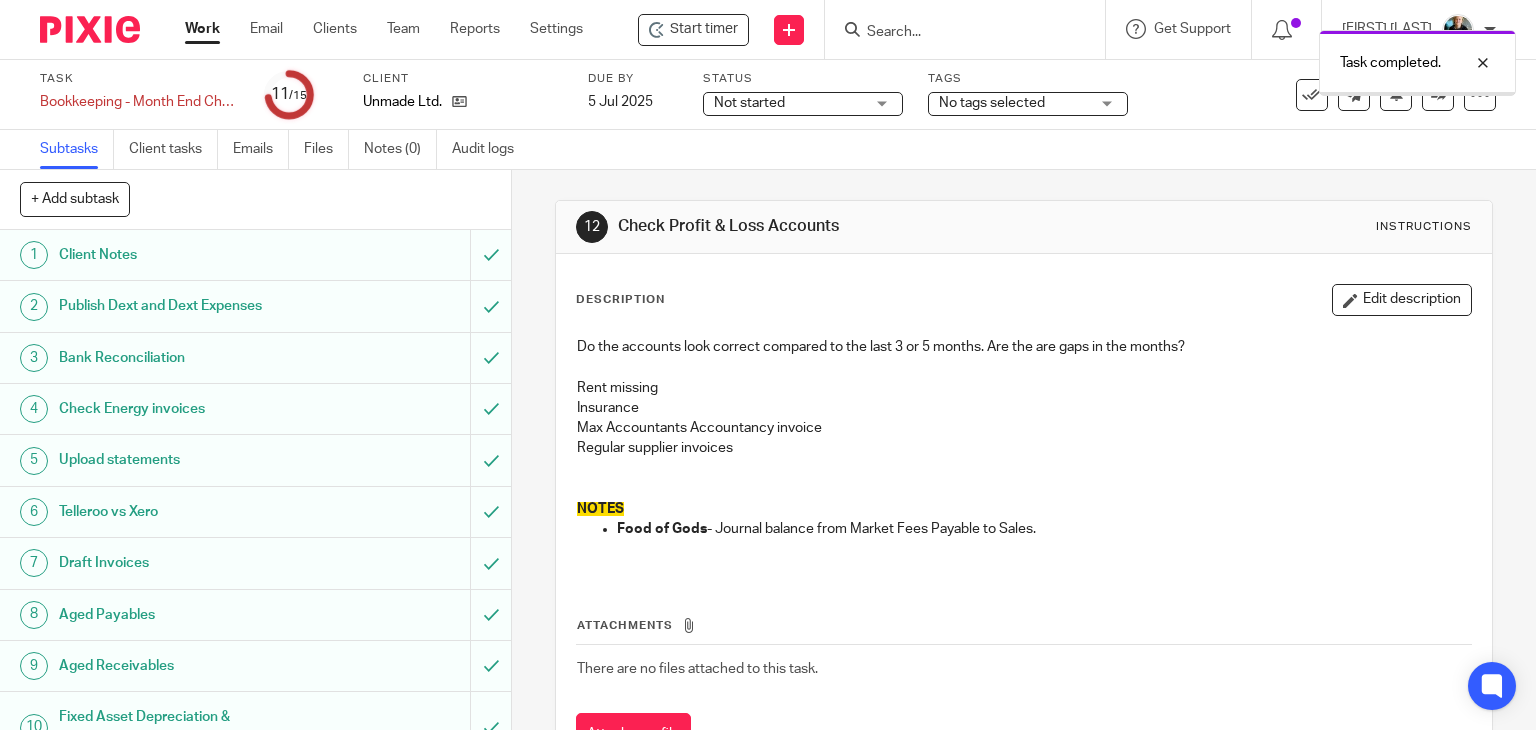 scroll, scrollTop: 0, scrollLeft: 0, axis: both 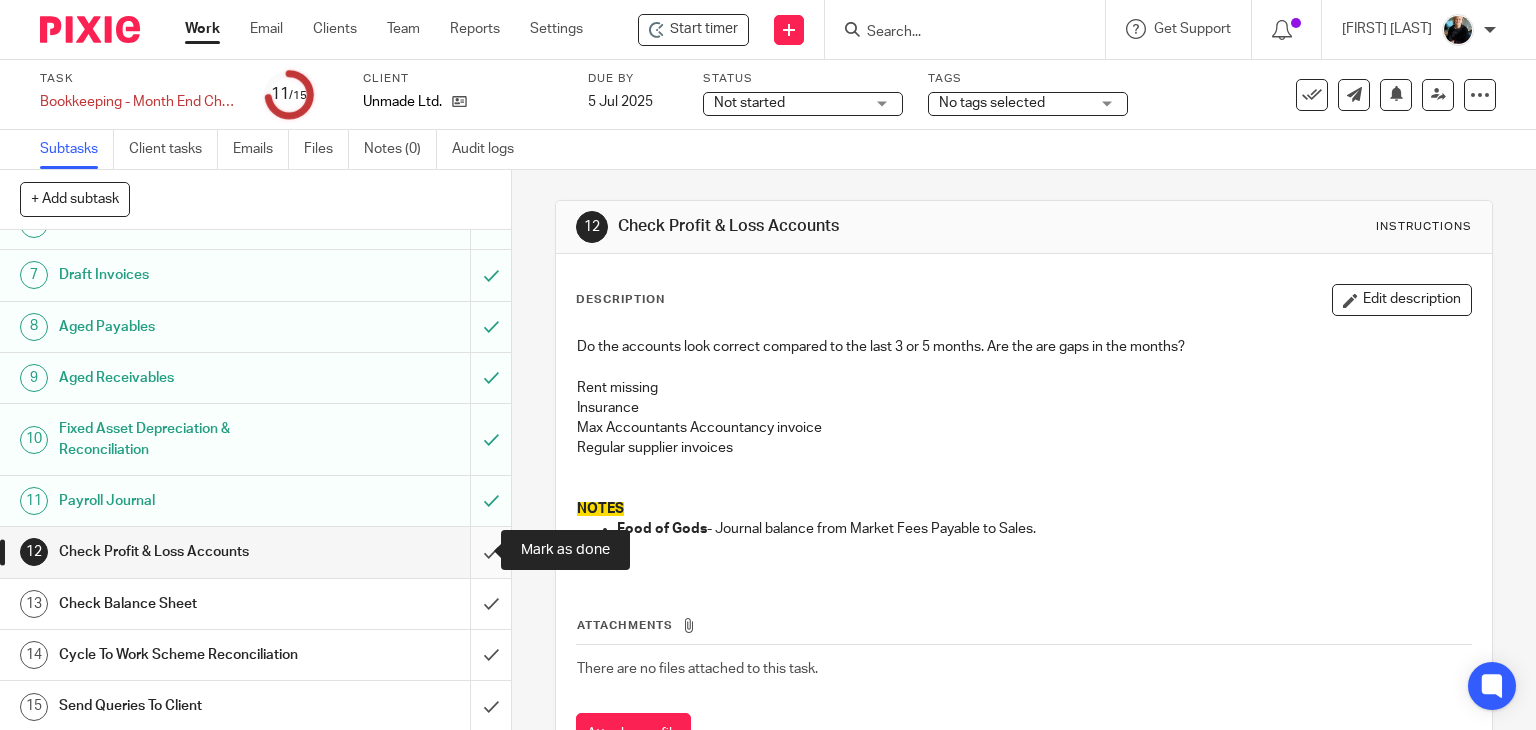 click at bounding box center [255, 552] 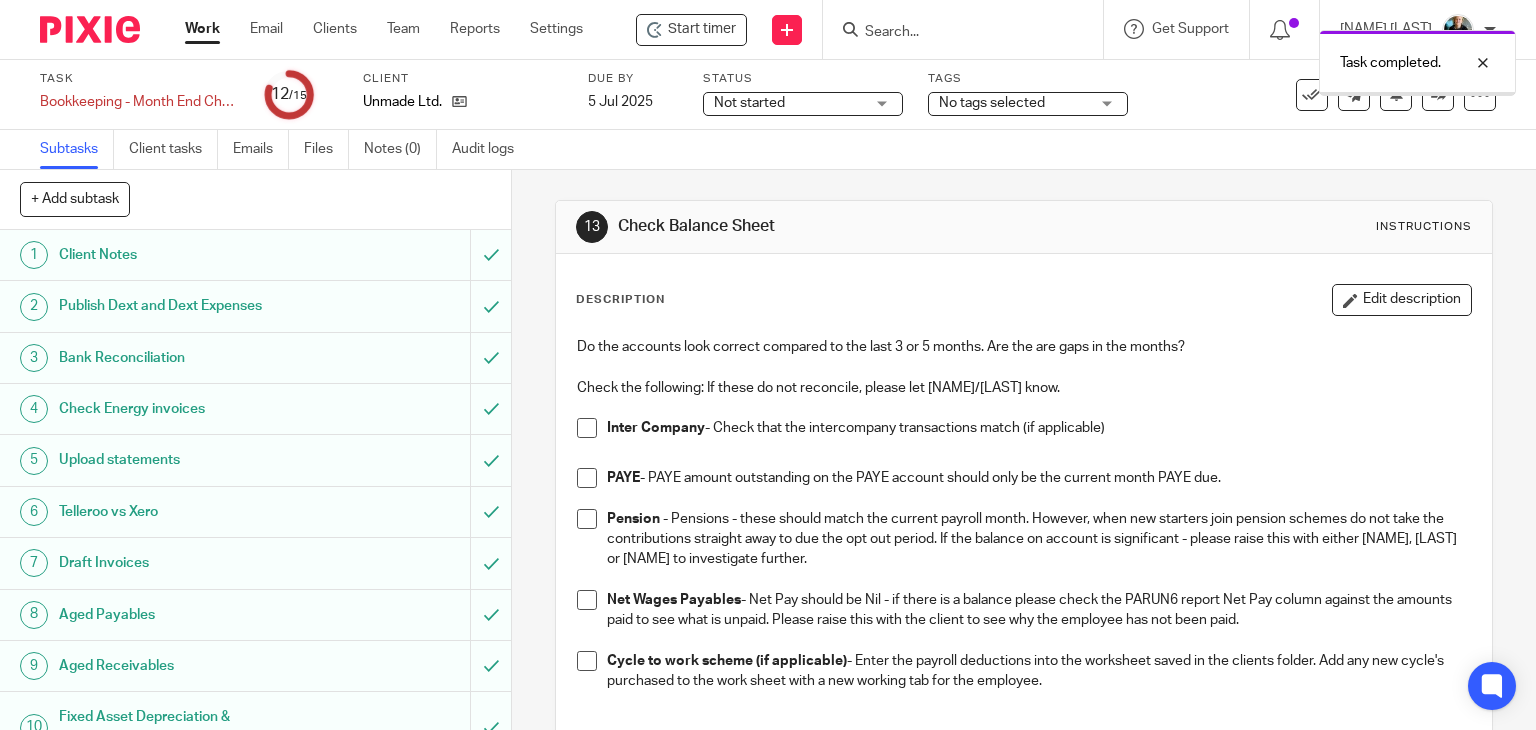 scroll, scrollTop: 0, scrollLeft: 0, axis: both 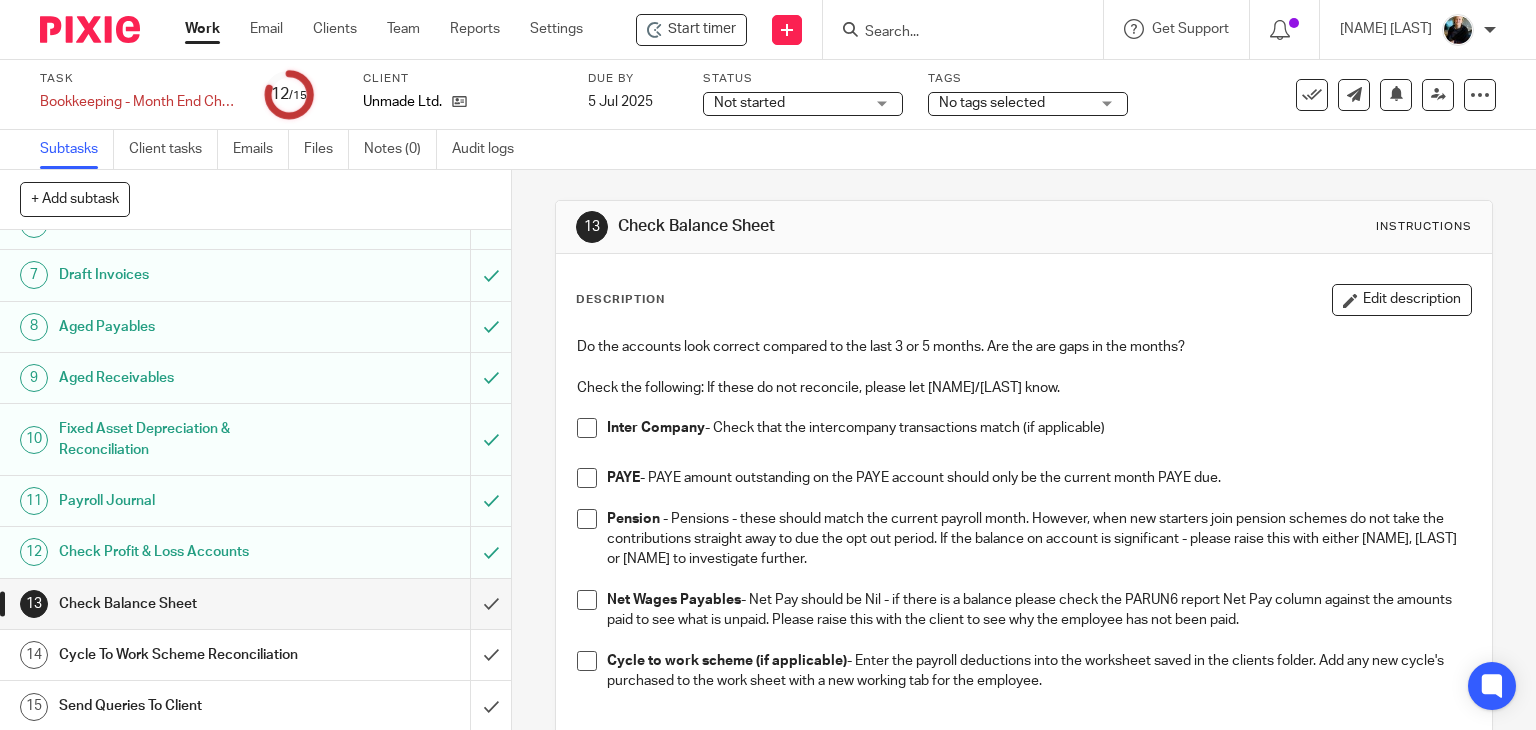 click at bounding box center [587, 519] 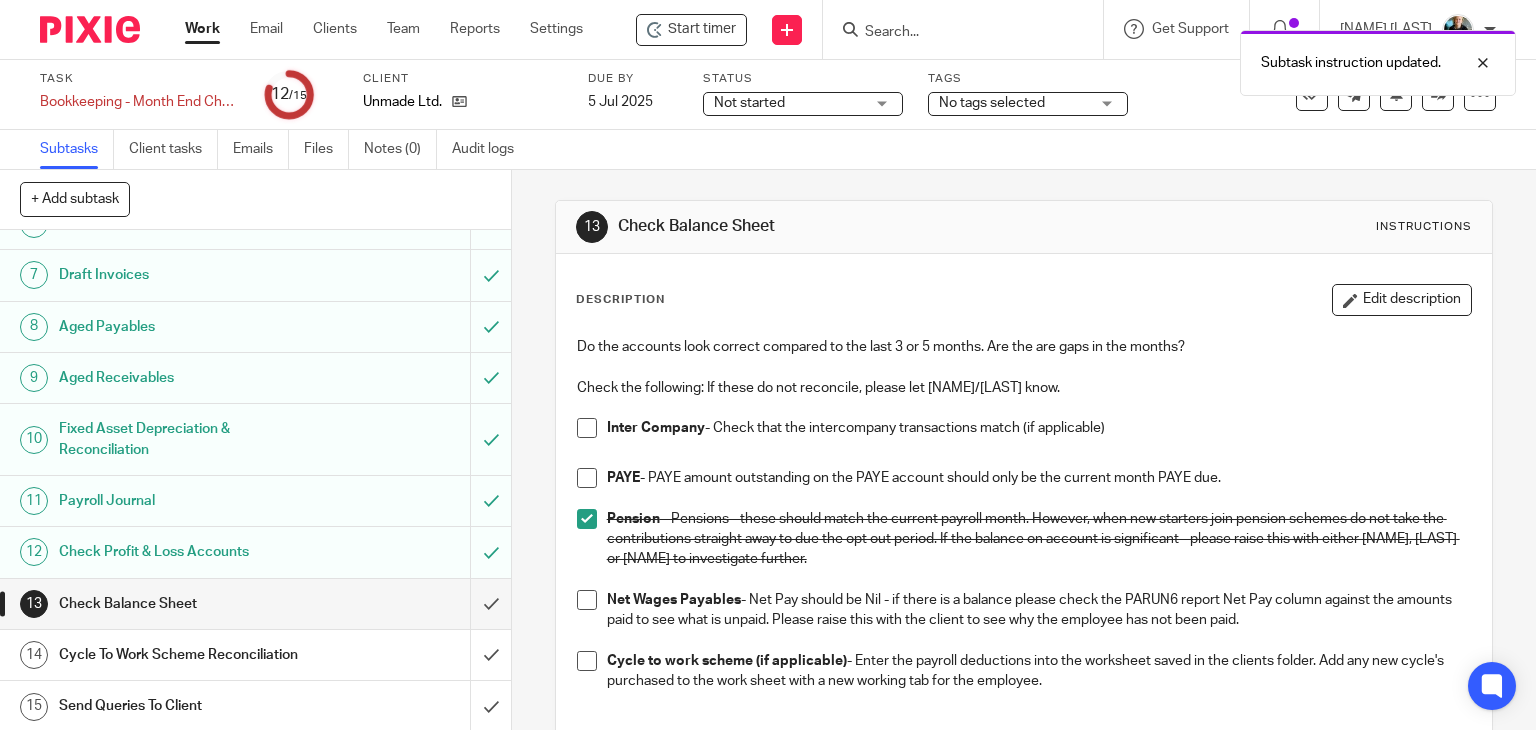 click at bounding box center [587, 428] 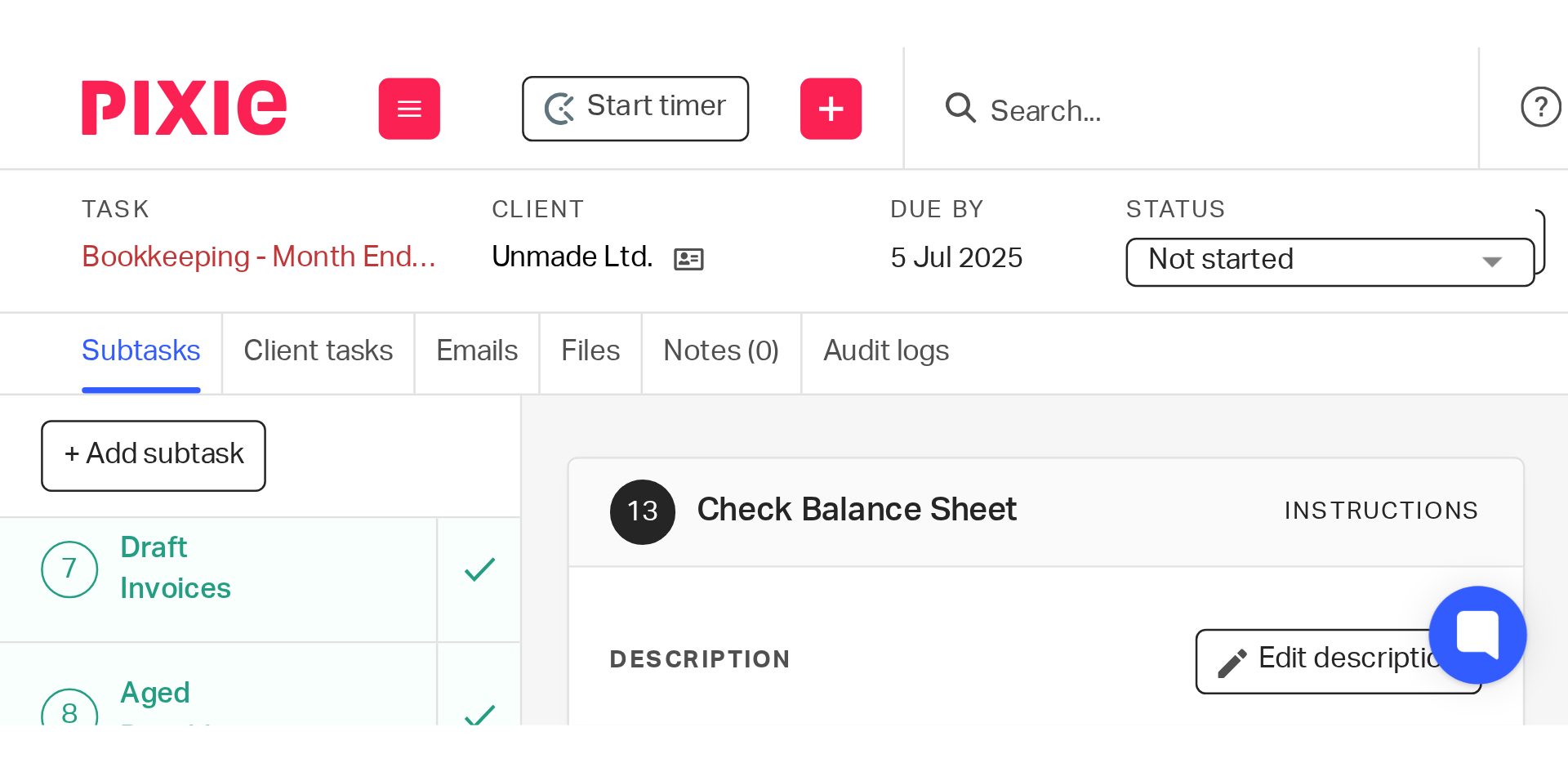 scroll, scrollTop: 45, scrollLeft: 0, axis: vertical 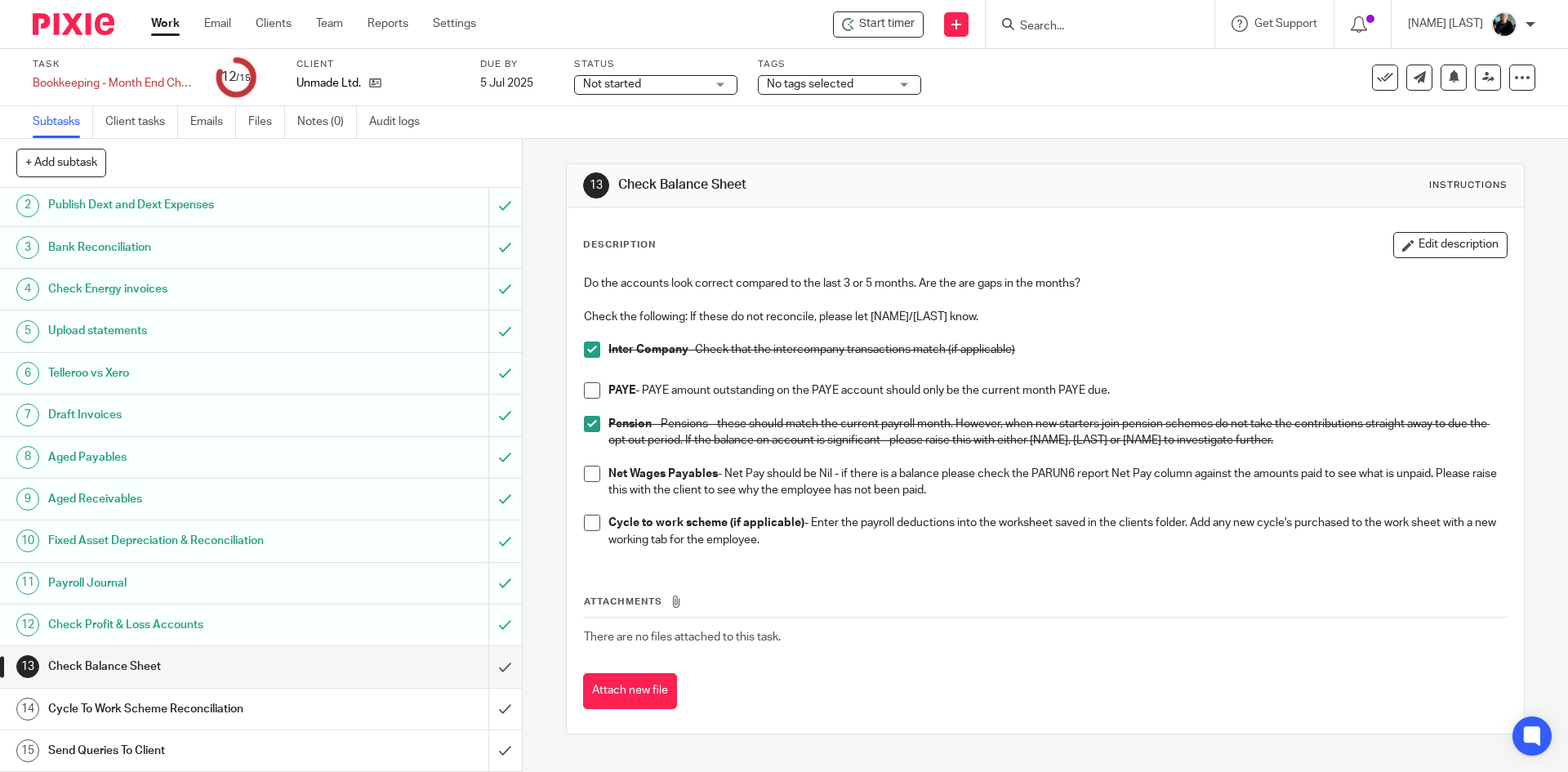click on "Cycle to work scheme (if applicable)  - Enter the payroll deductions into the worksheet saved in the clients folder. Add any new cycle's purchased to the work sheet with a new working tab for the employee." at bounding box center [1045, 531] 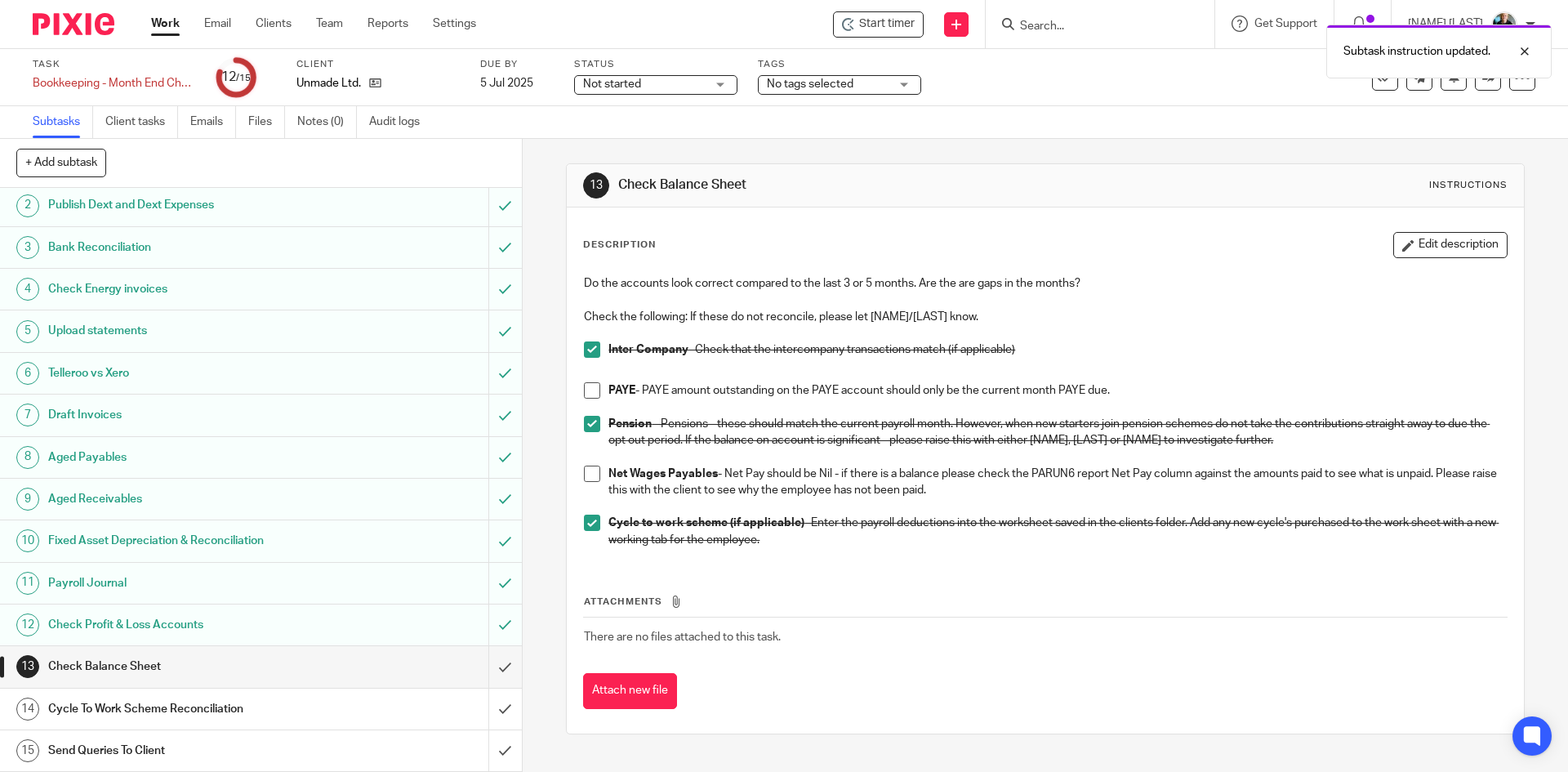 click at bounding box center [592, 474] 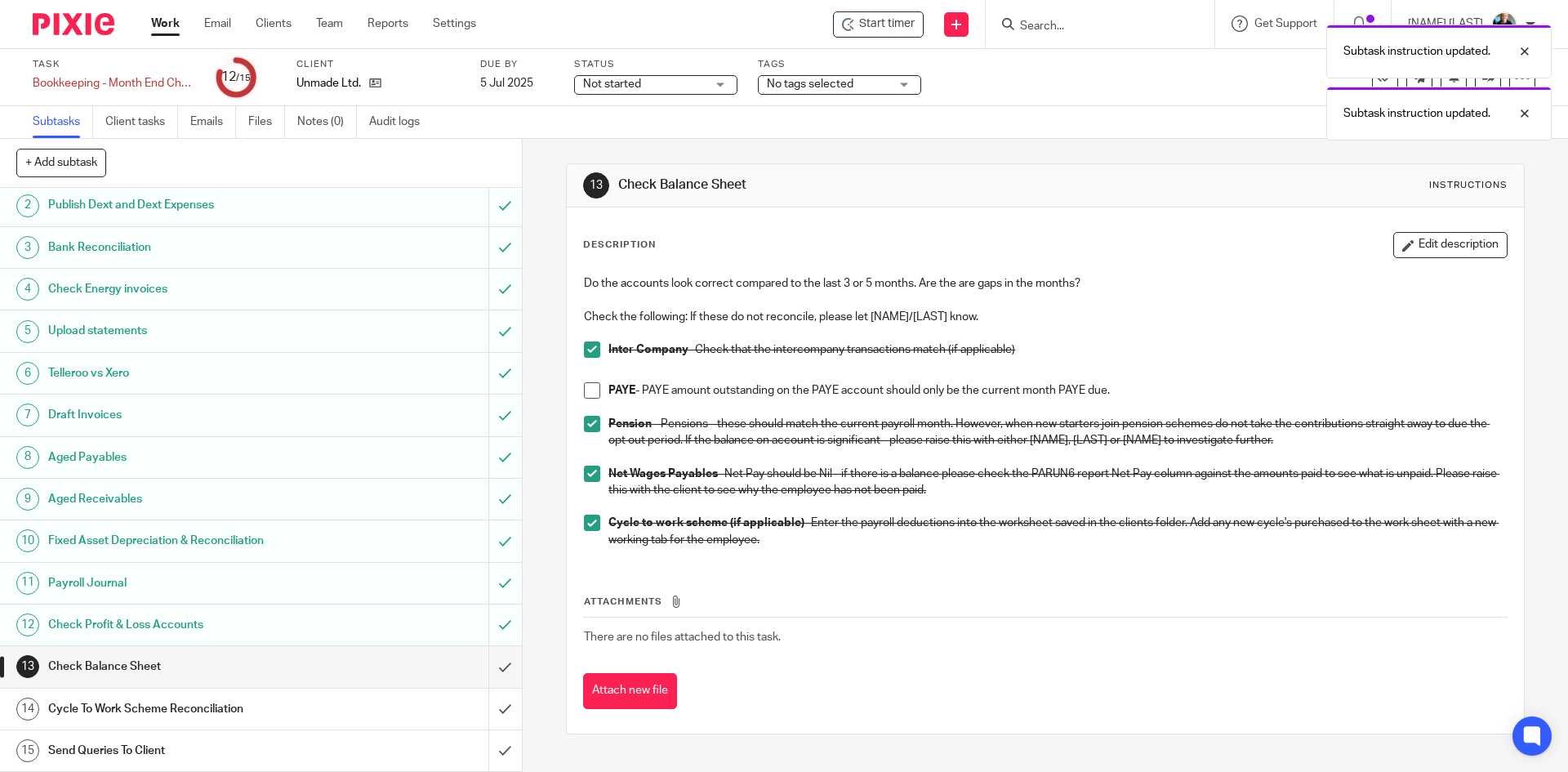 click at bounding box center (592, 390) 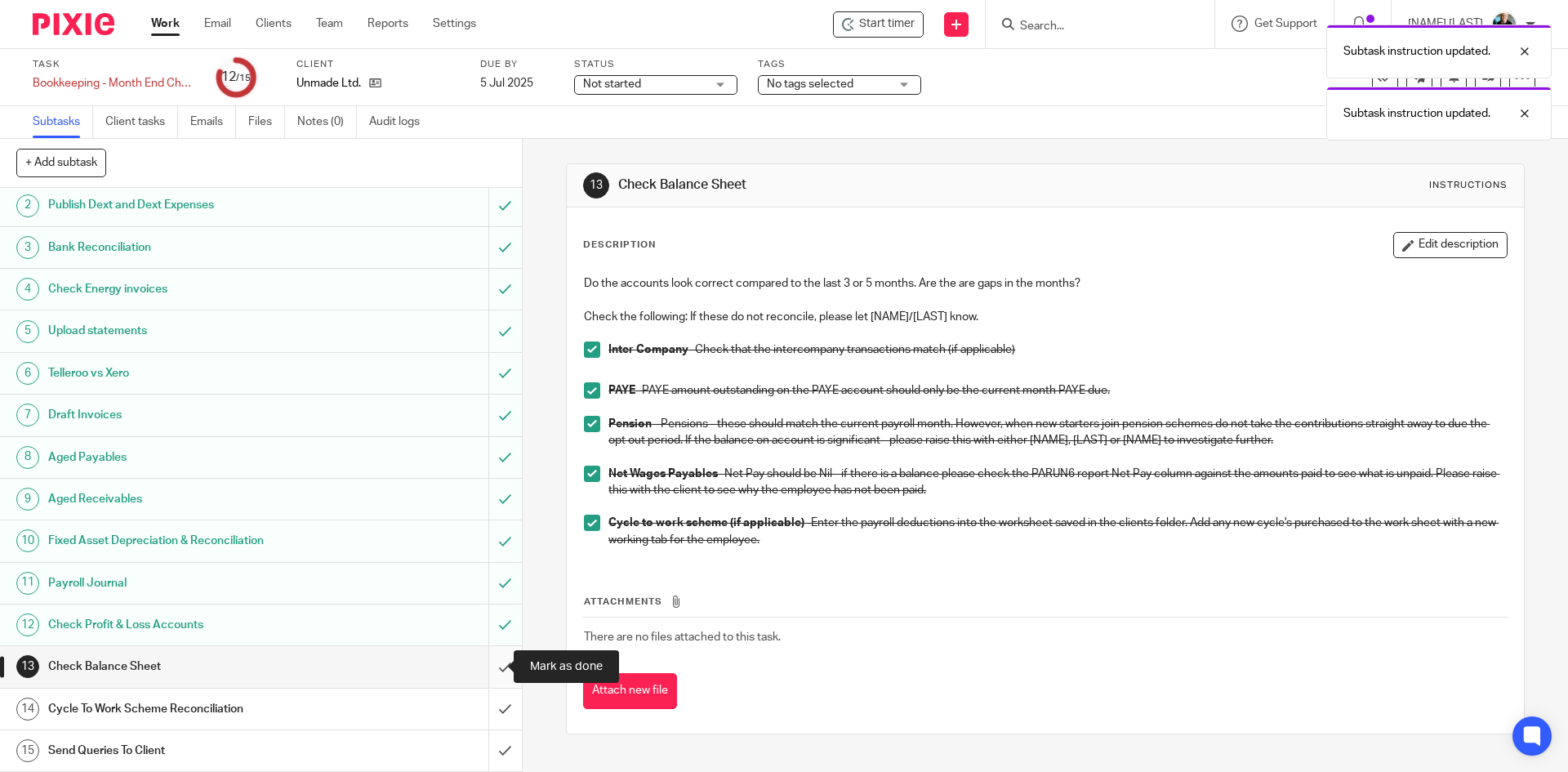 click at bounding box center (261, 667) 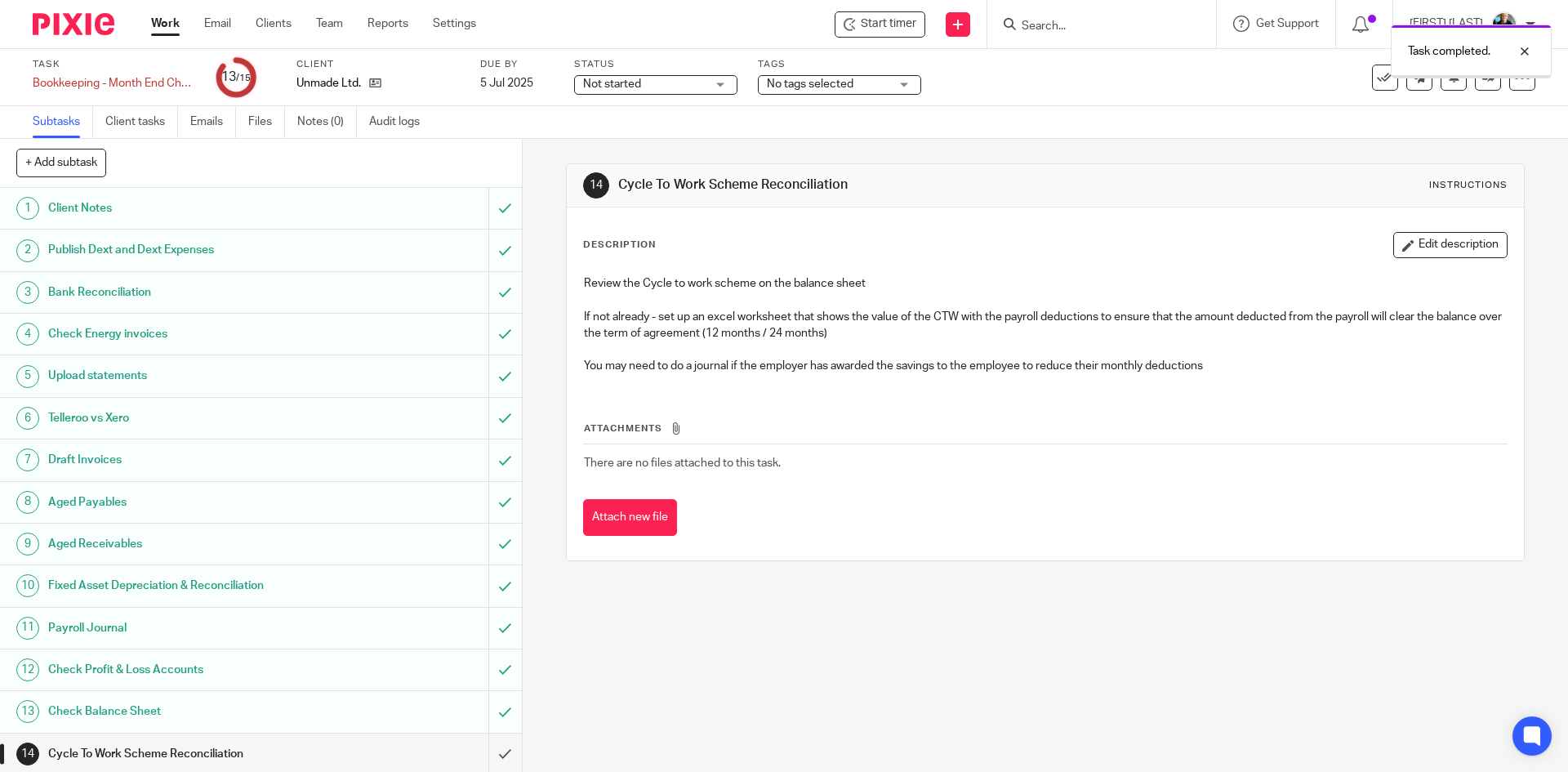 scroll, scrollTop: 0, scrollLeft: 0, axis: both 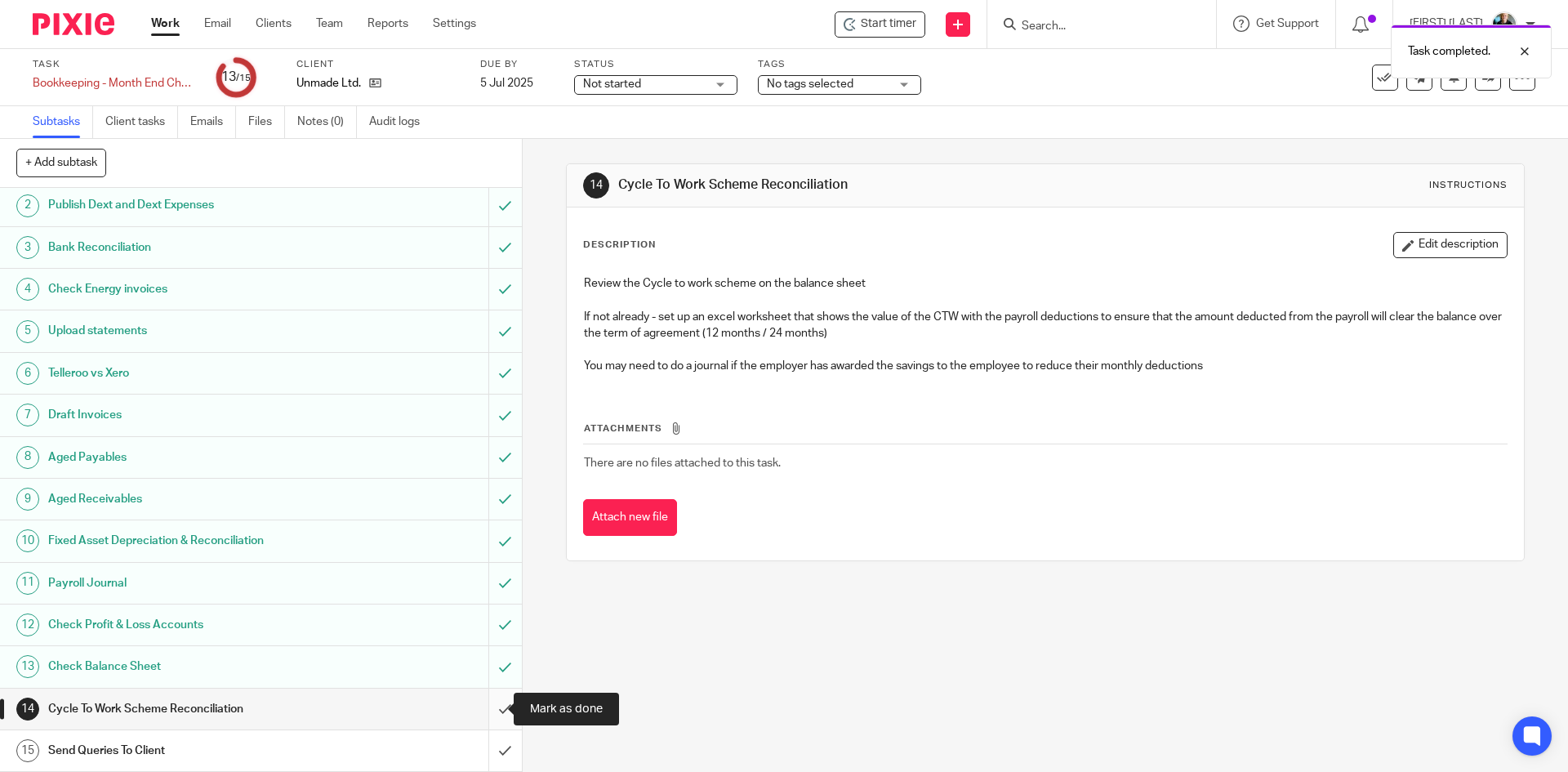 click at bounding box center (261, 709) 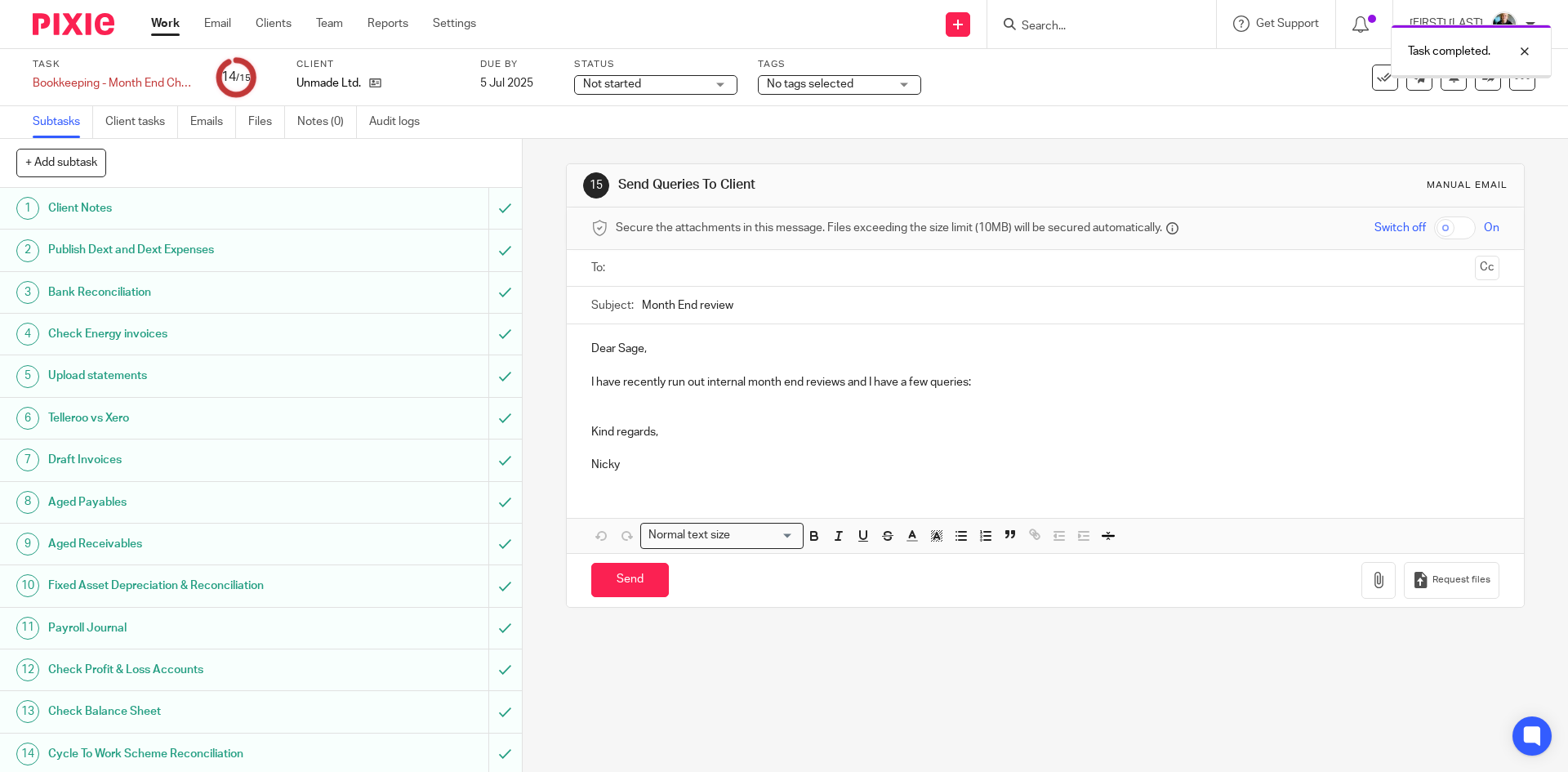 scroll, scrollTop: 0, scrollLeft: 0, axis: both 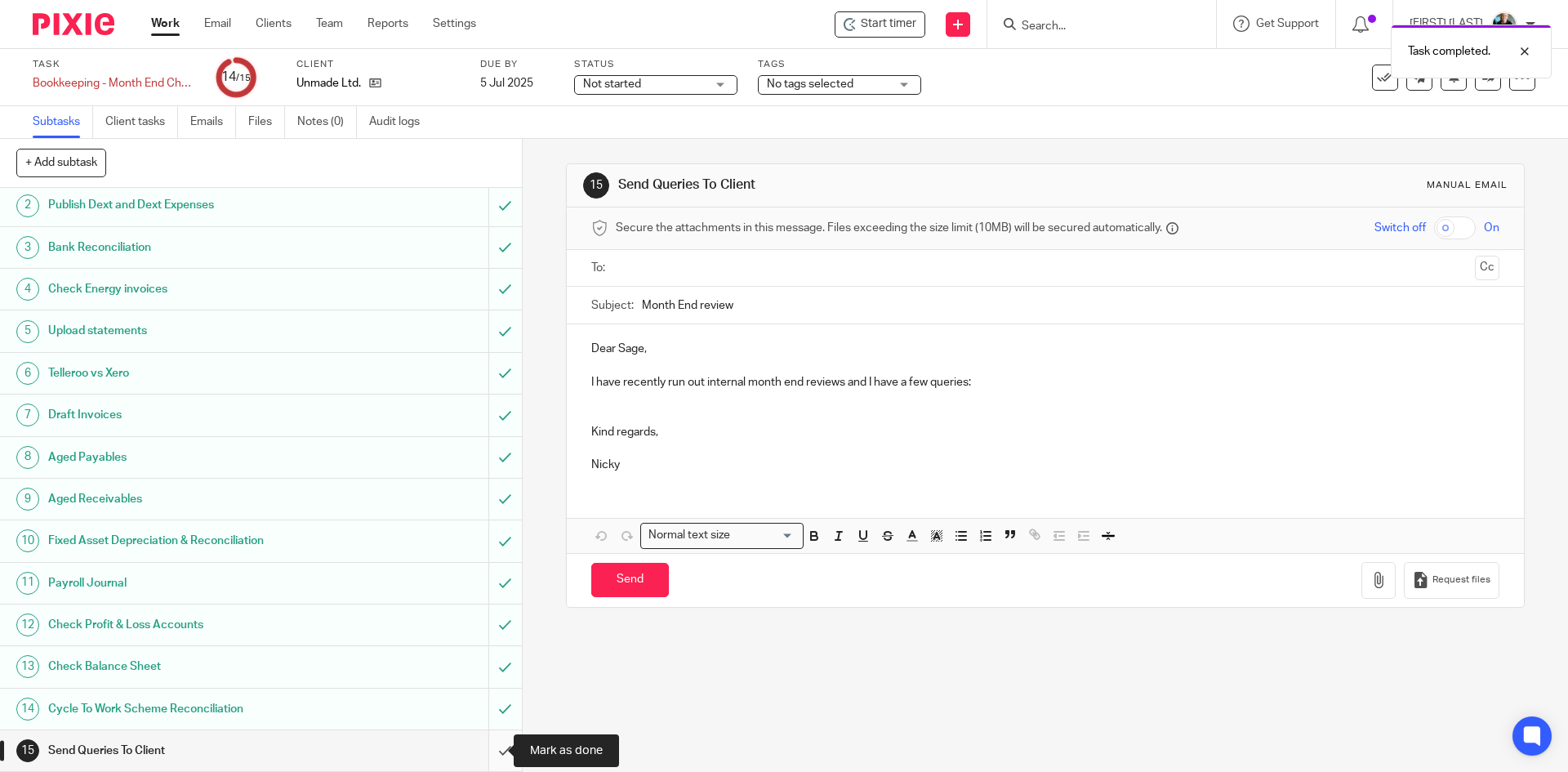 click at bounding box center (261, 751) 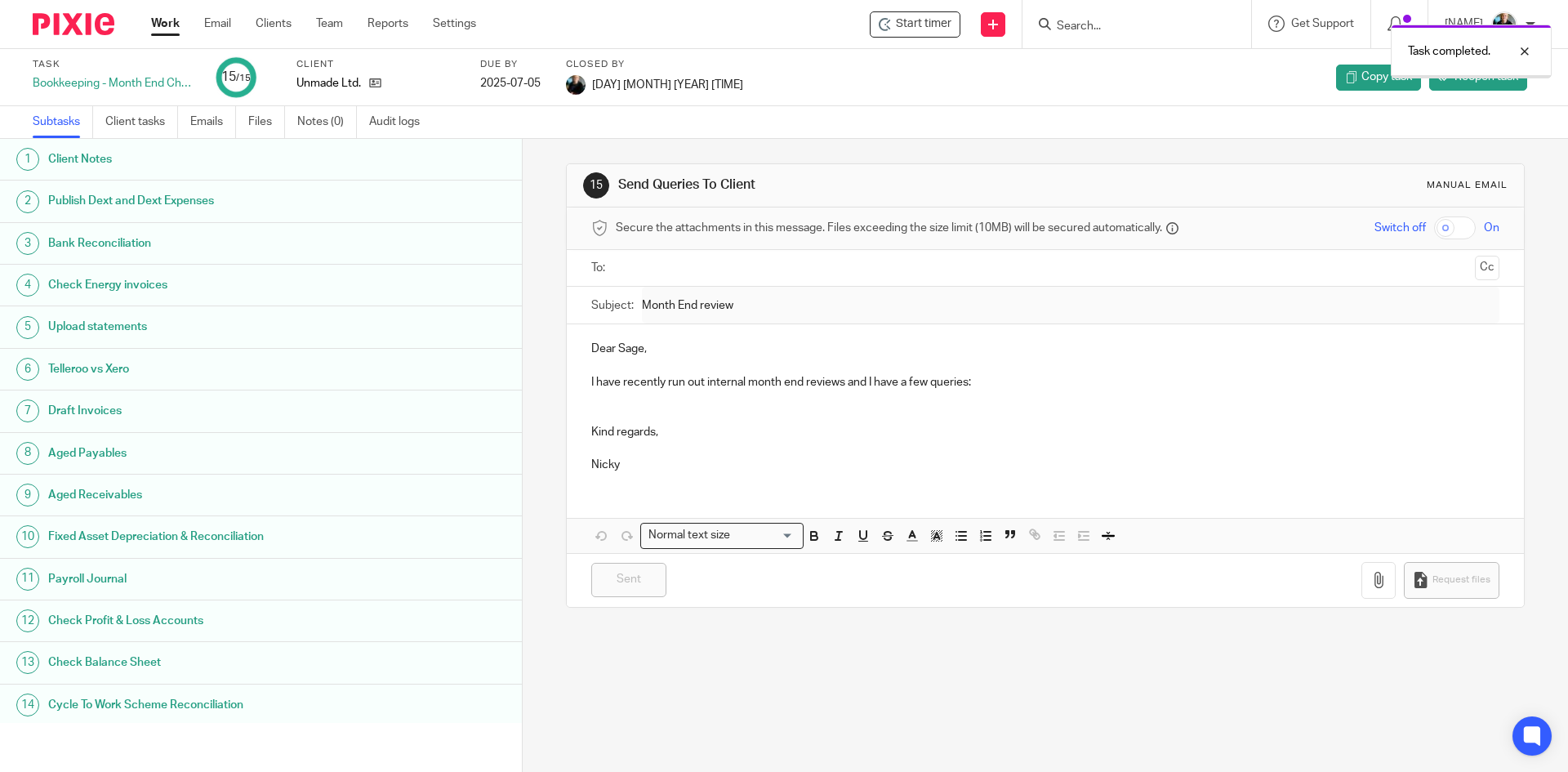 scroll, scrollTop: 0, scrollLeft: 0, axis: both 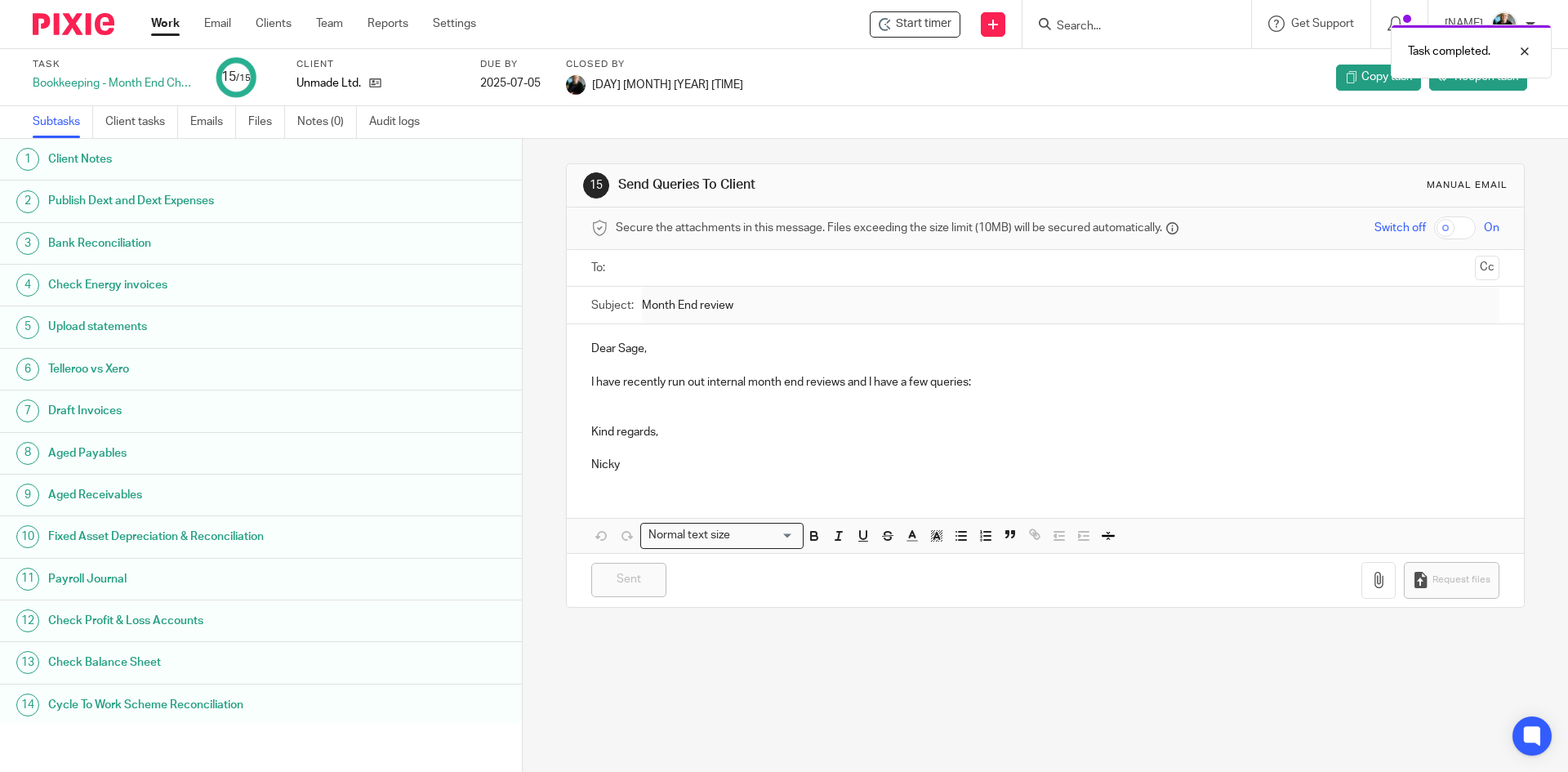 click on "Task completed." at bounding box center (1168, 47) 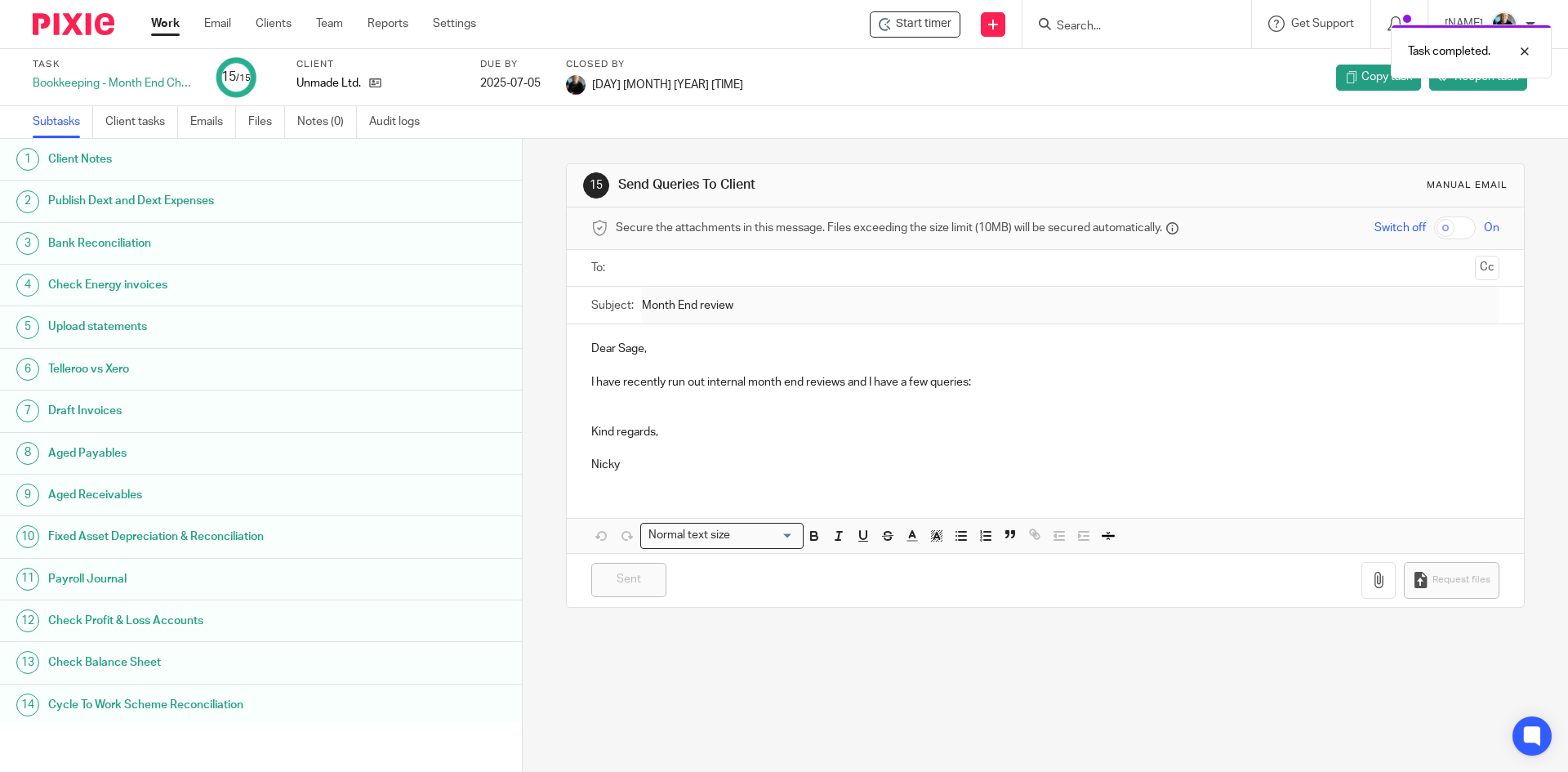 drag, startPoint x: 1039, startPoint y: 24, endPoint x: 1051, endPoint y: 24, distance: 12 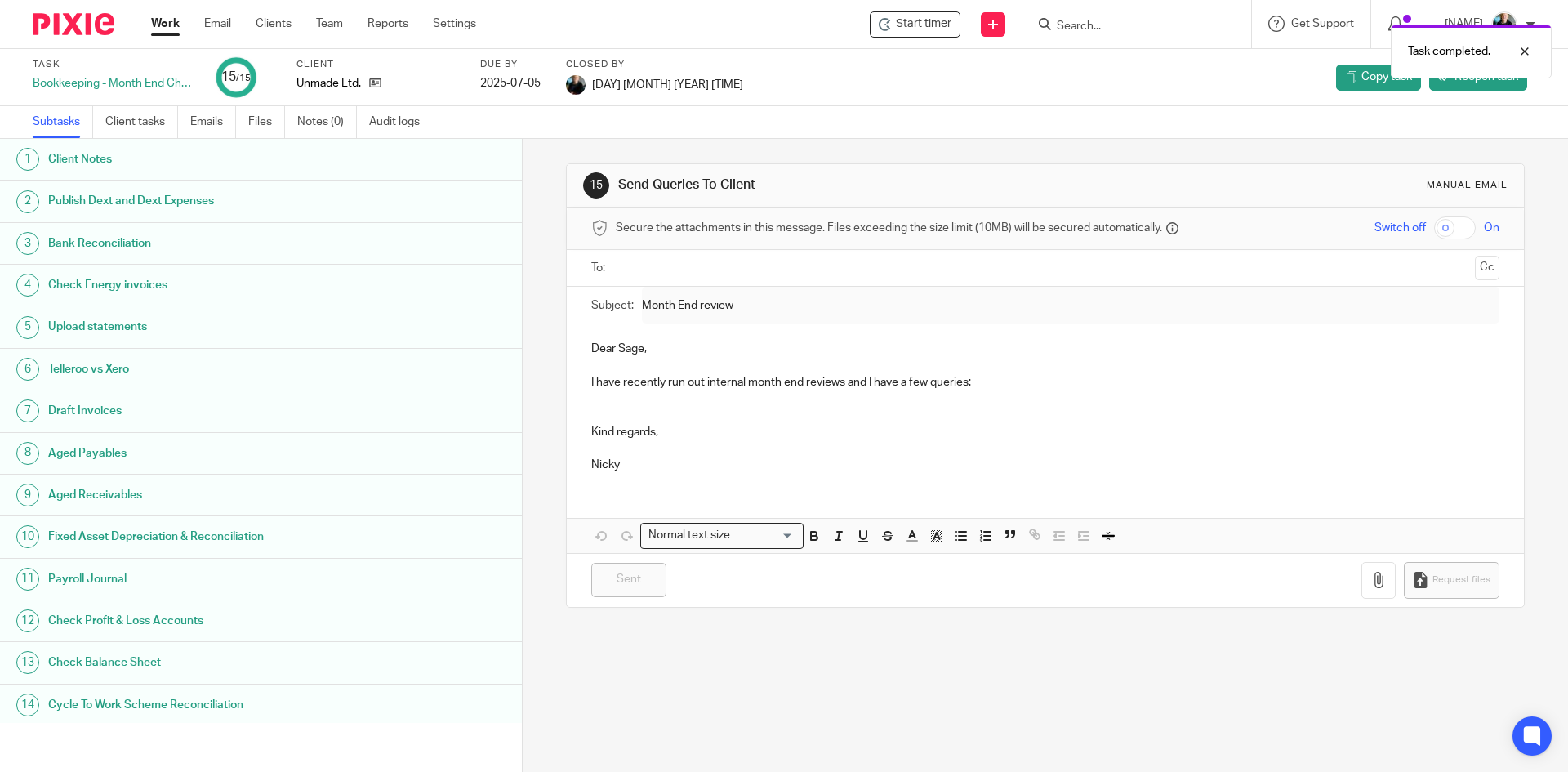click on "Task completed." at bounding box center (1168, 47) 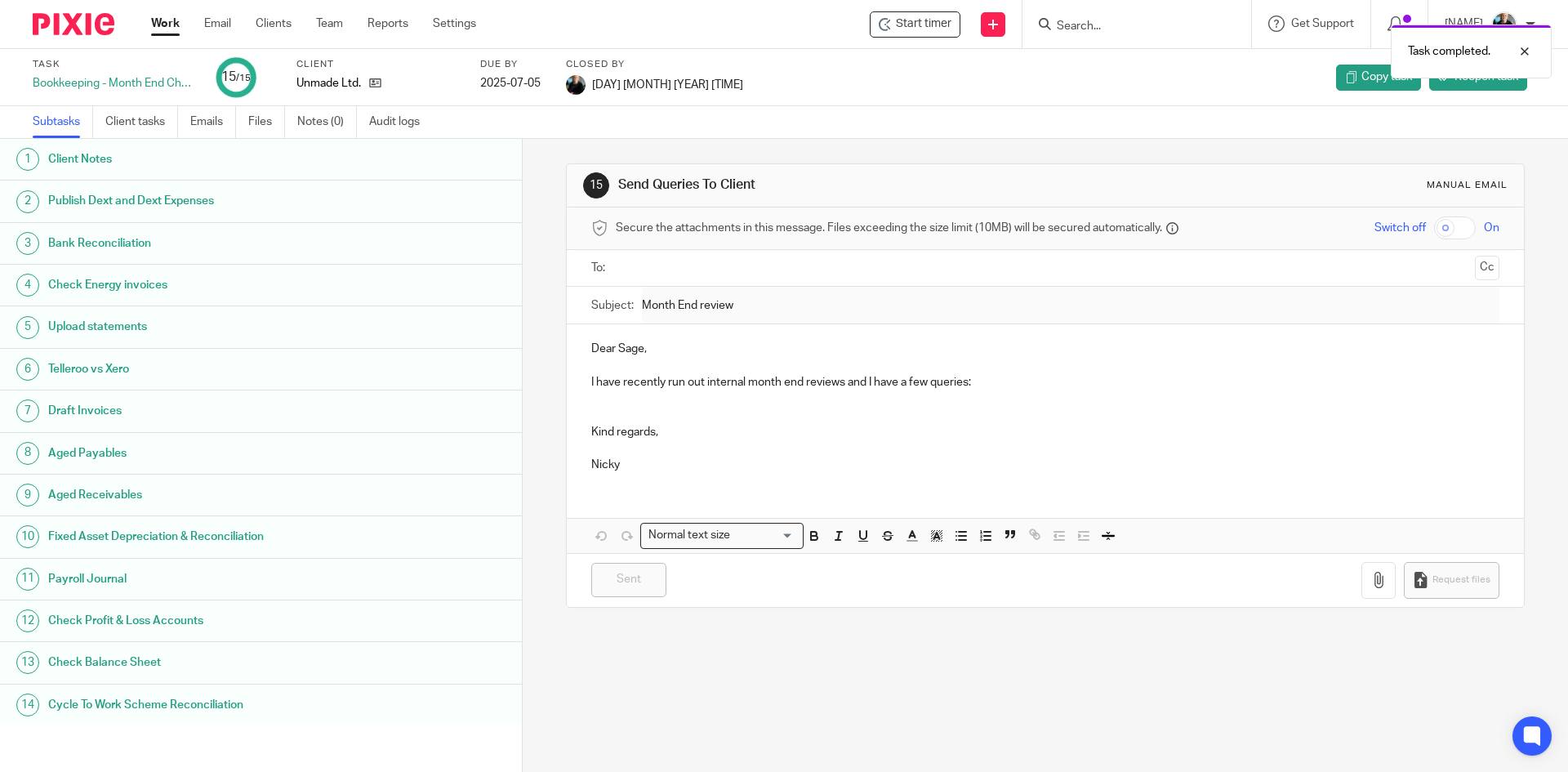 click on "Task completed." at bounding box center (1168, 47) 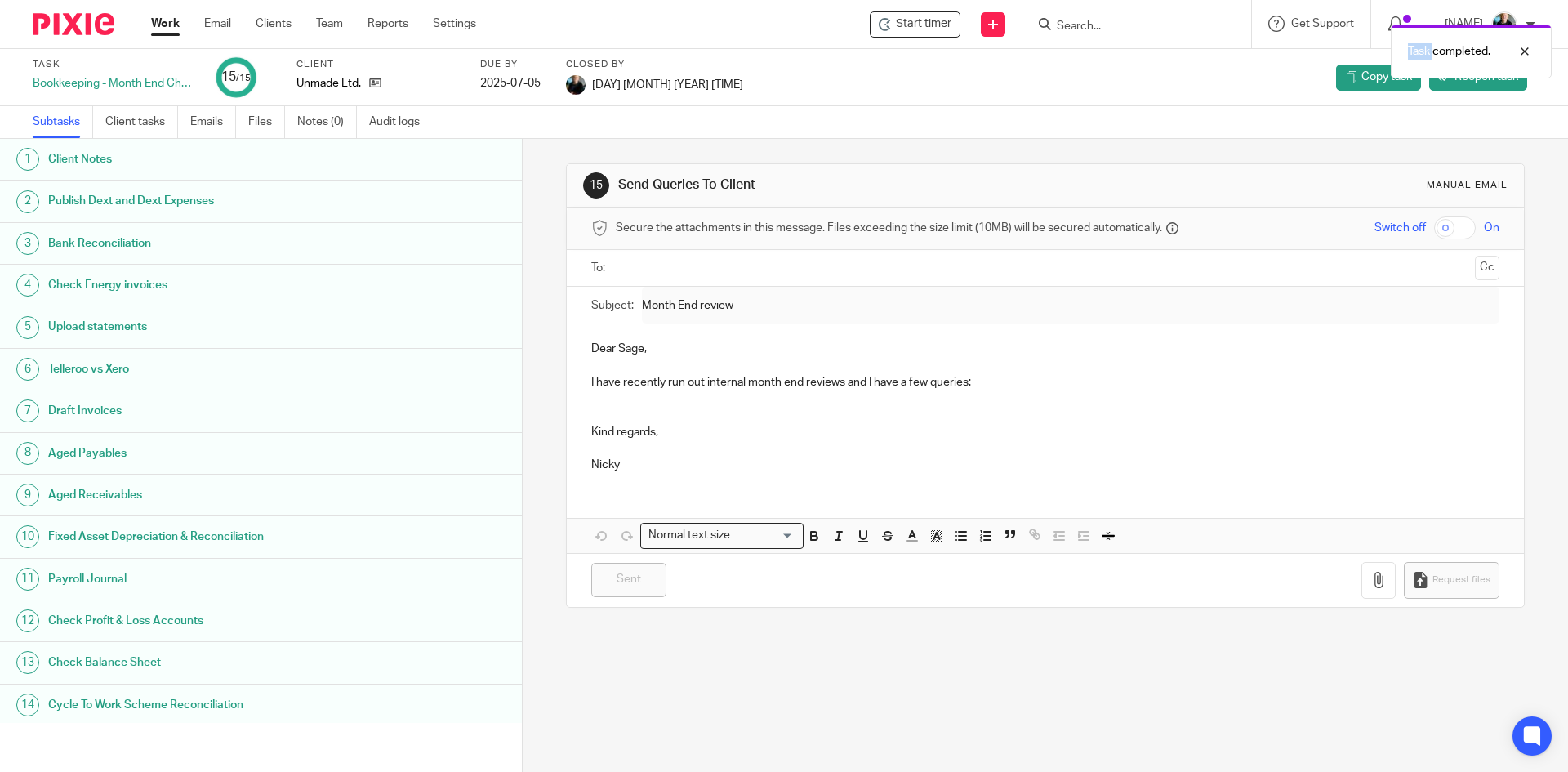 click on "Task completed." at bounding box center (1168, 47) 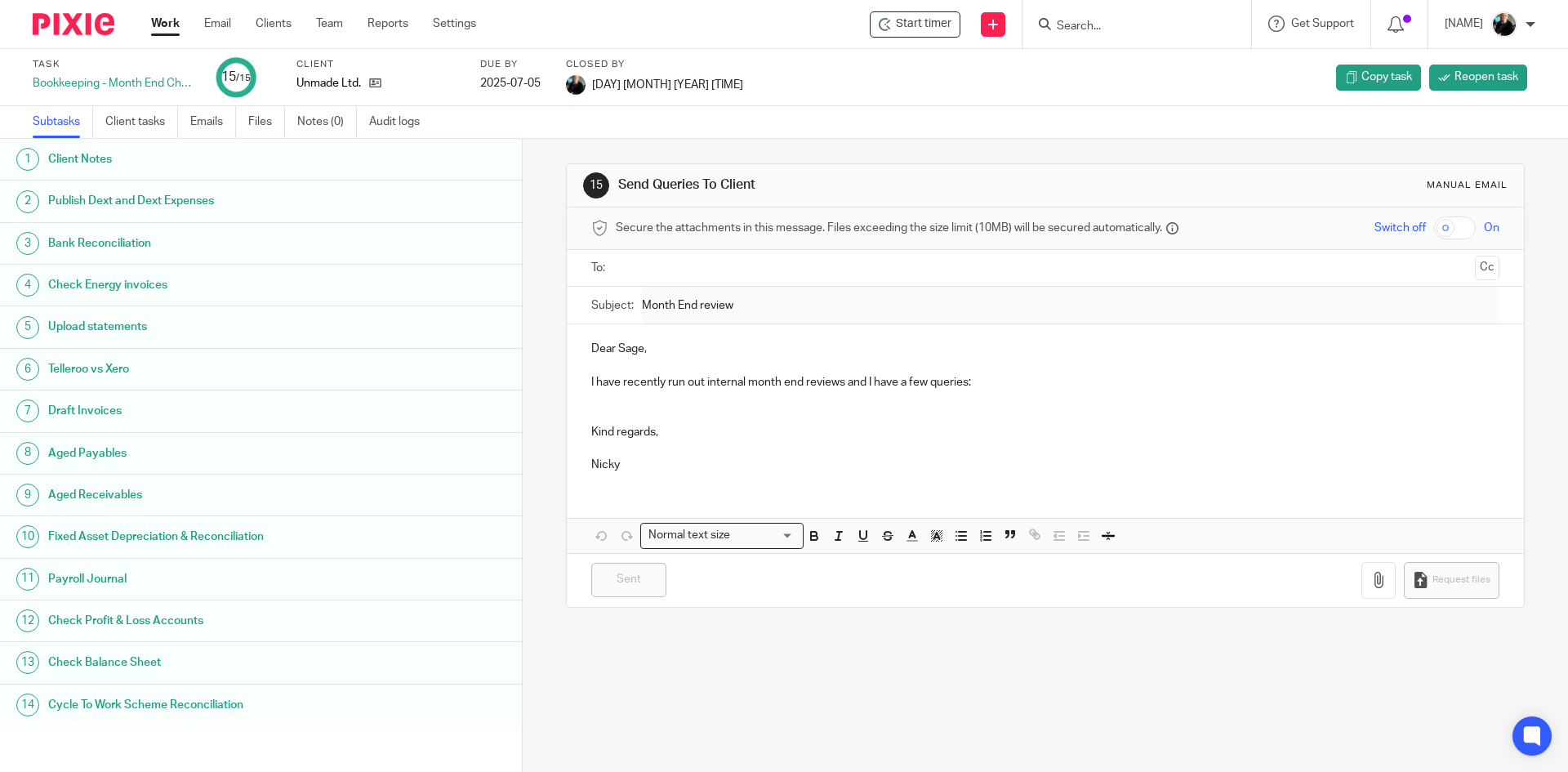 click at bounding box center (1129, 27) 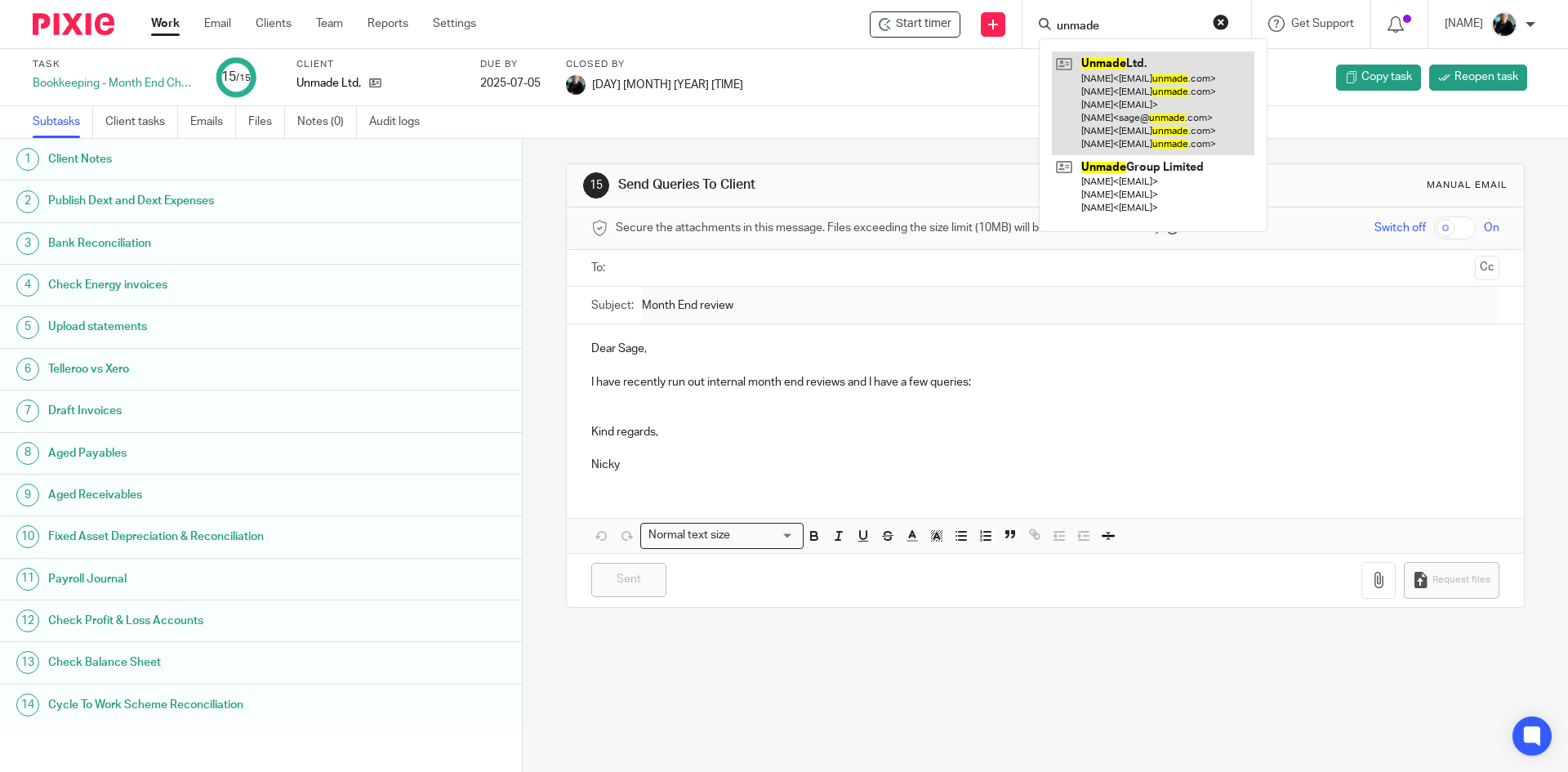 type on "unmade" 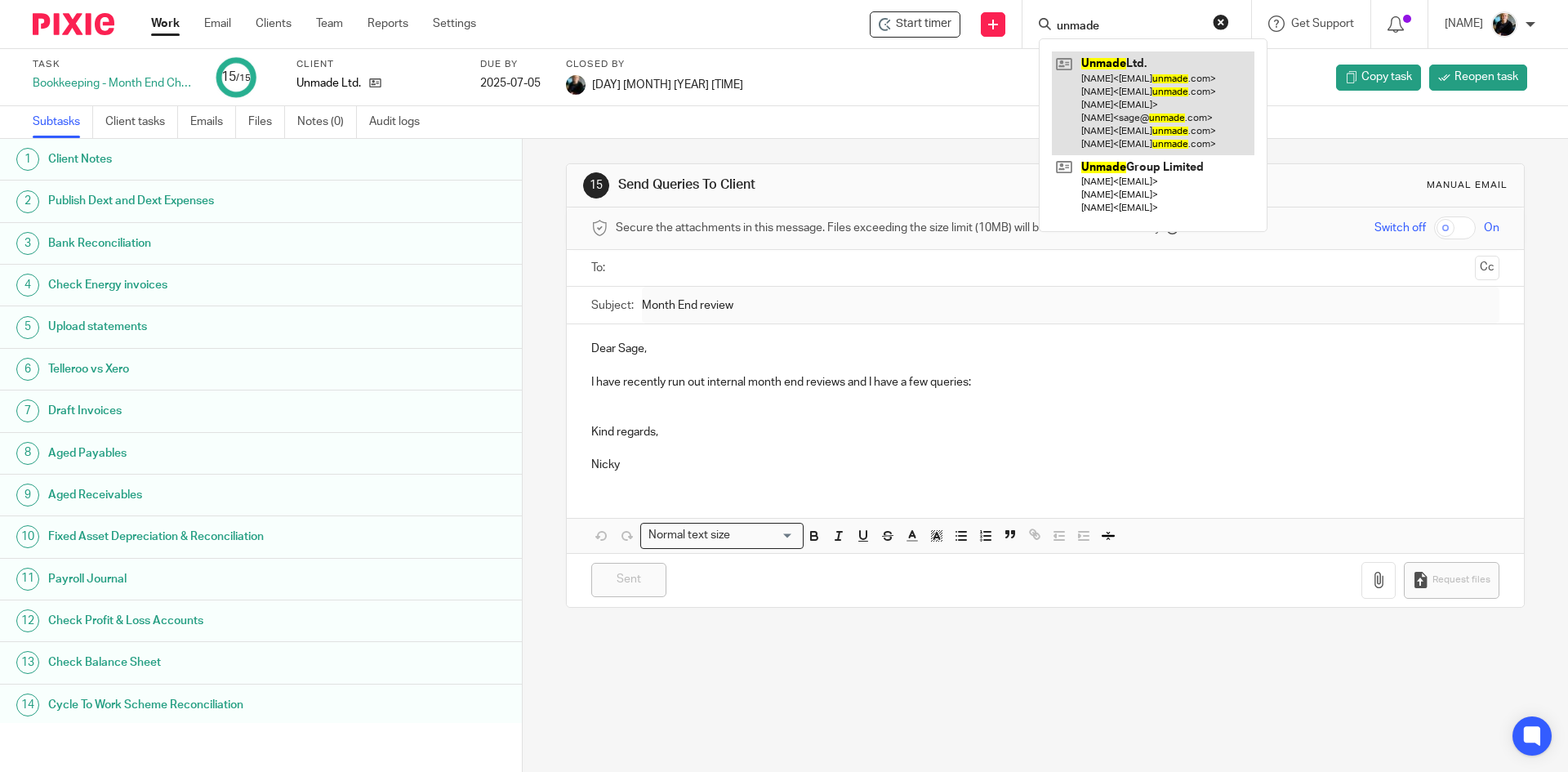 click at bounding box center [1153, 103] 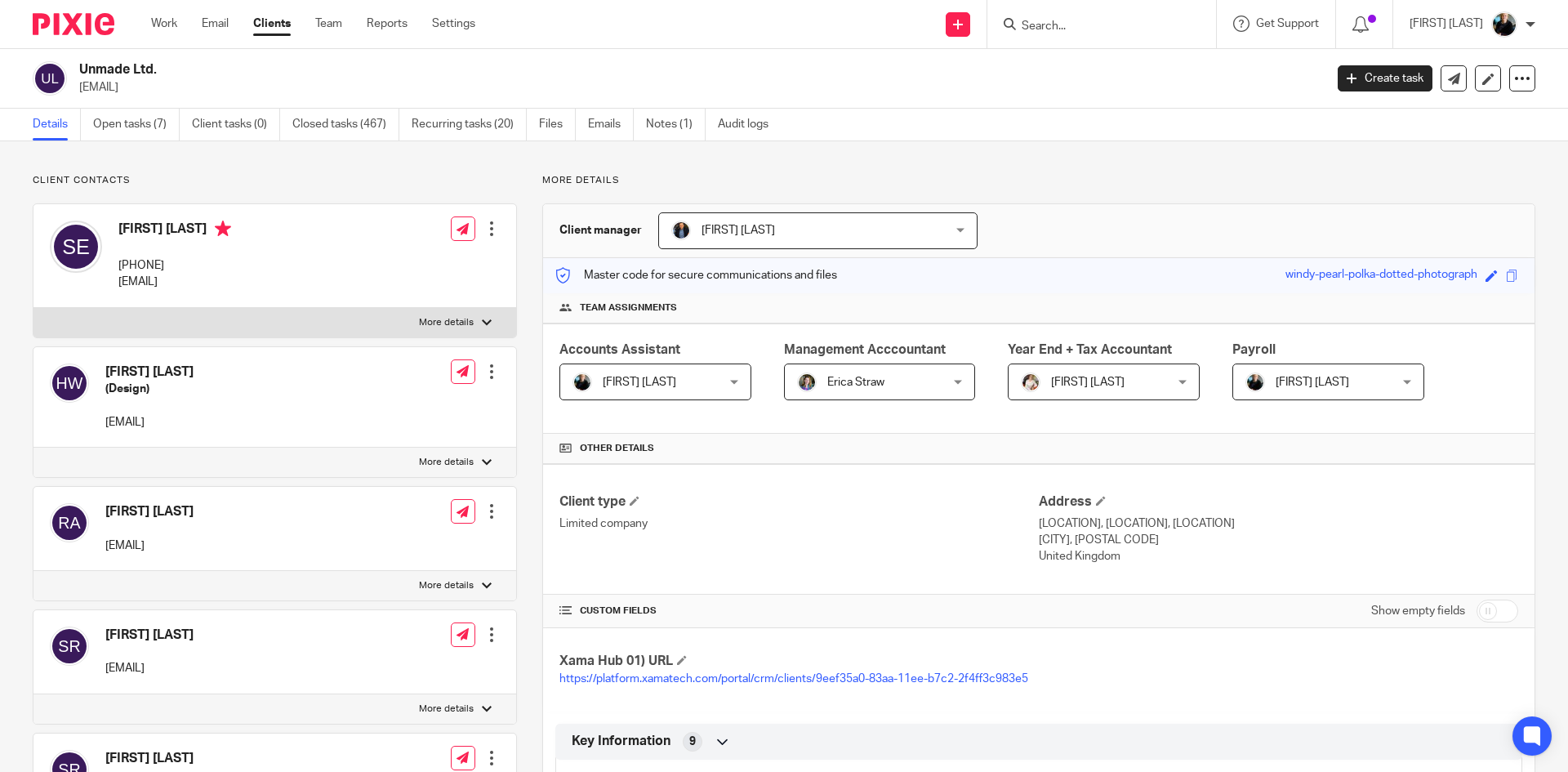 scroll, scrollTop: 0, scrollLeft: 0, axis: both 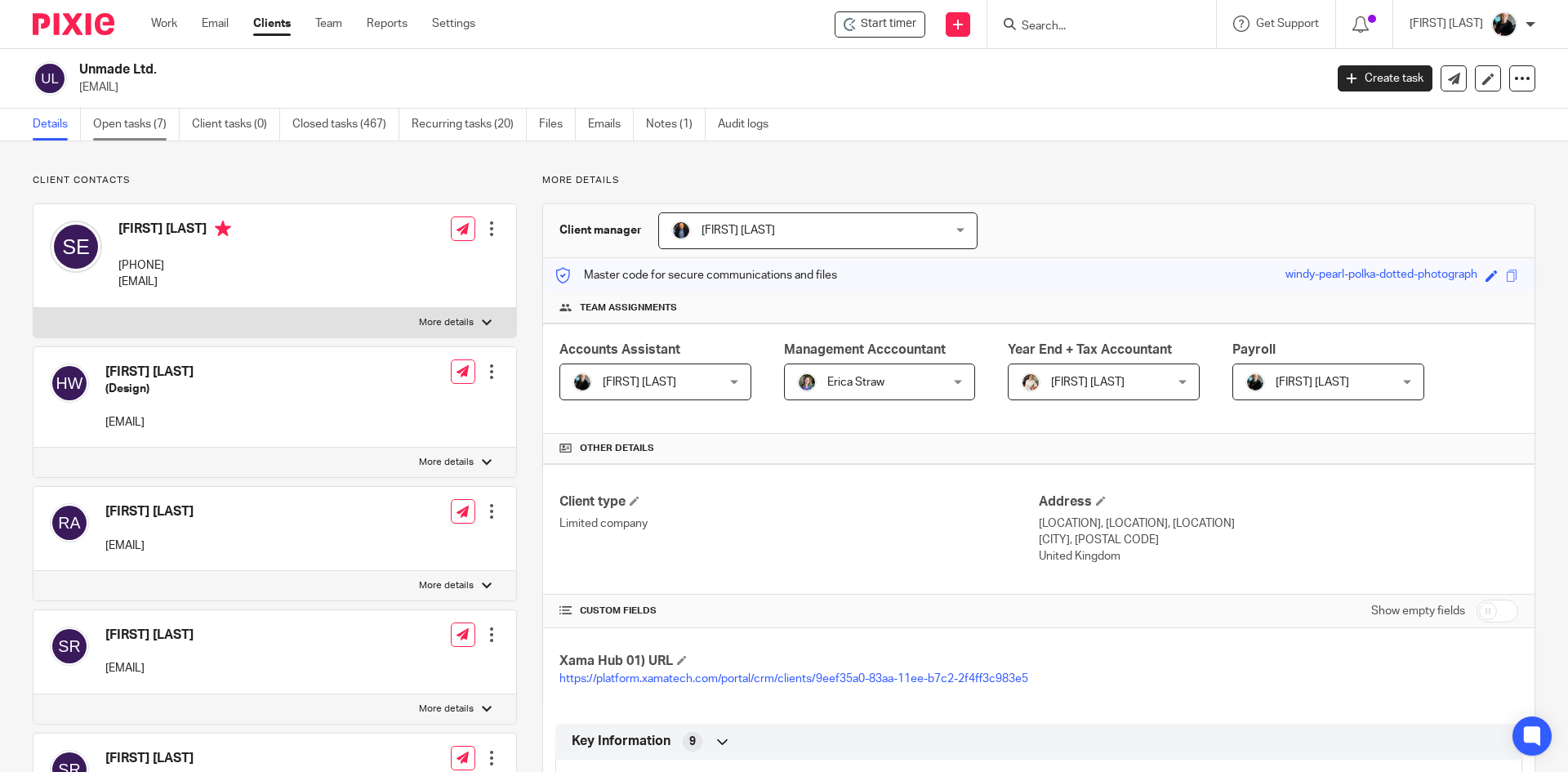 click on "Open tasks (7)" at bounding box center (136, 124) 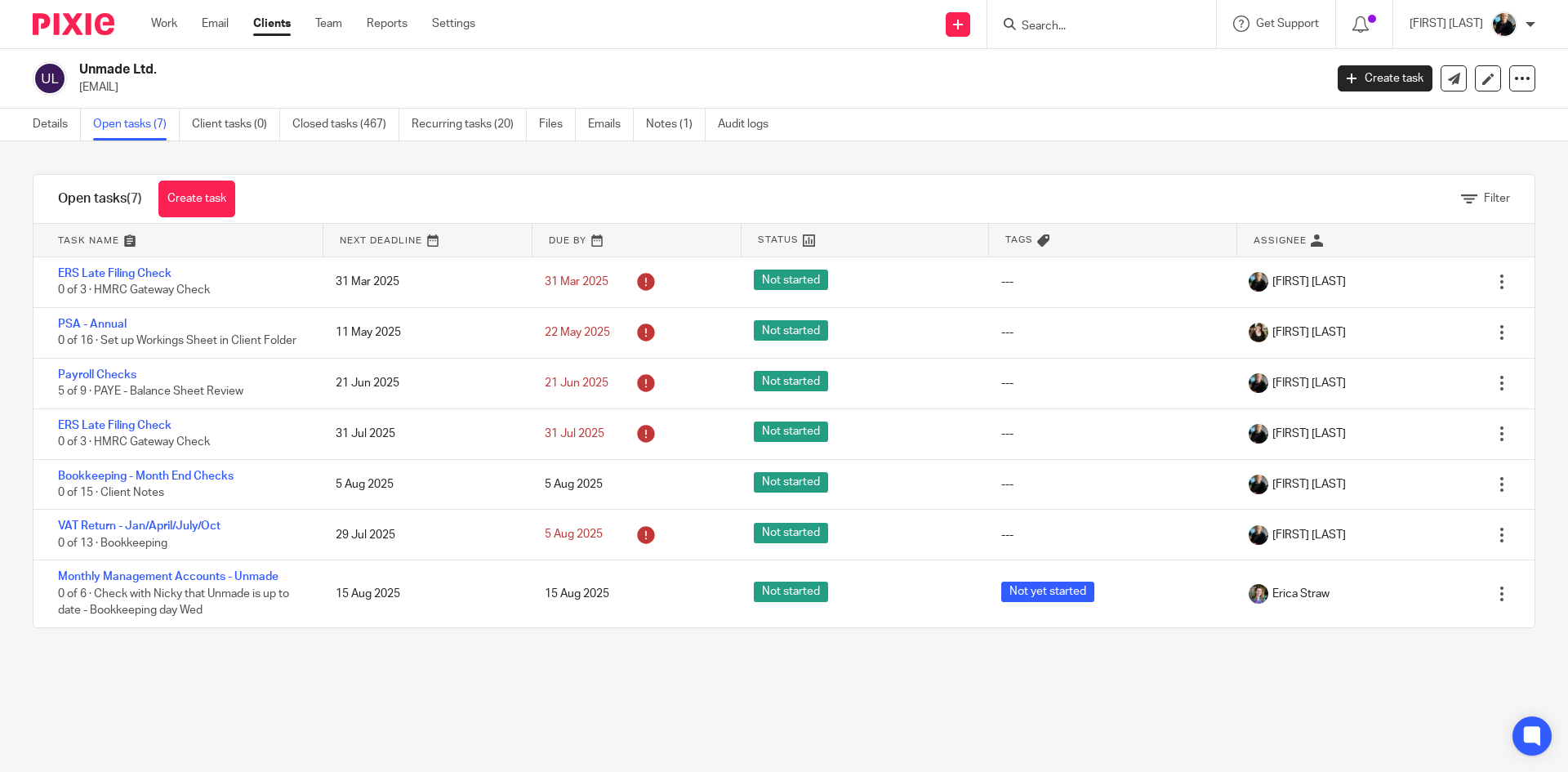 scroll, scrollTop: 0, scrollLeft: 0, axis: both 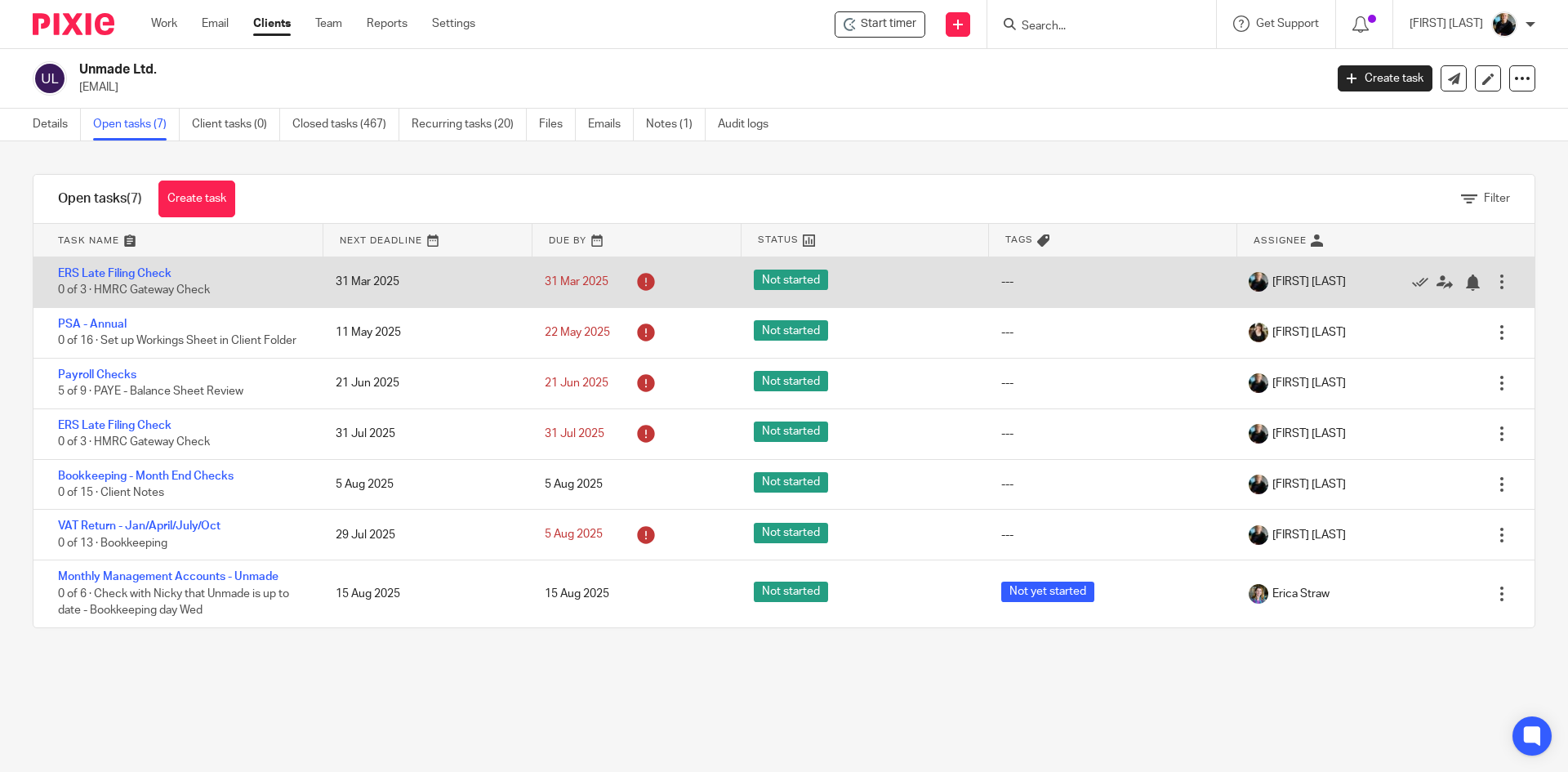 click on "0
of
3 ·
HMRC Gateway Check" at bounding box center [134, 291] 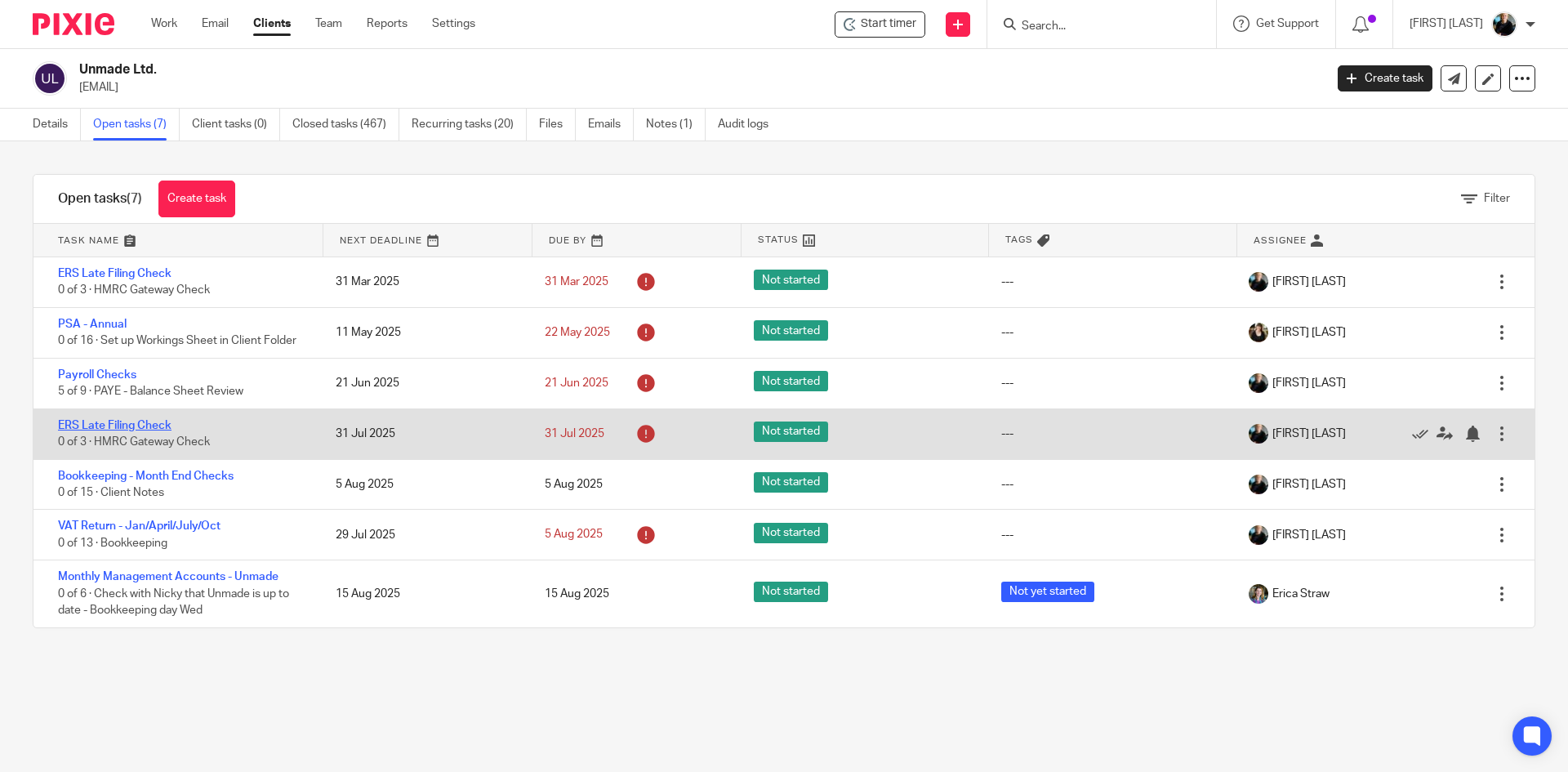 click on "ERS Late Filing Check" at bounding box center (114, 426) 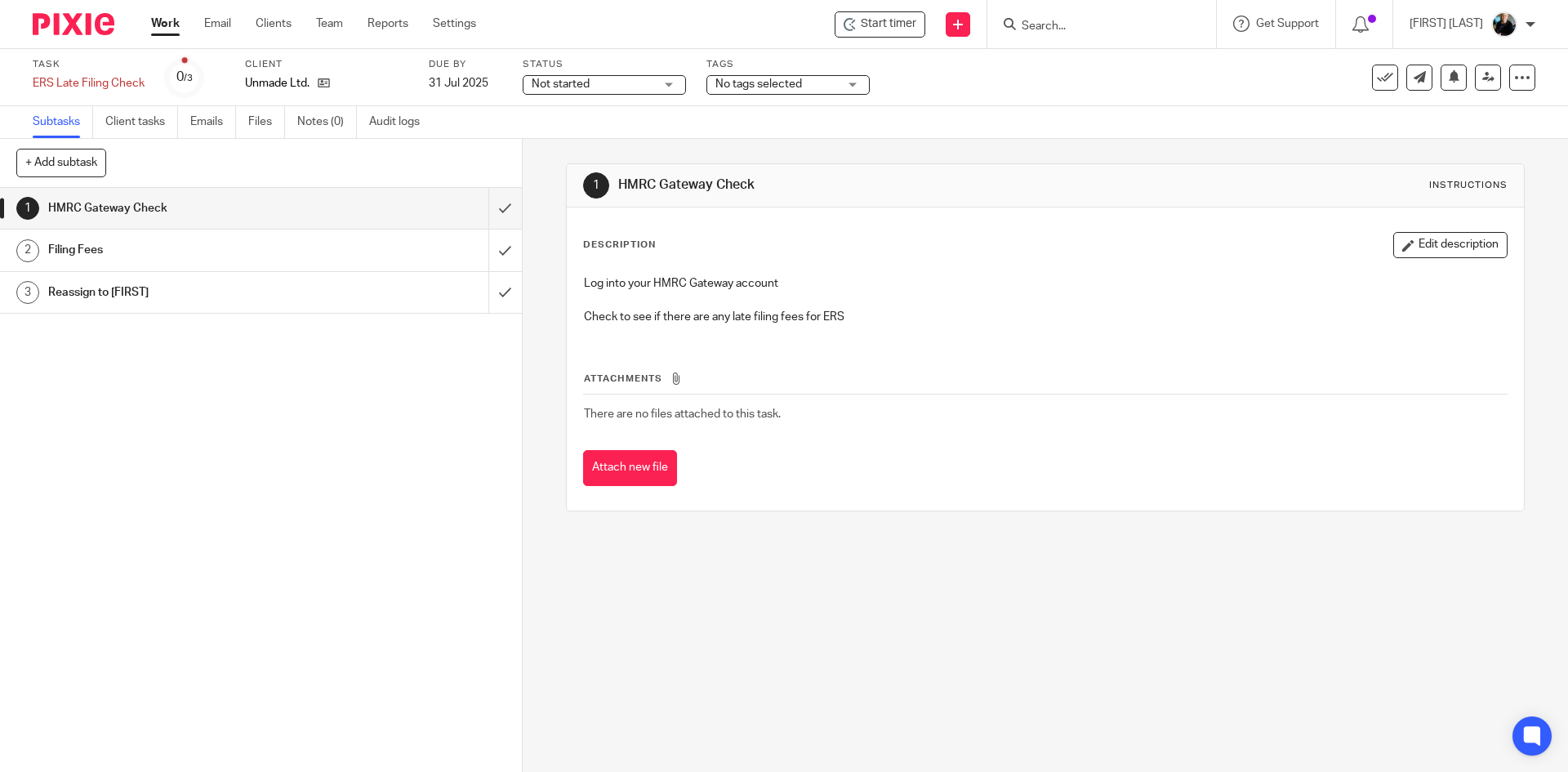 scroll, scrollTop: 0, scrollLeft: 0, axis: both 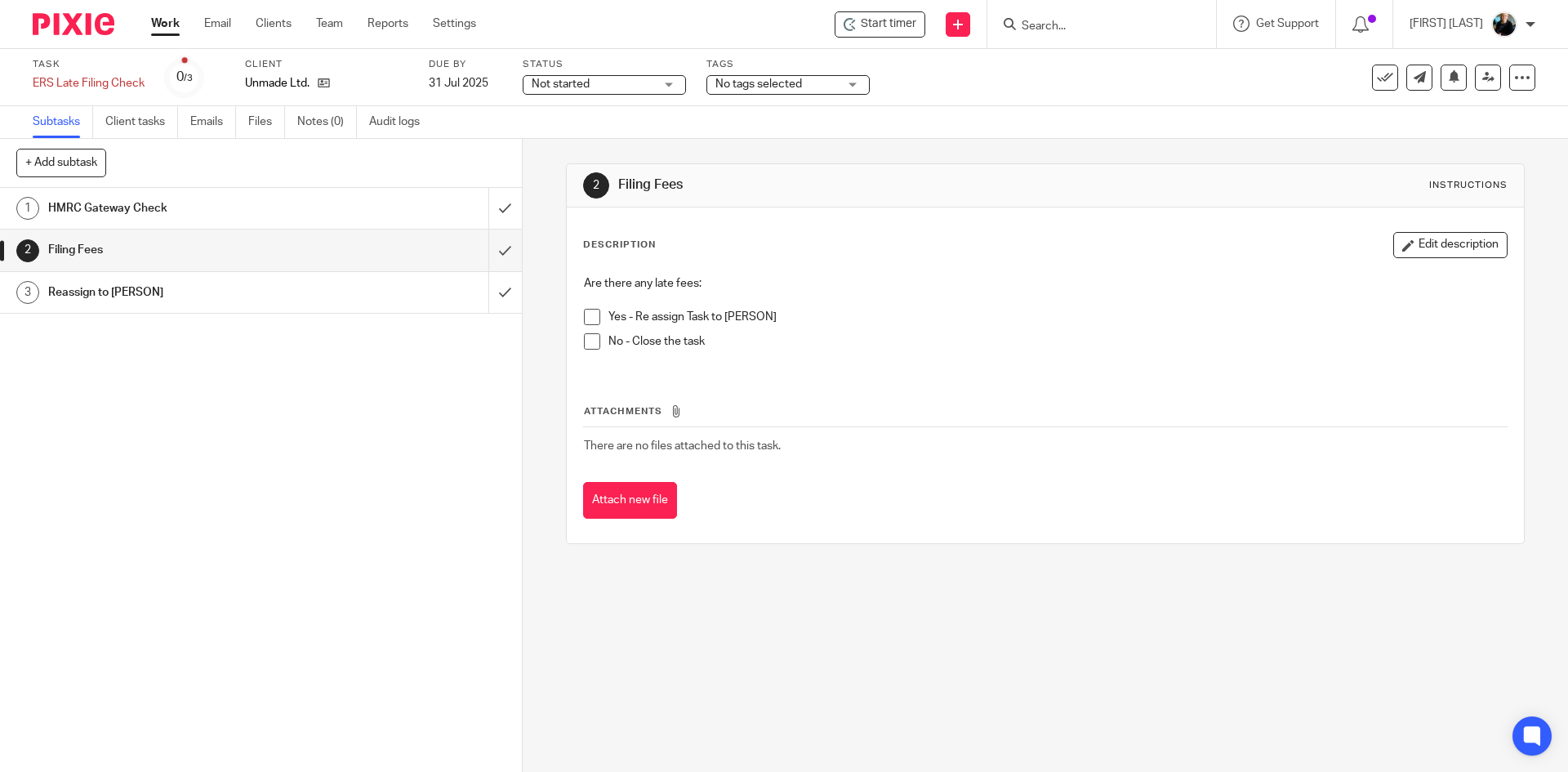 click at bounding box center [1094, 27] 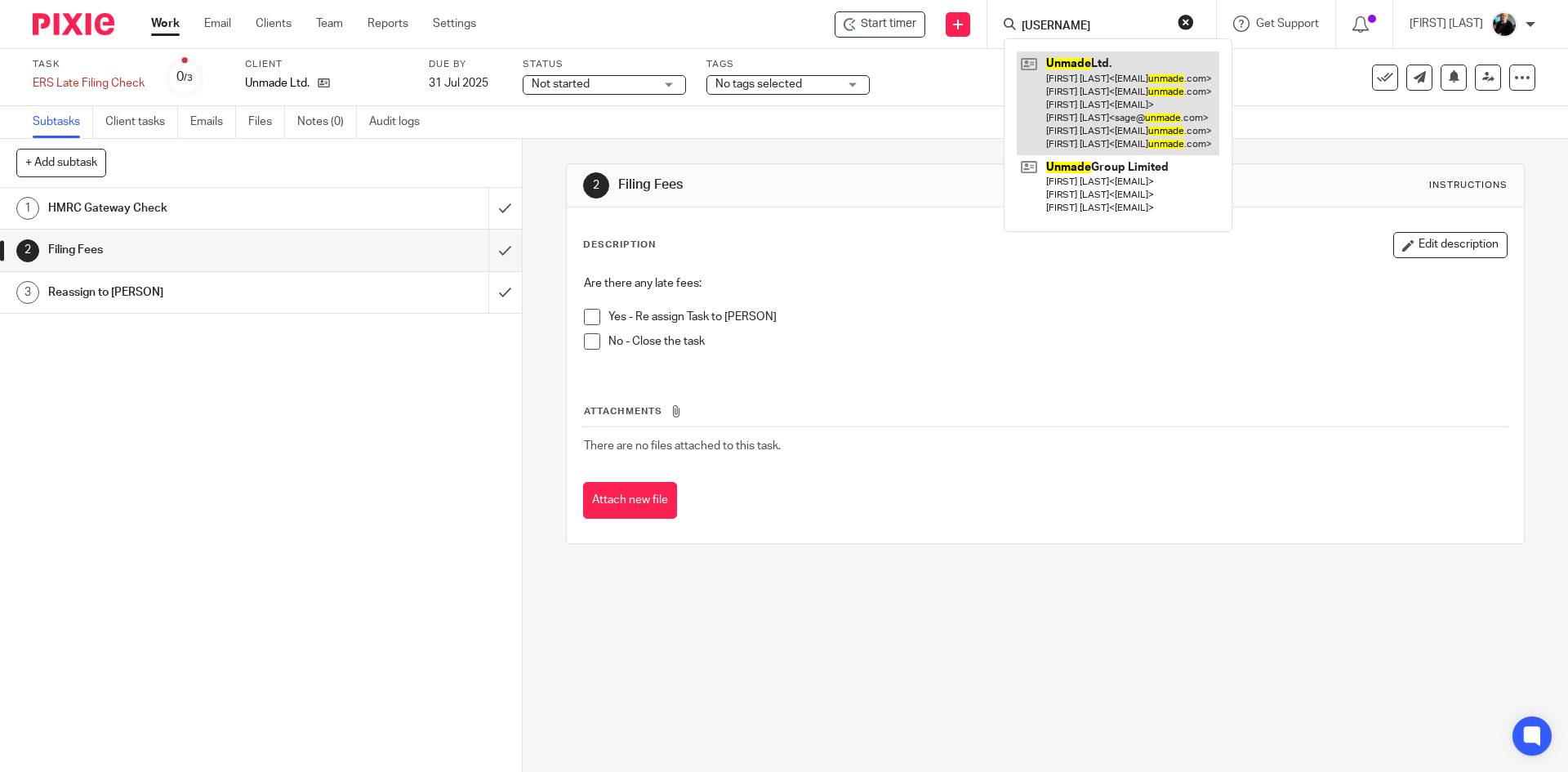 type on "unmadr" 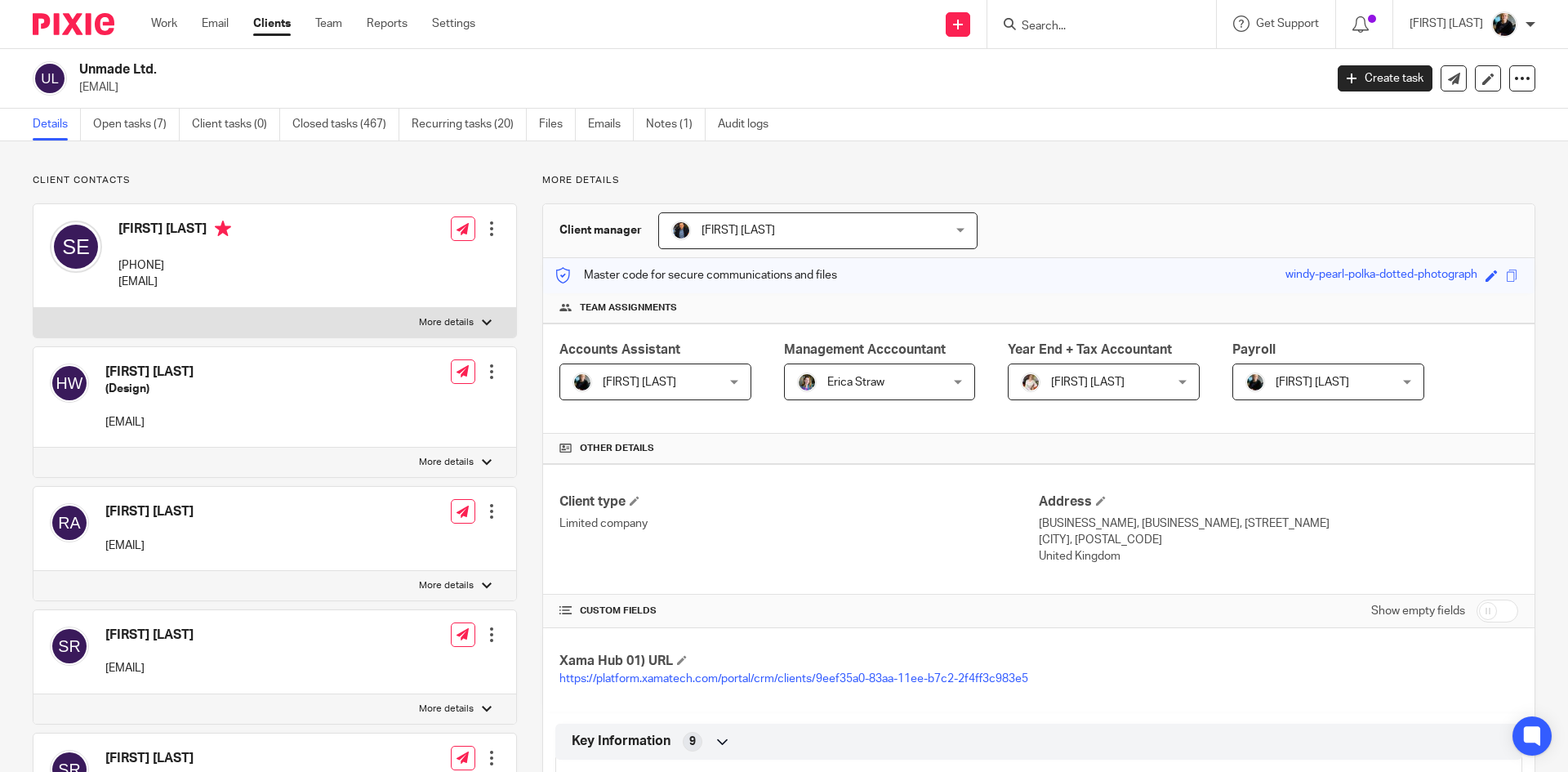 scroll, scrollTop: 0, scrollLeft: 0, axis: both 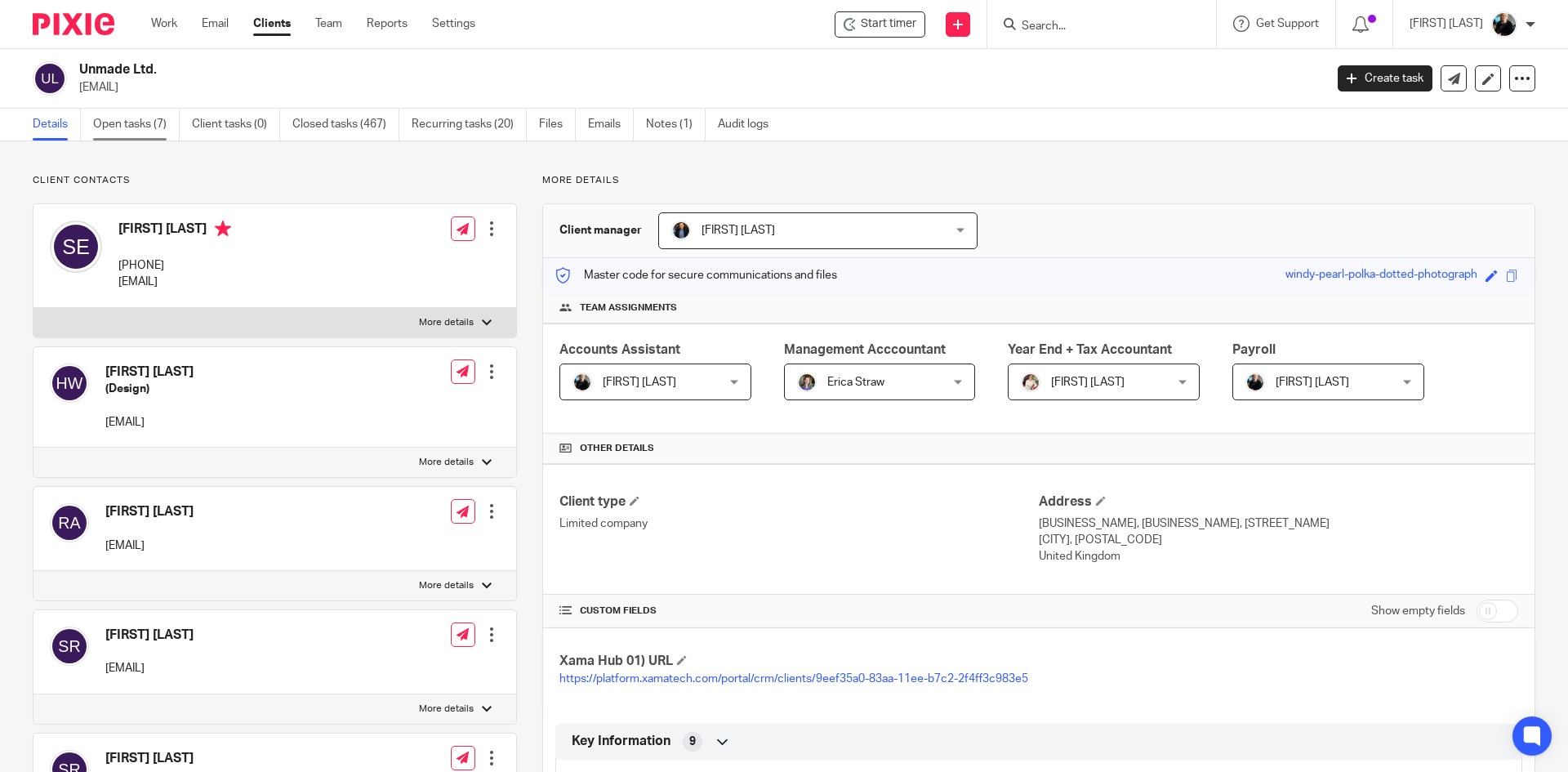 click on "Open tasks (7)" at bounding box center [136, 124] 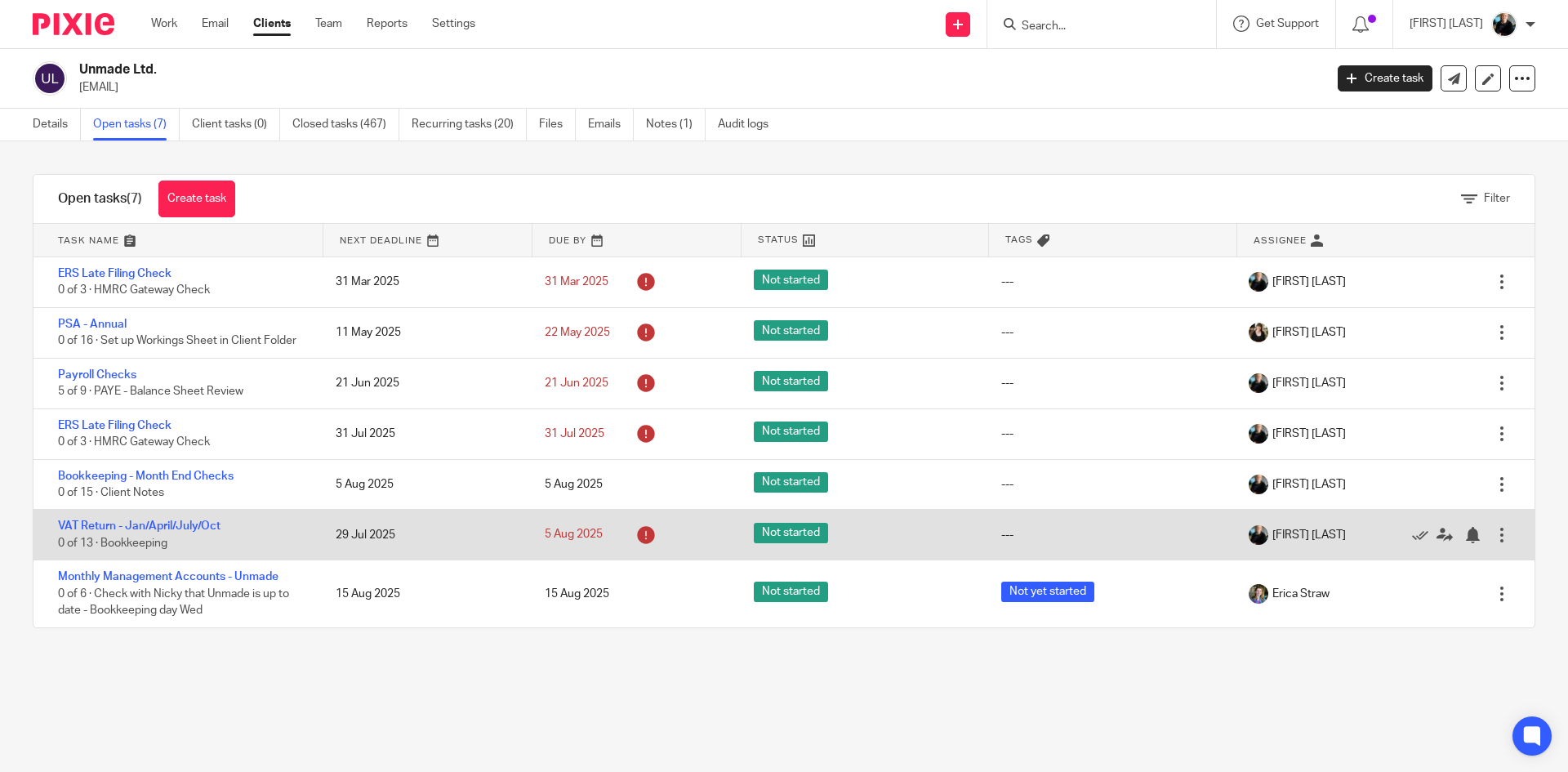 scroll, scrollTop: 0, scrollLeft: 0, axis: both 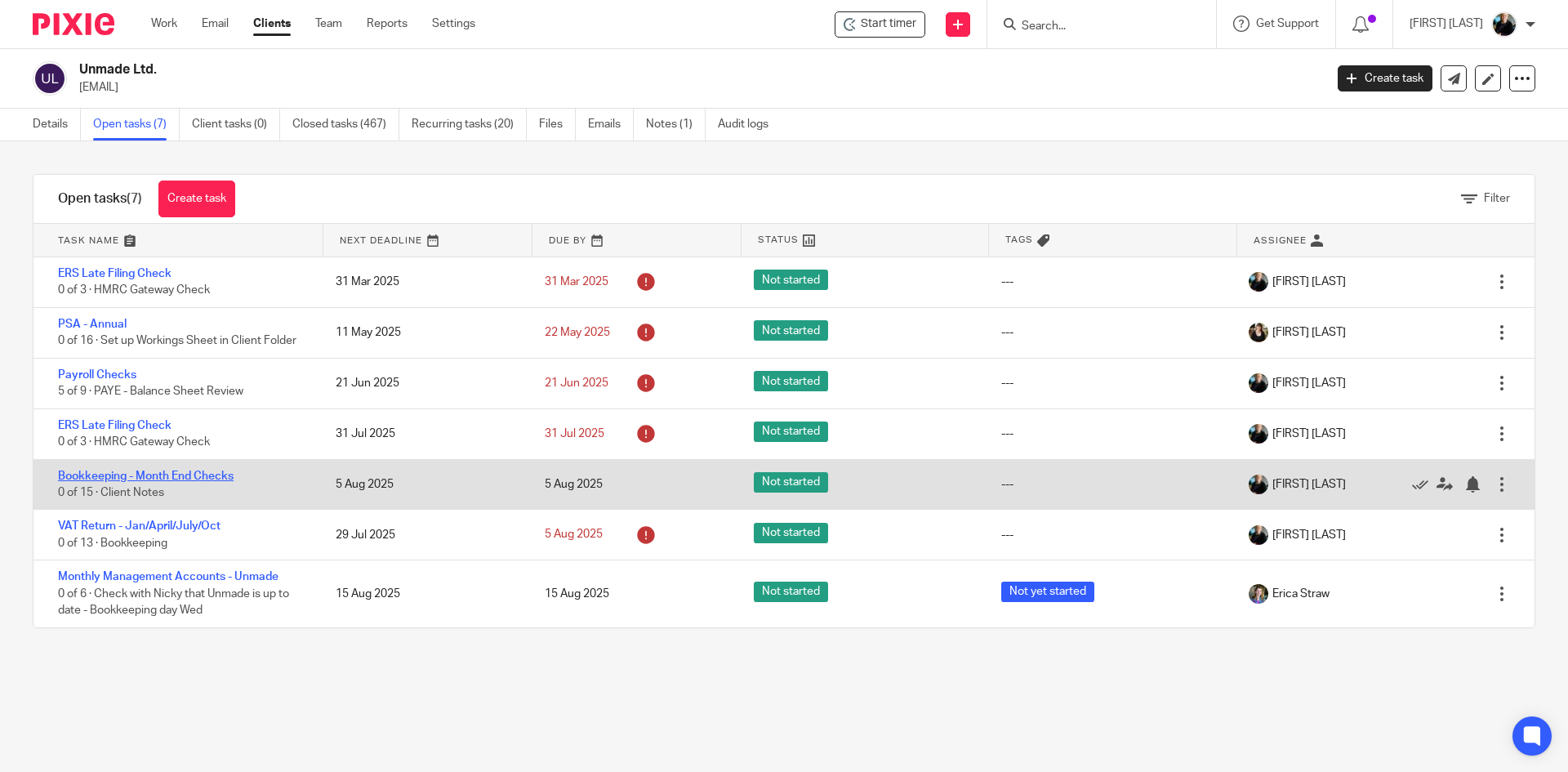click on "Bookkeeping - Month End Checks" at bounding box center [145, 476] 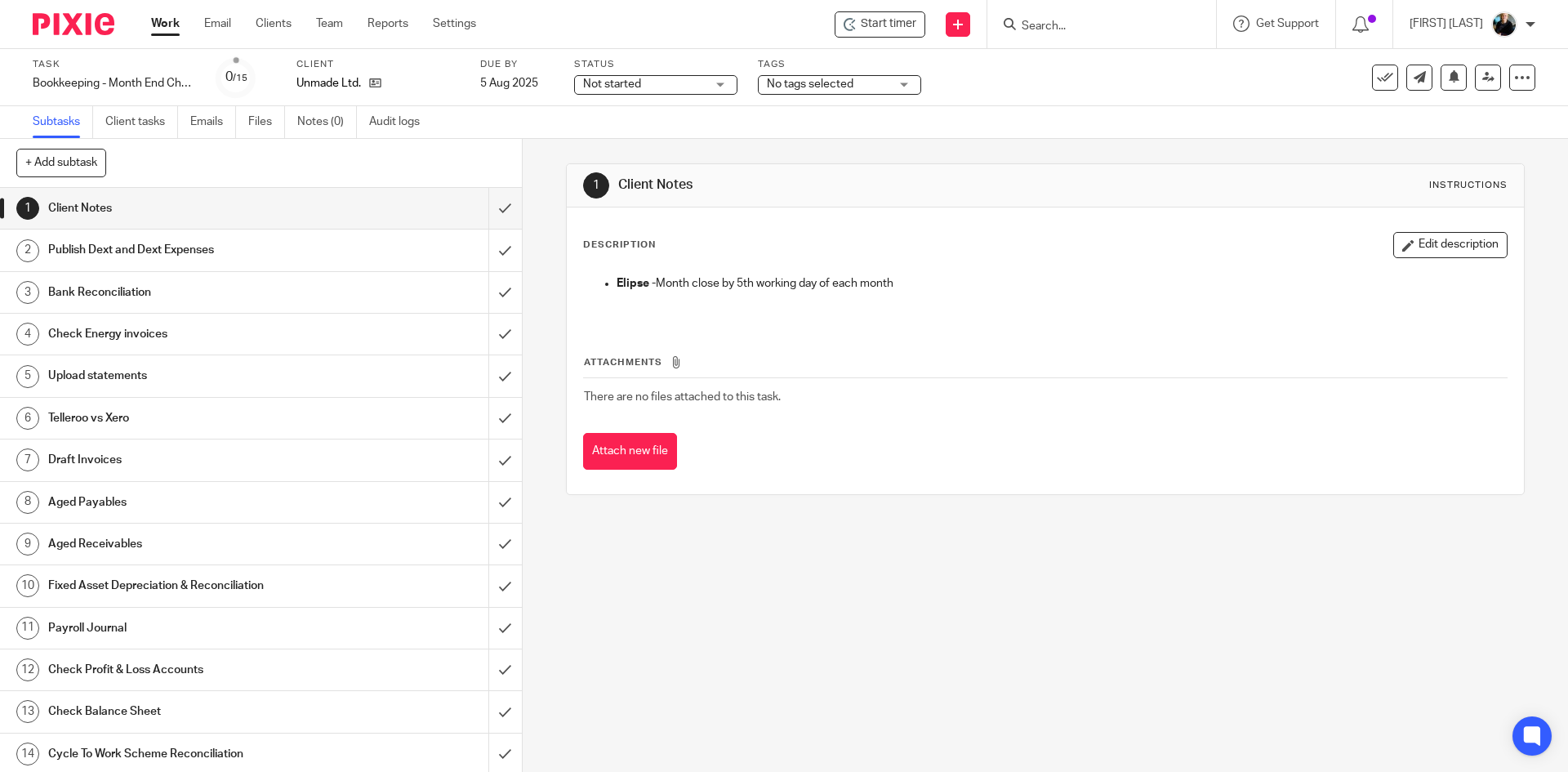 scroll, scrollTop: 0, scrollLeft: 0, axis: both 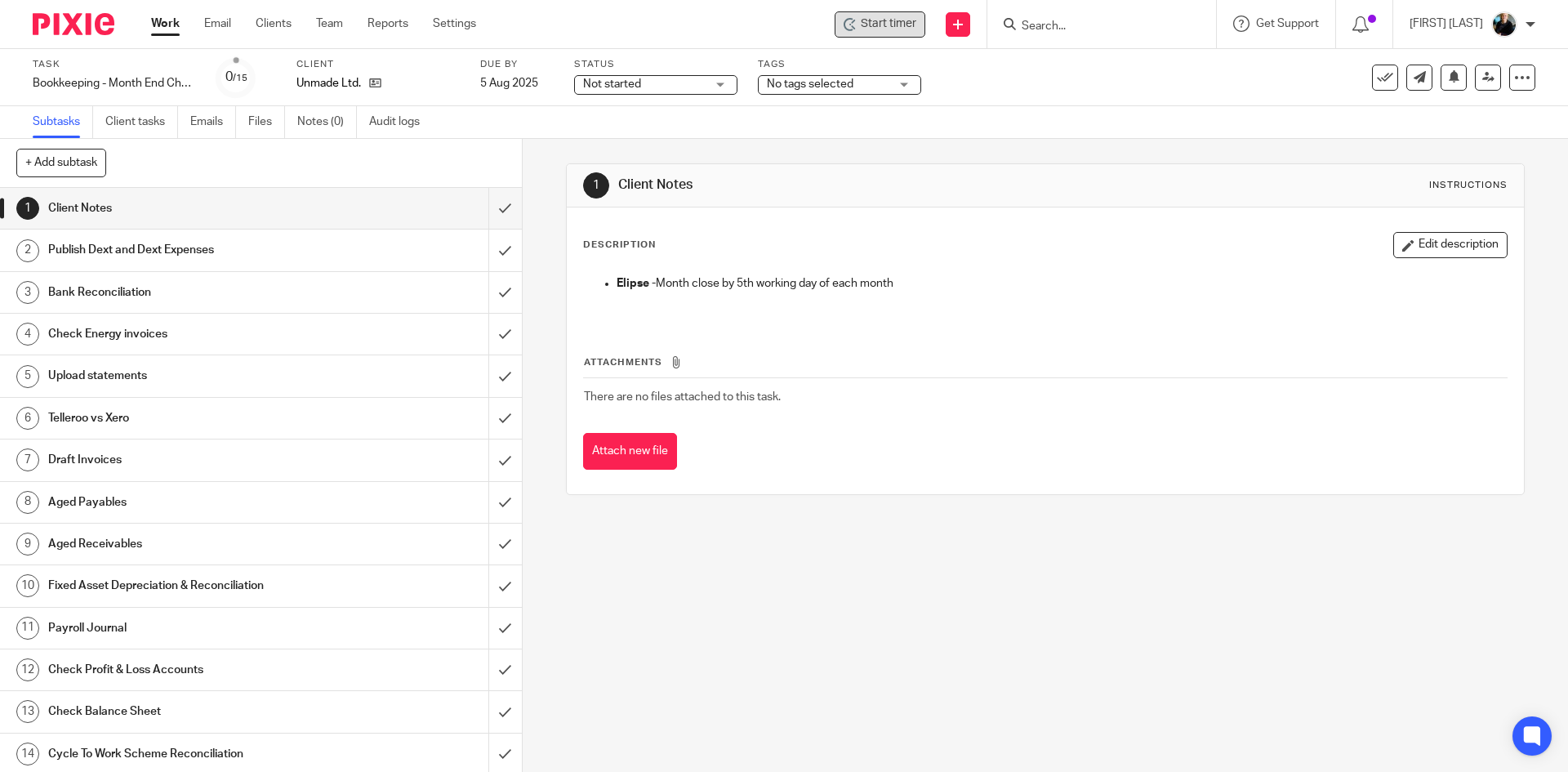 click on "Start timer" at bounding box center [889, 24] 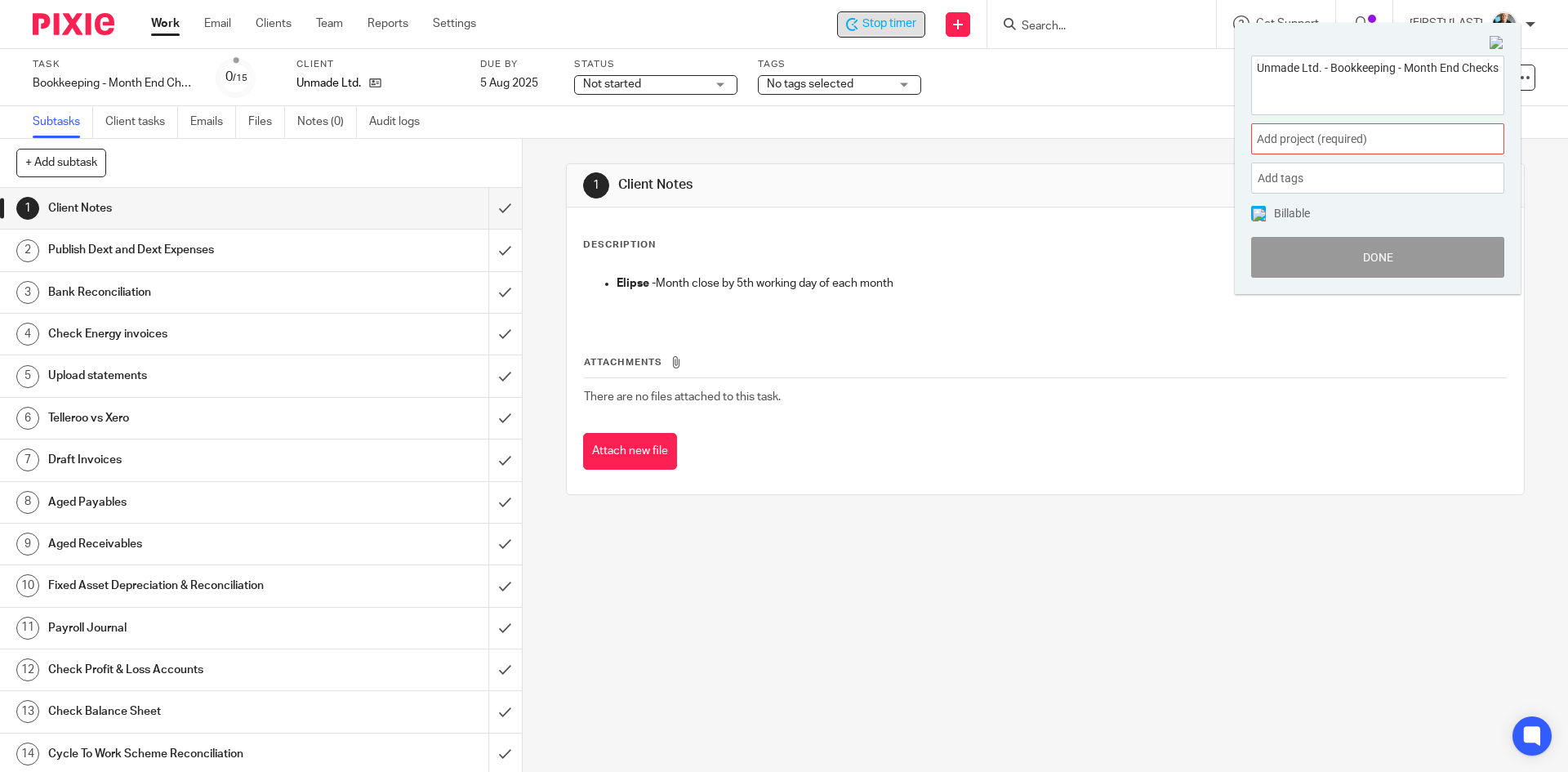 click on "Add project (required) :" at bounding box center (1360, 139) 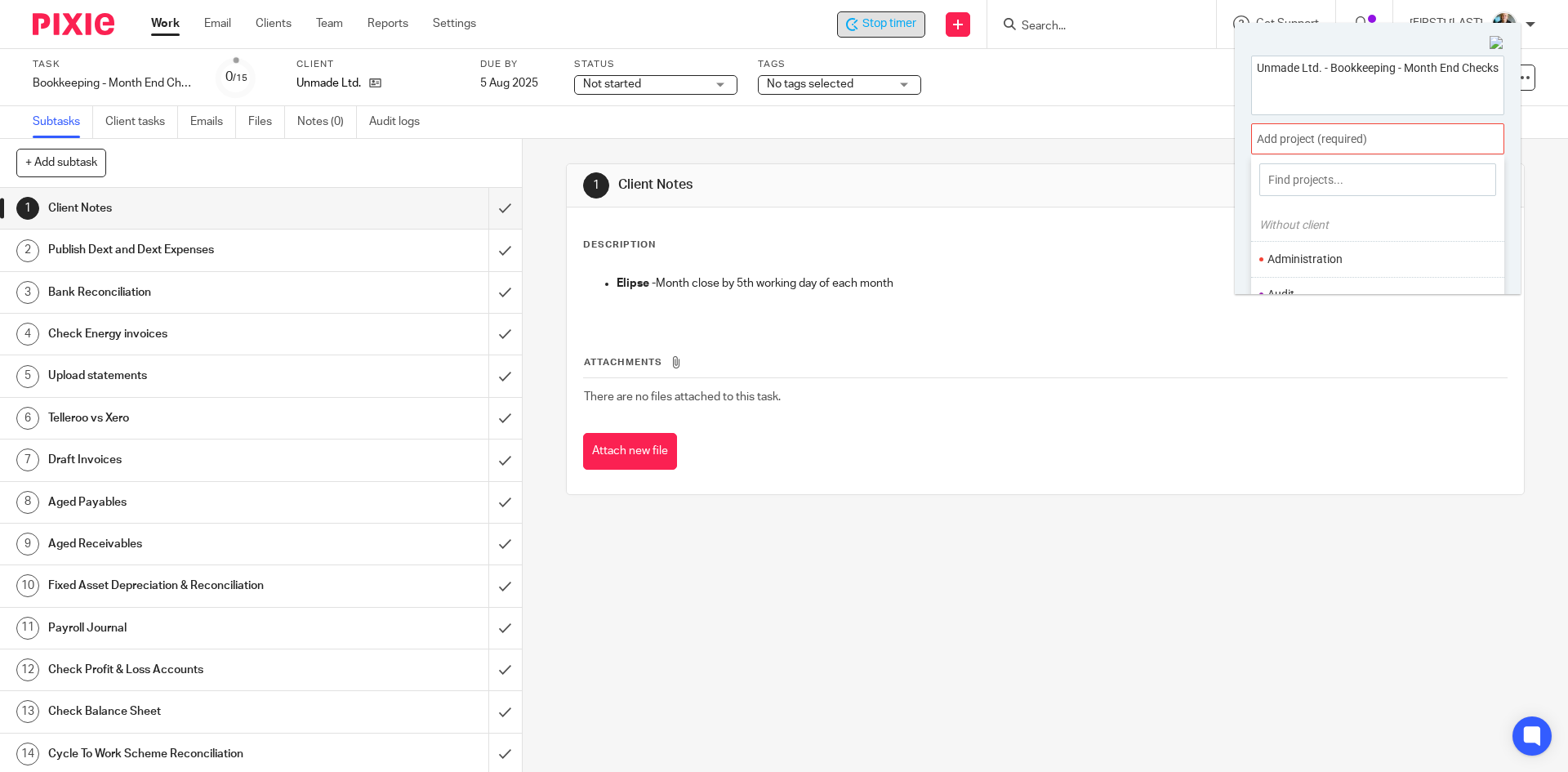 click at bounding box center [1378, 139] 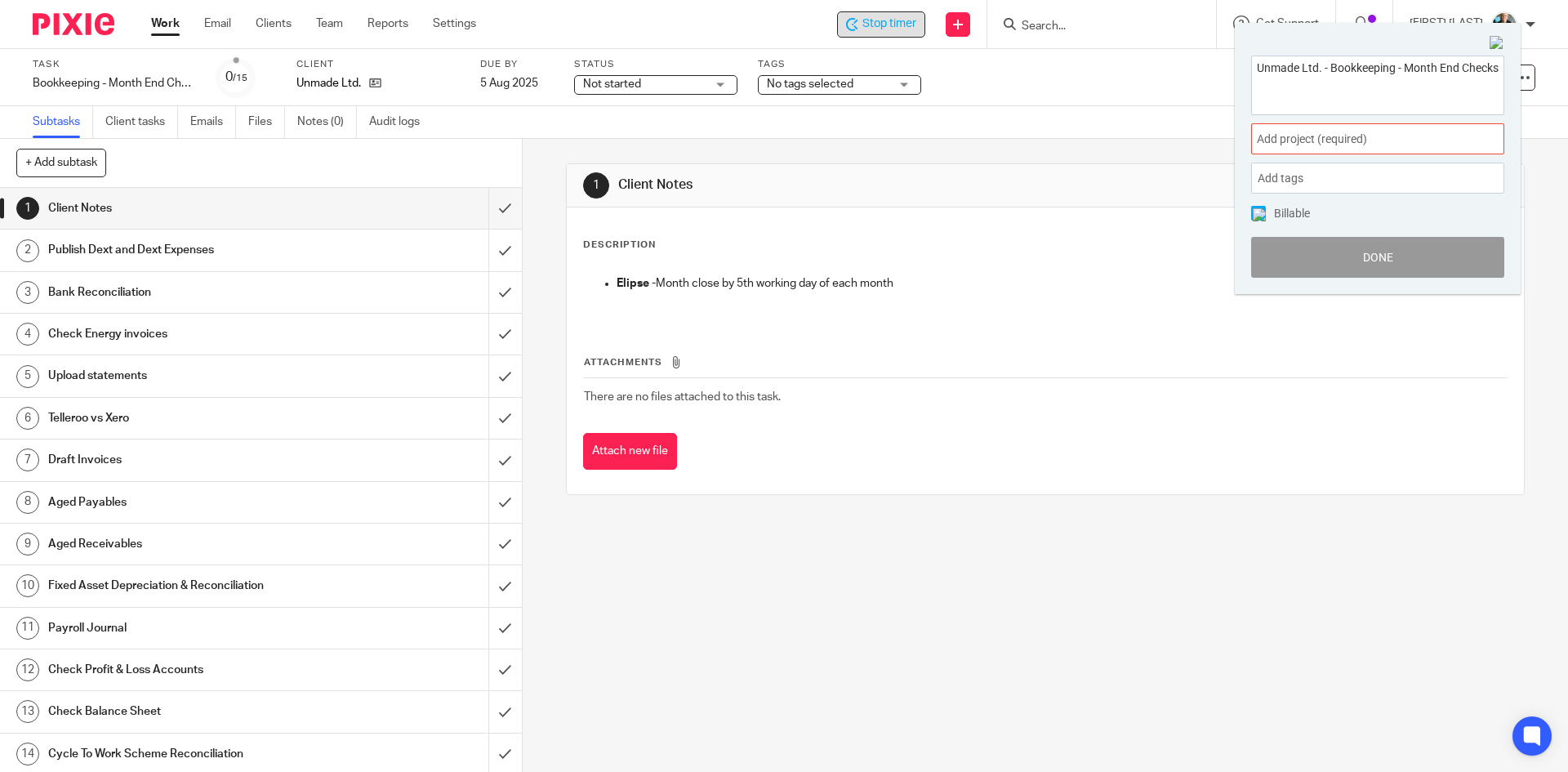 click on "Add project (required) :" at bounding box center (1360, 139) 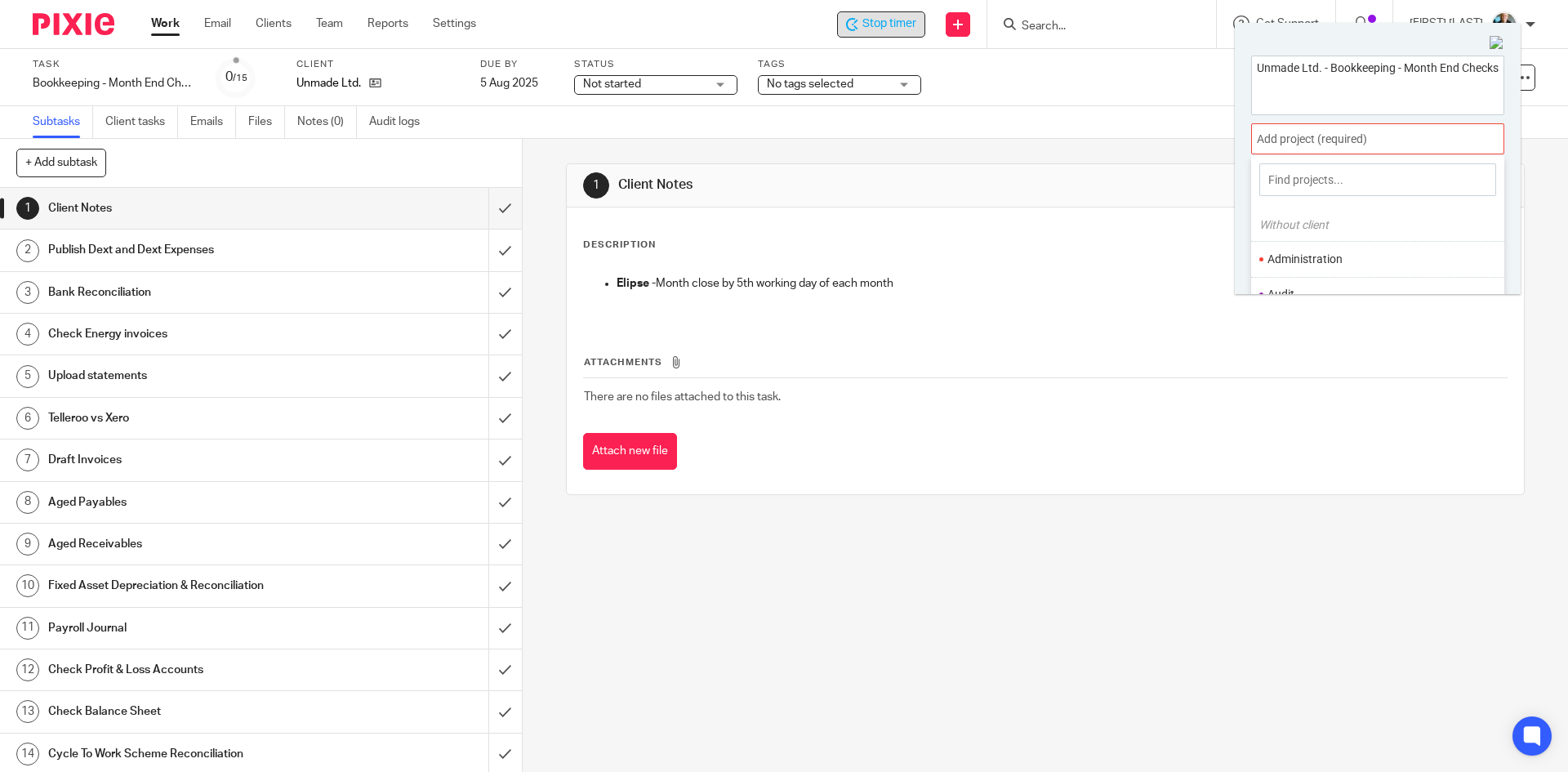 click at bounding box center [1378, 139] 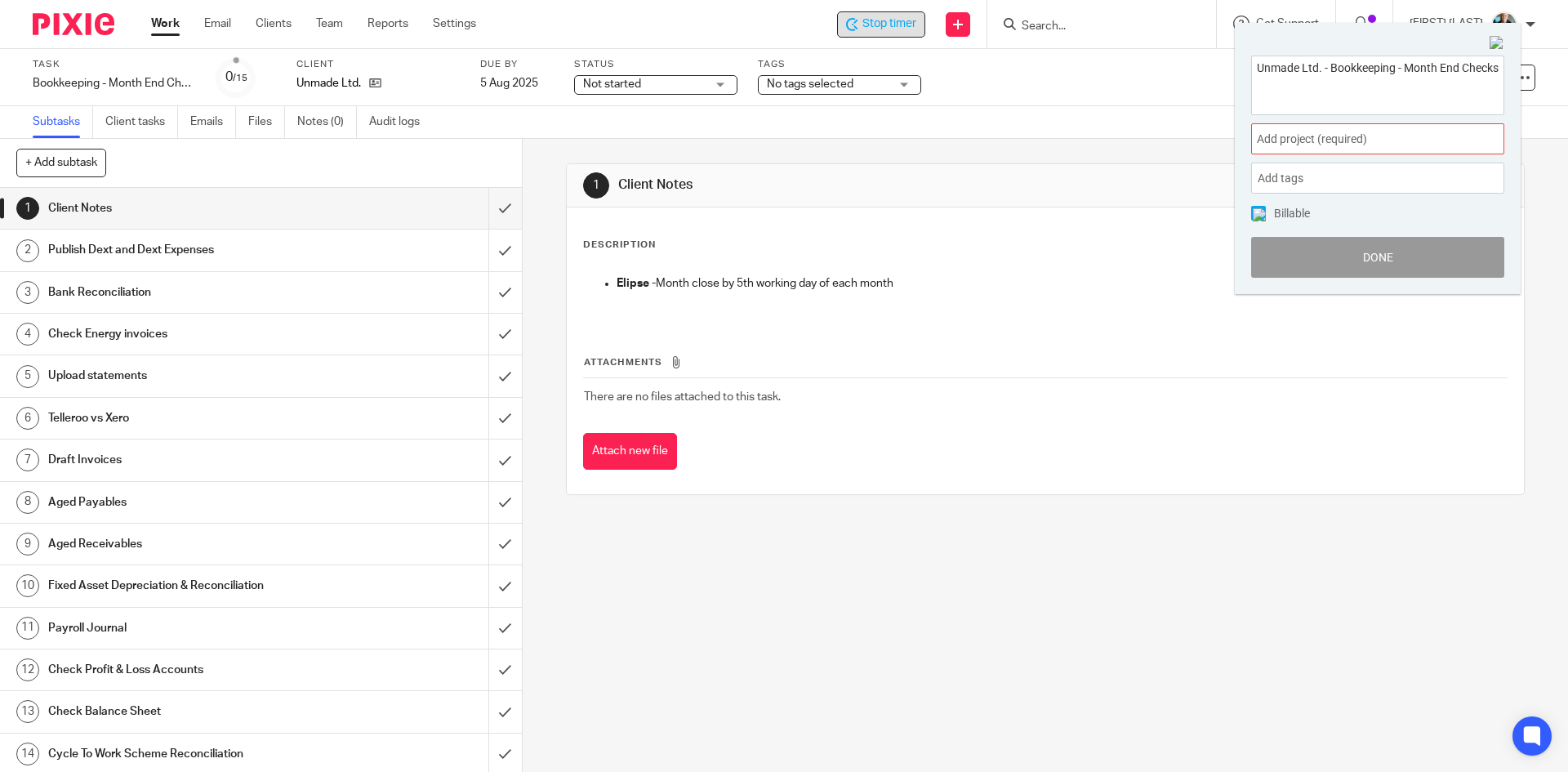 click on "Add project (required) :" at bounding box center [1360, 139] 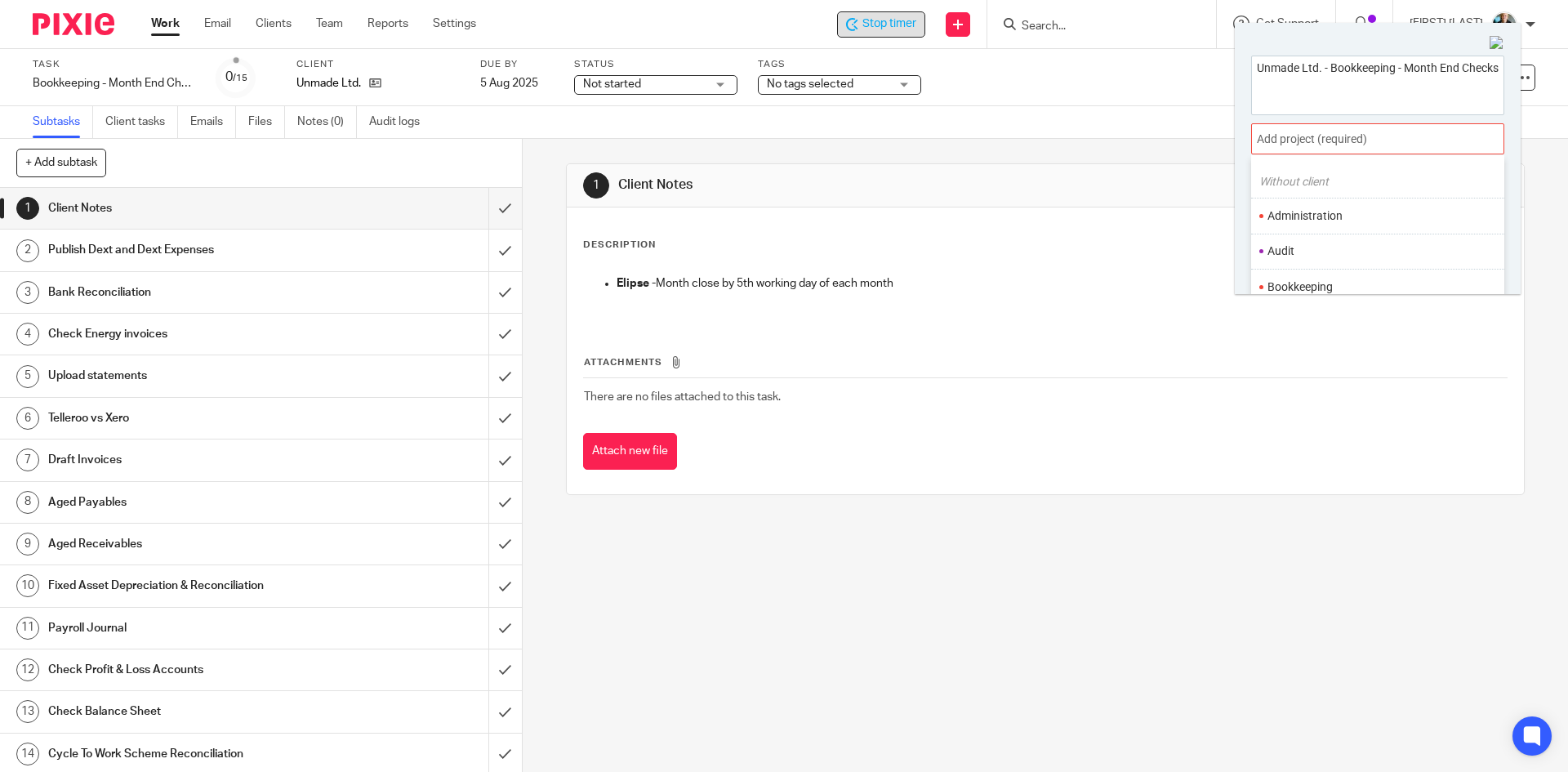 scroll, scrollTop: 82, scrollLeft: 0, axis: vertical 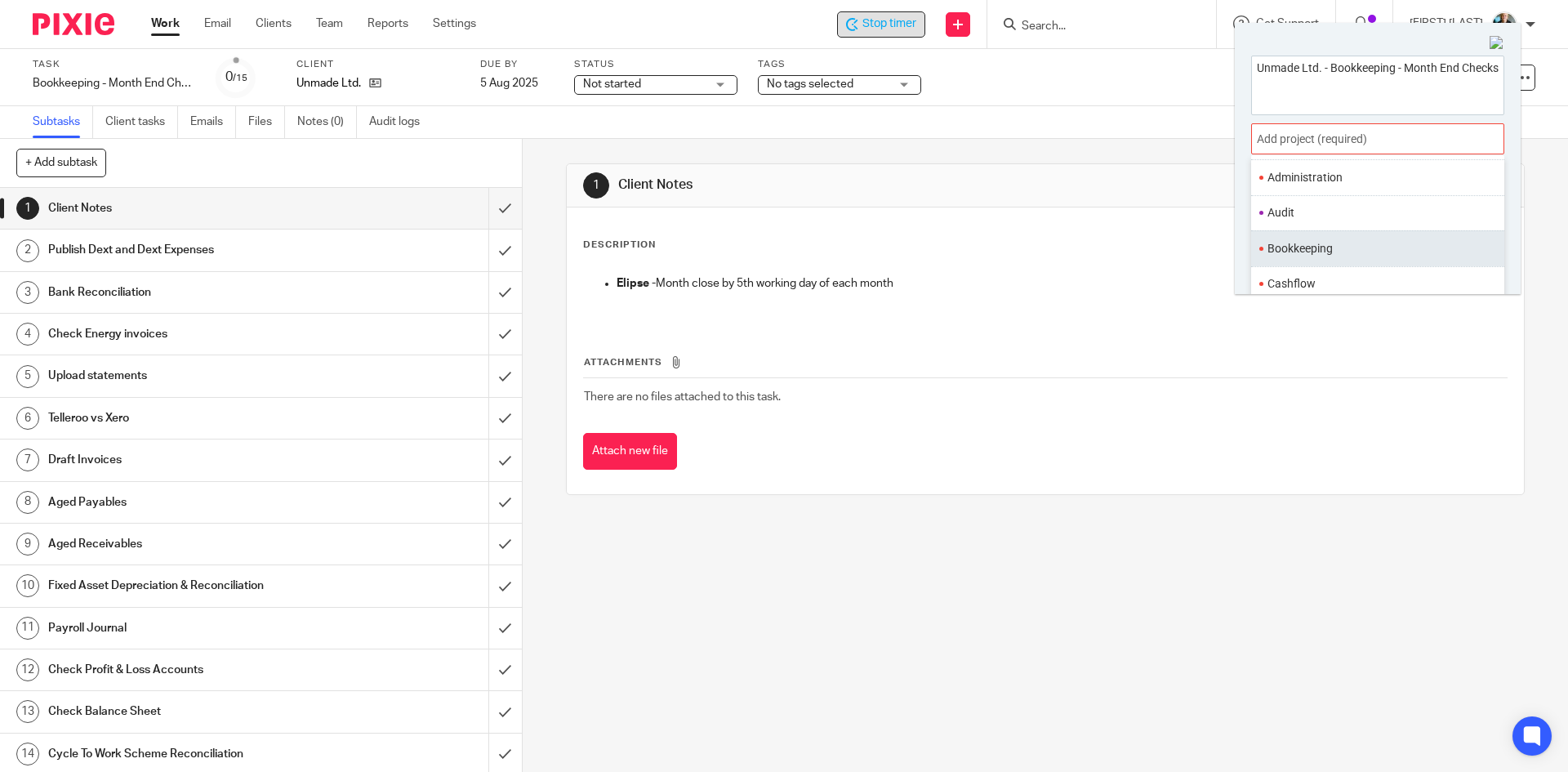 click on "Bookkeeping" at bounding box center (1374, 248) 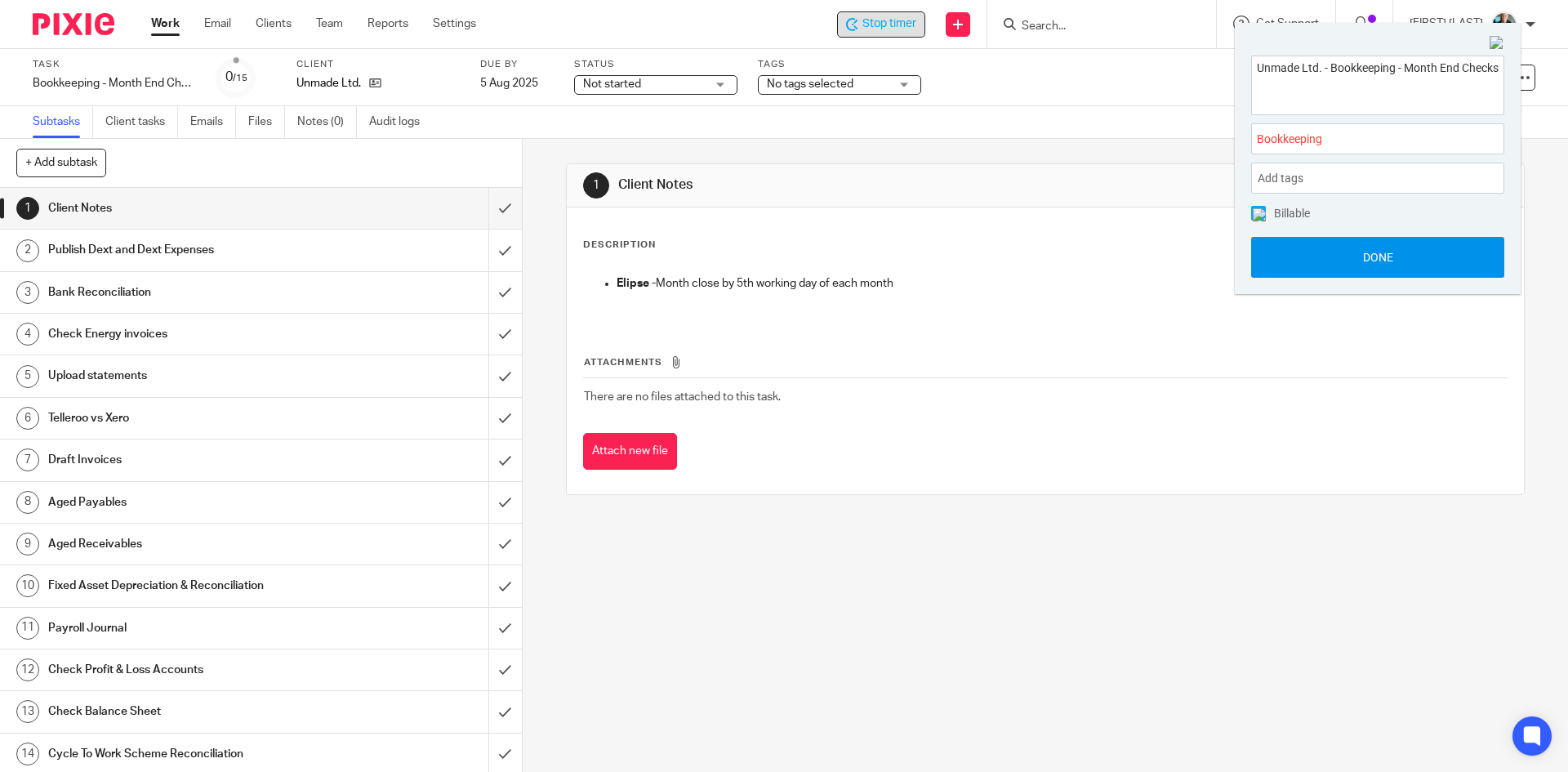 click on "Done" at bounding box center (1378, 257) 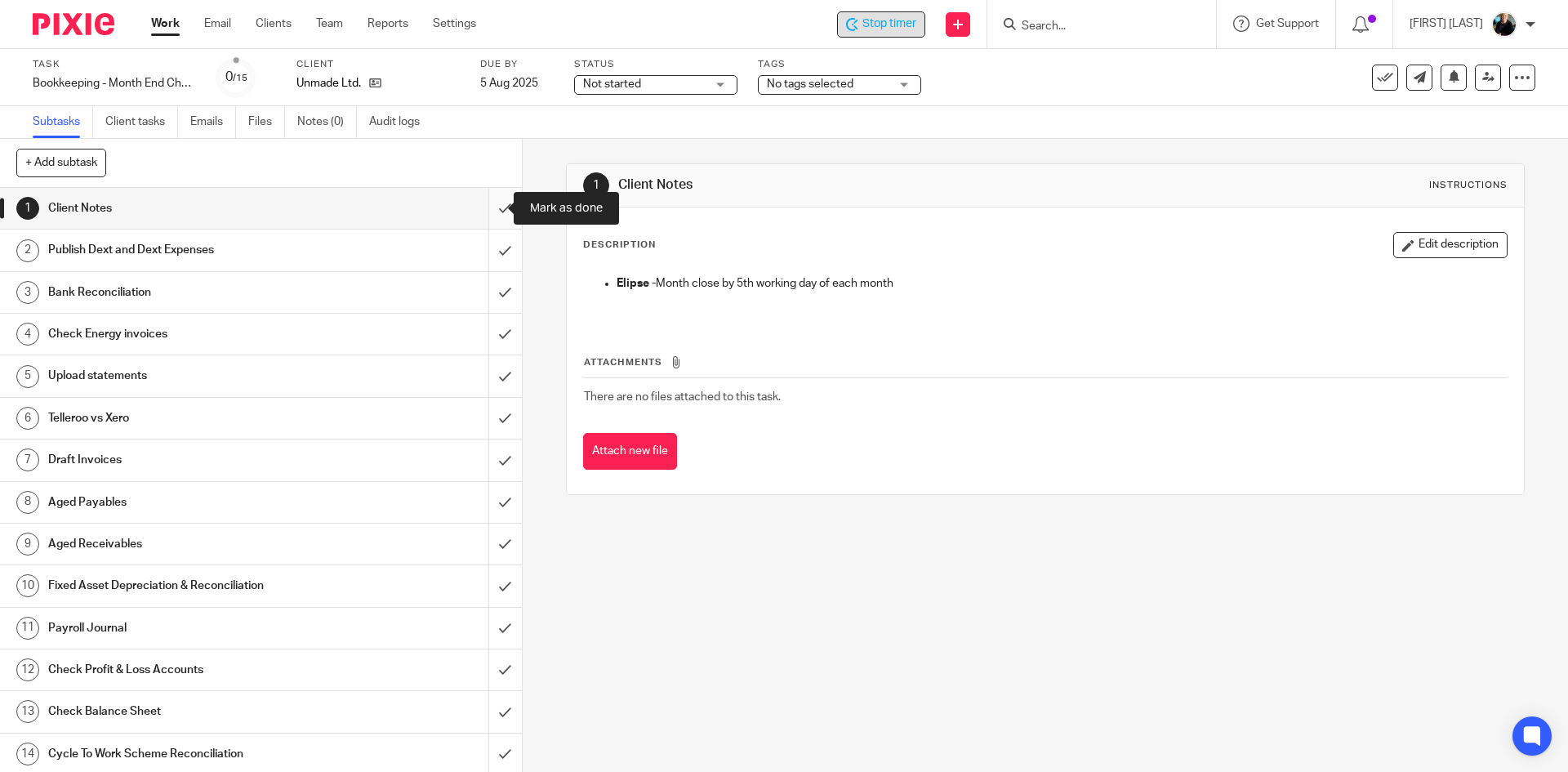 click at bounding box center (261, 208) 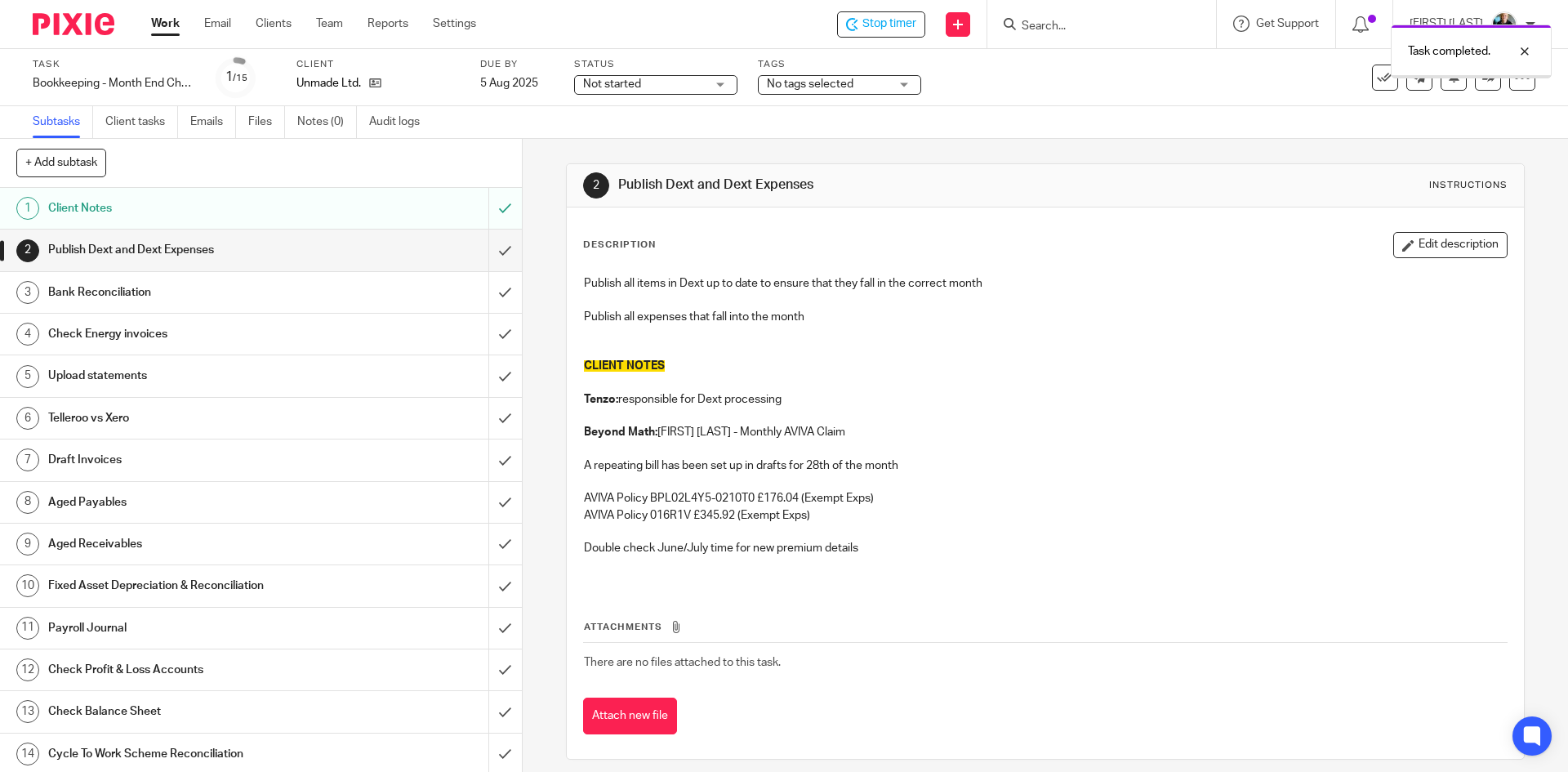 scroll, scrollTop: 0, scrollLeft: 0, axis: both 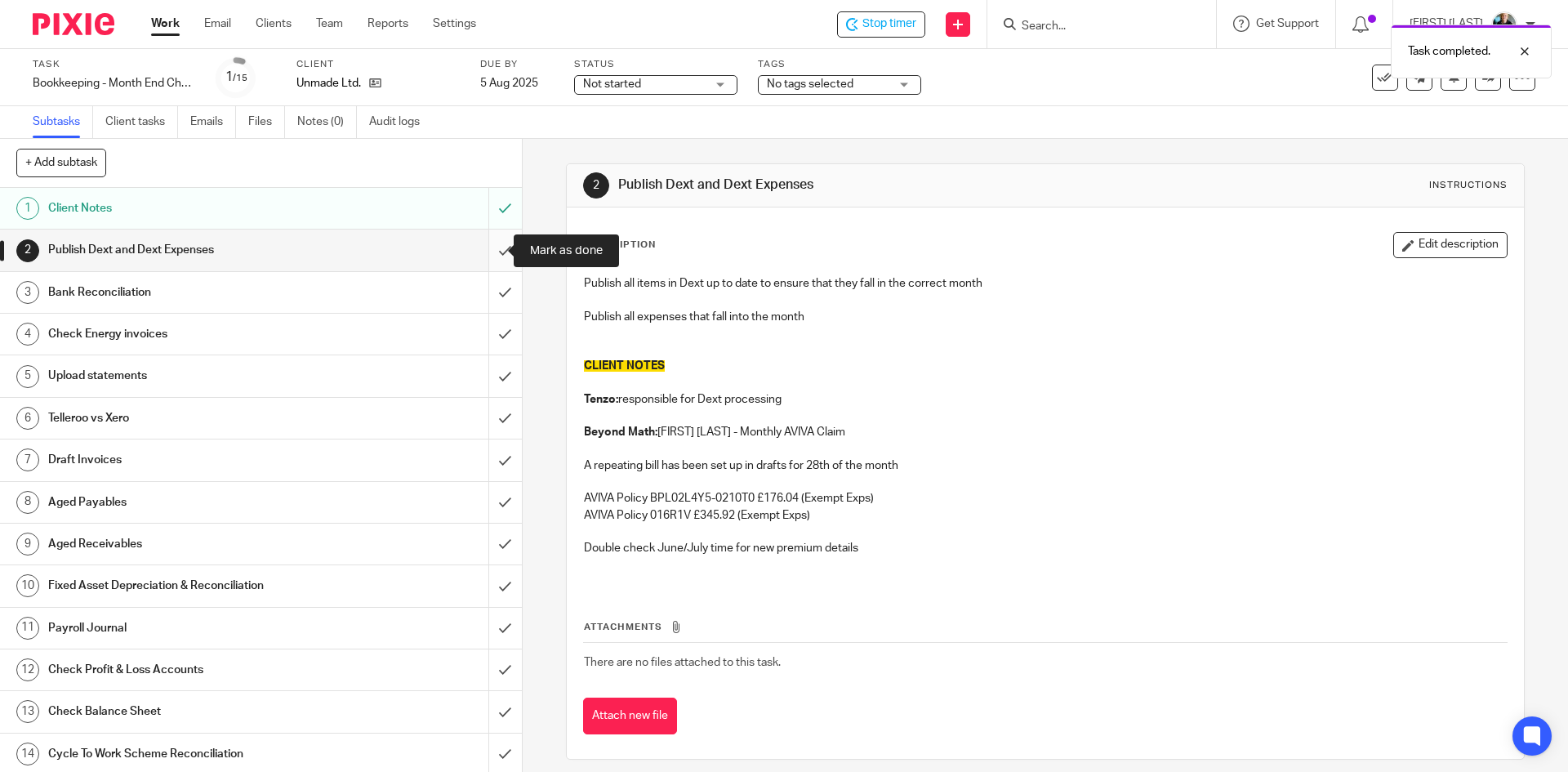 click at bounding box center [261, 250] 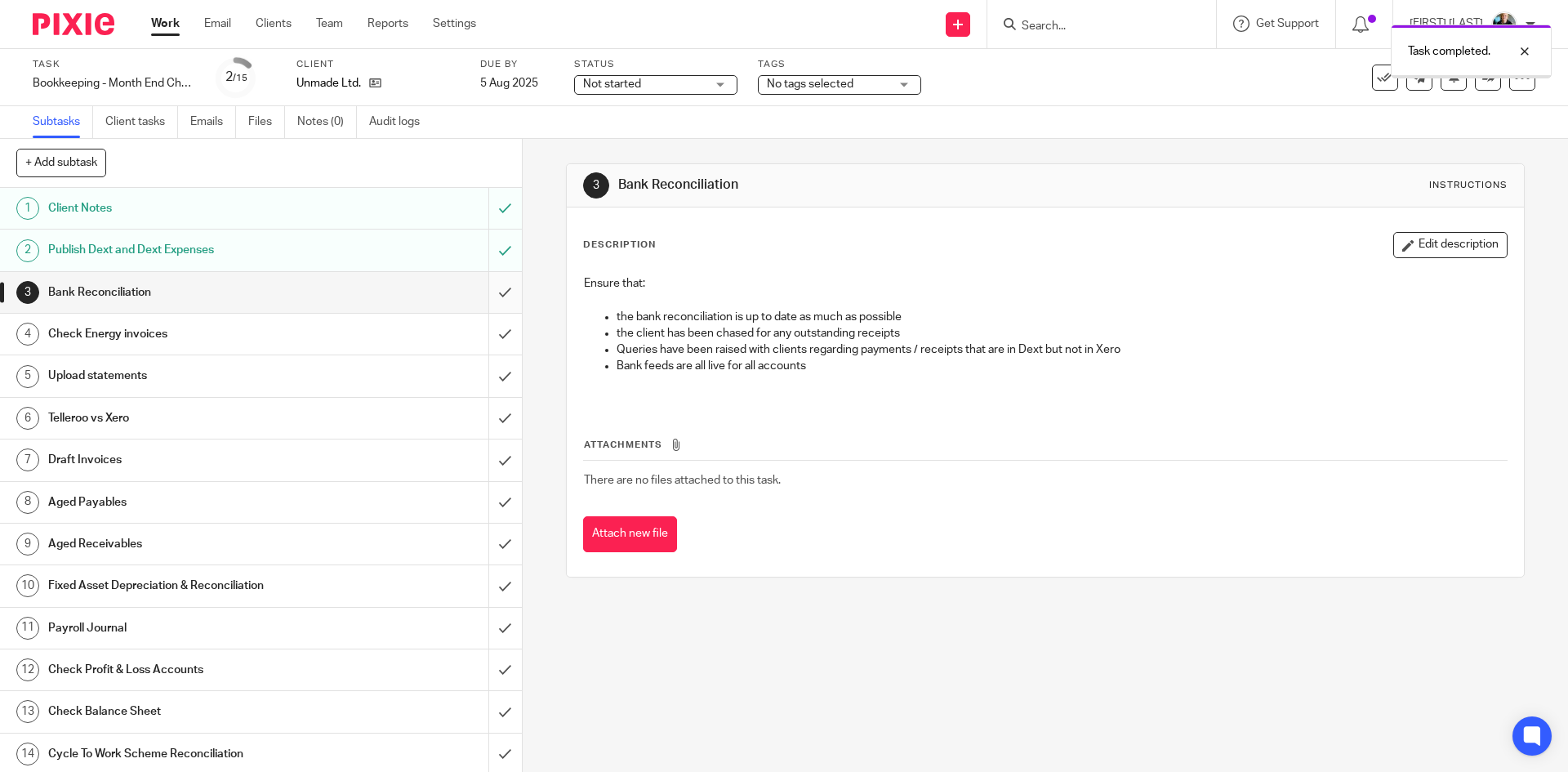scroll, scrollTop: 0, scrollLeft: 0, axis: both 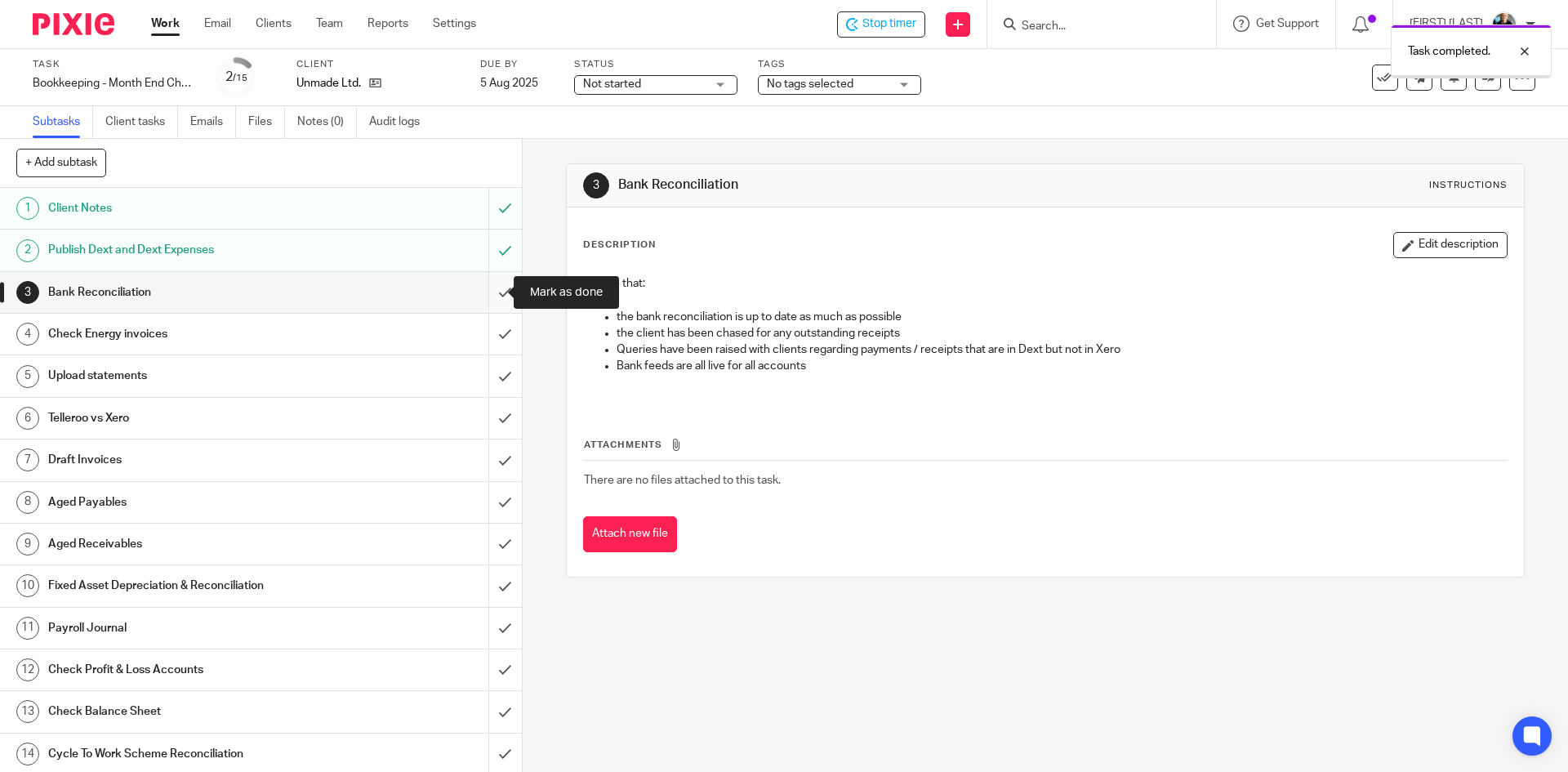 click at bounding box center [261, 292] 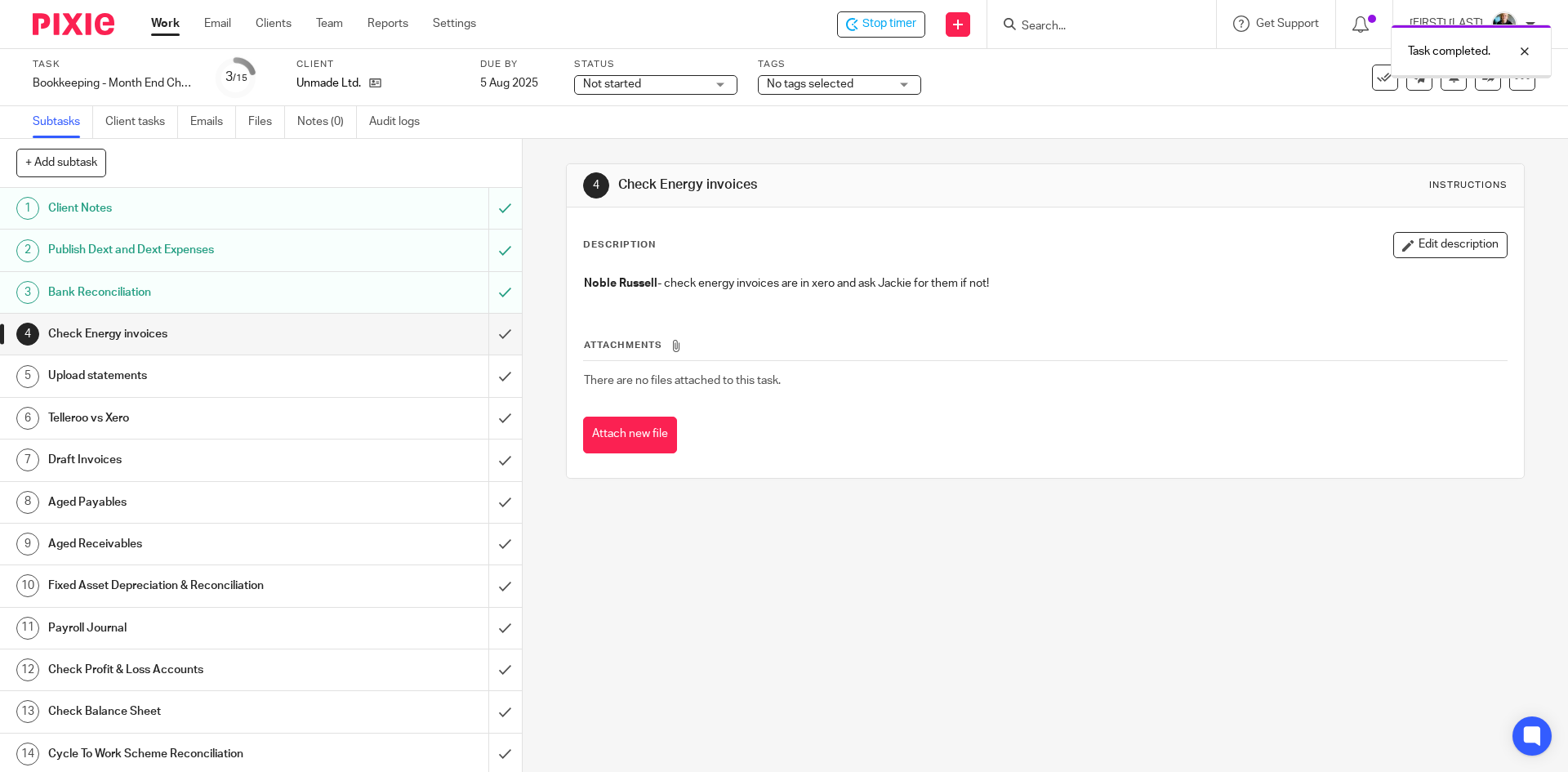 scroll, scrollTop: 0, scrollLeft: 0, axis: both 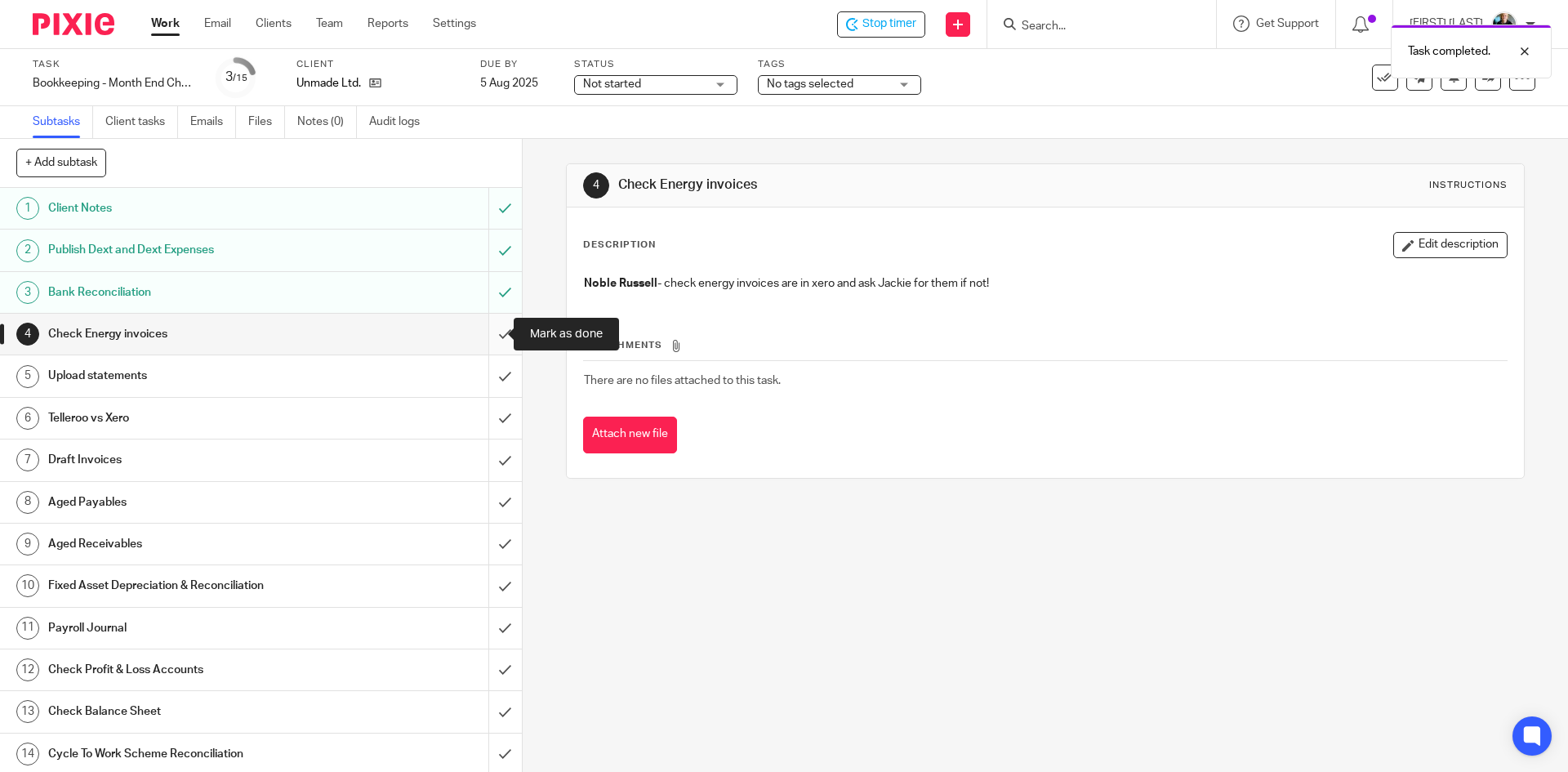 click at bounding box center [261, 334] 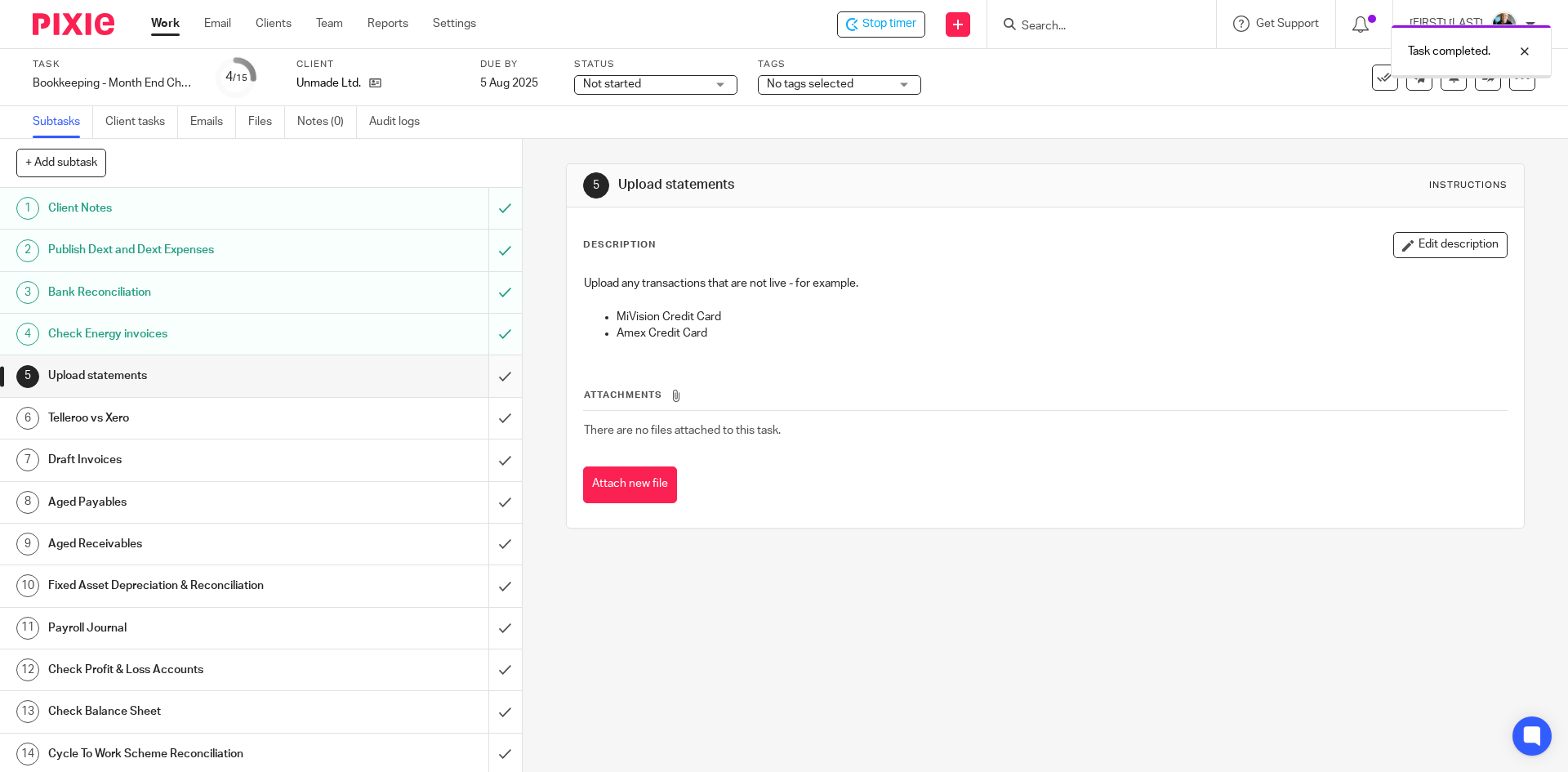 scroll, scrollTop: 0, scrollLeft: 0, axis: both 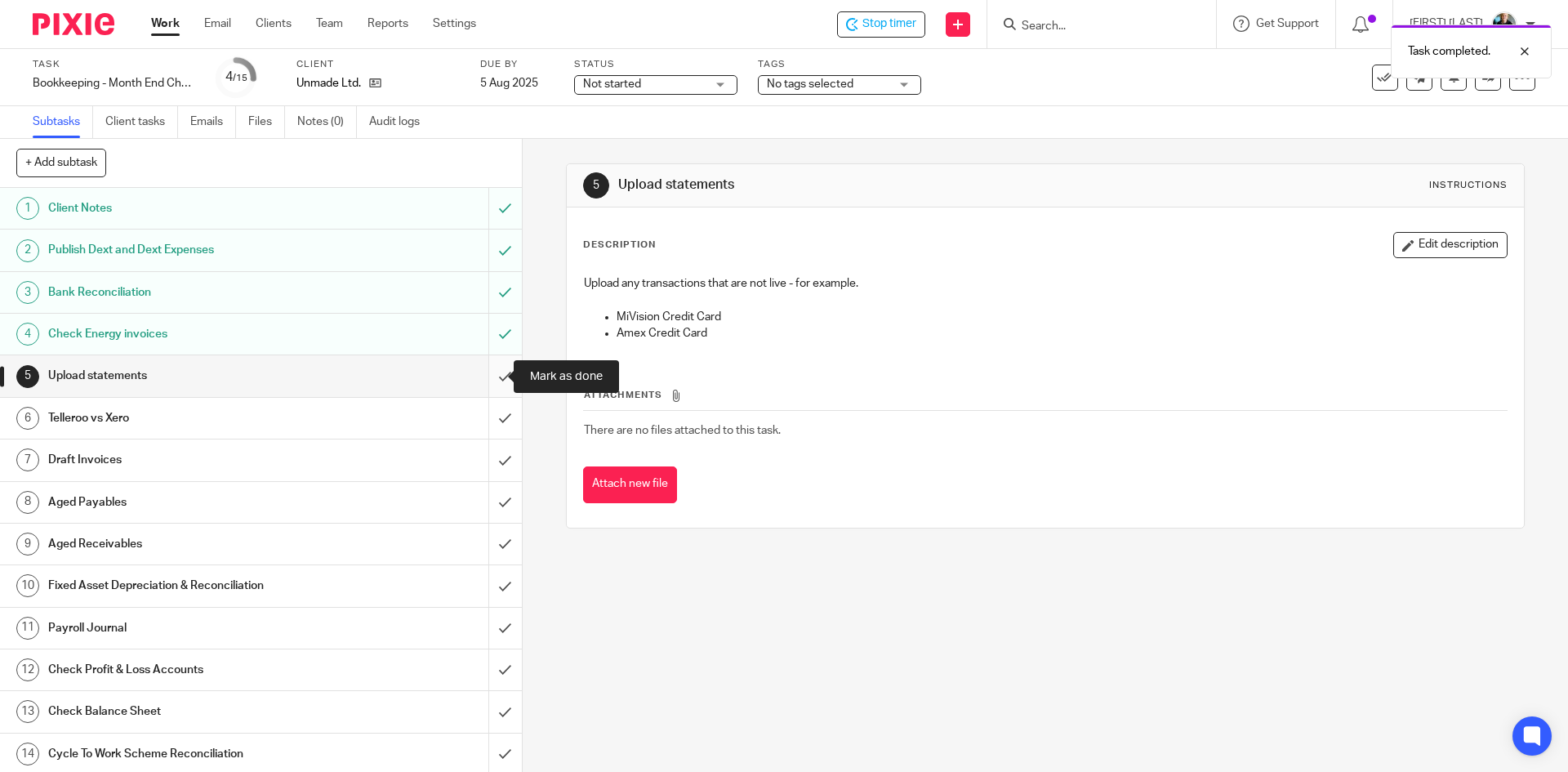 click at bounding box center (261, 376) 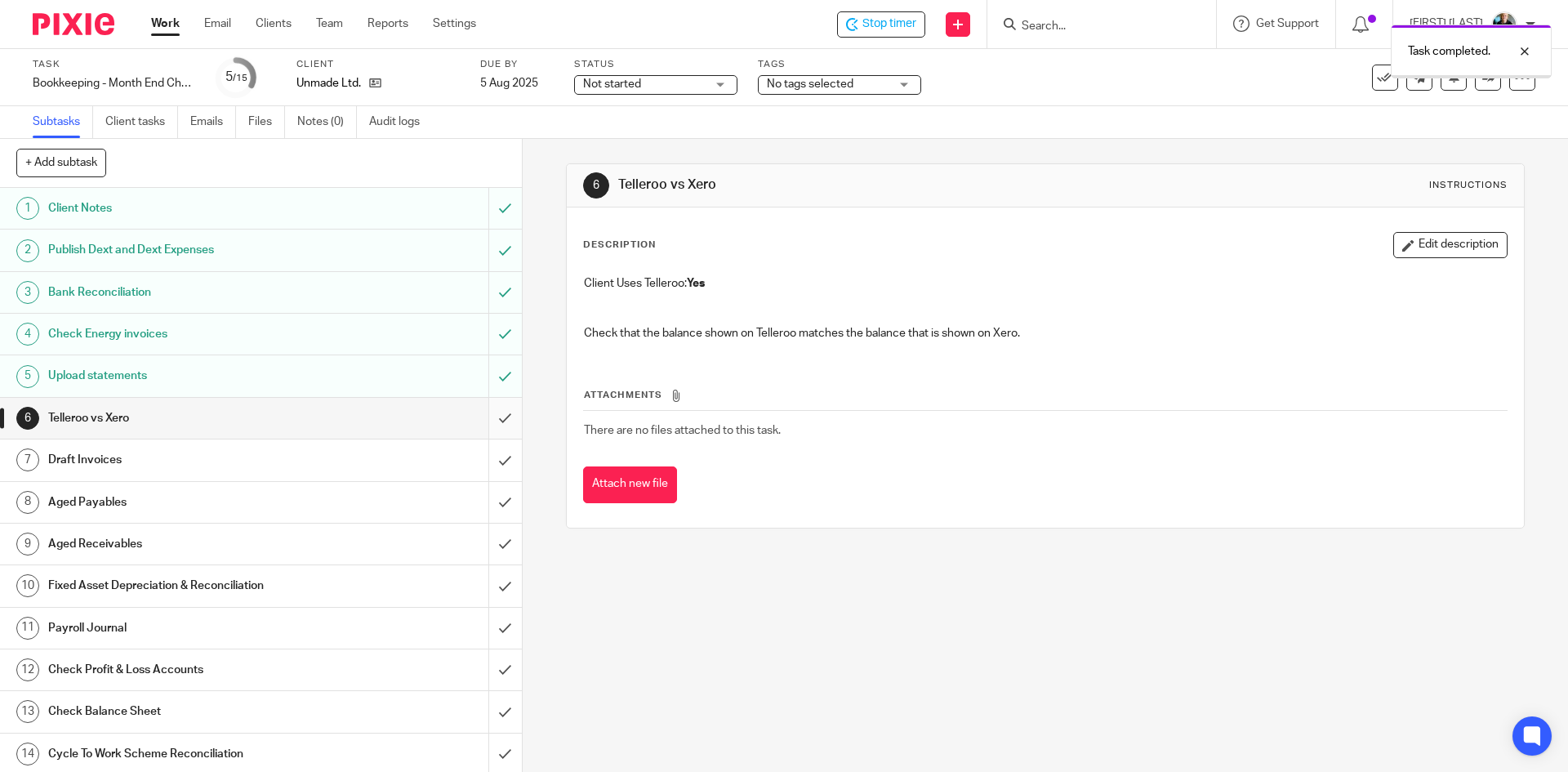scroll, scrollTop: 0, scrollLeft: 0, axis: both 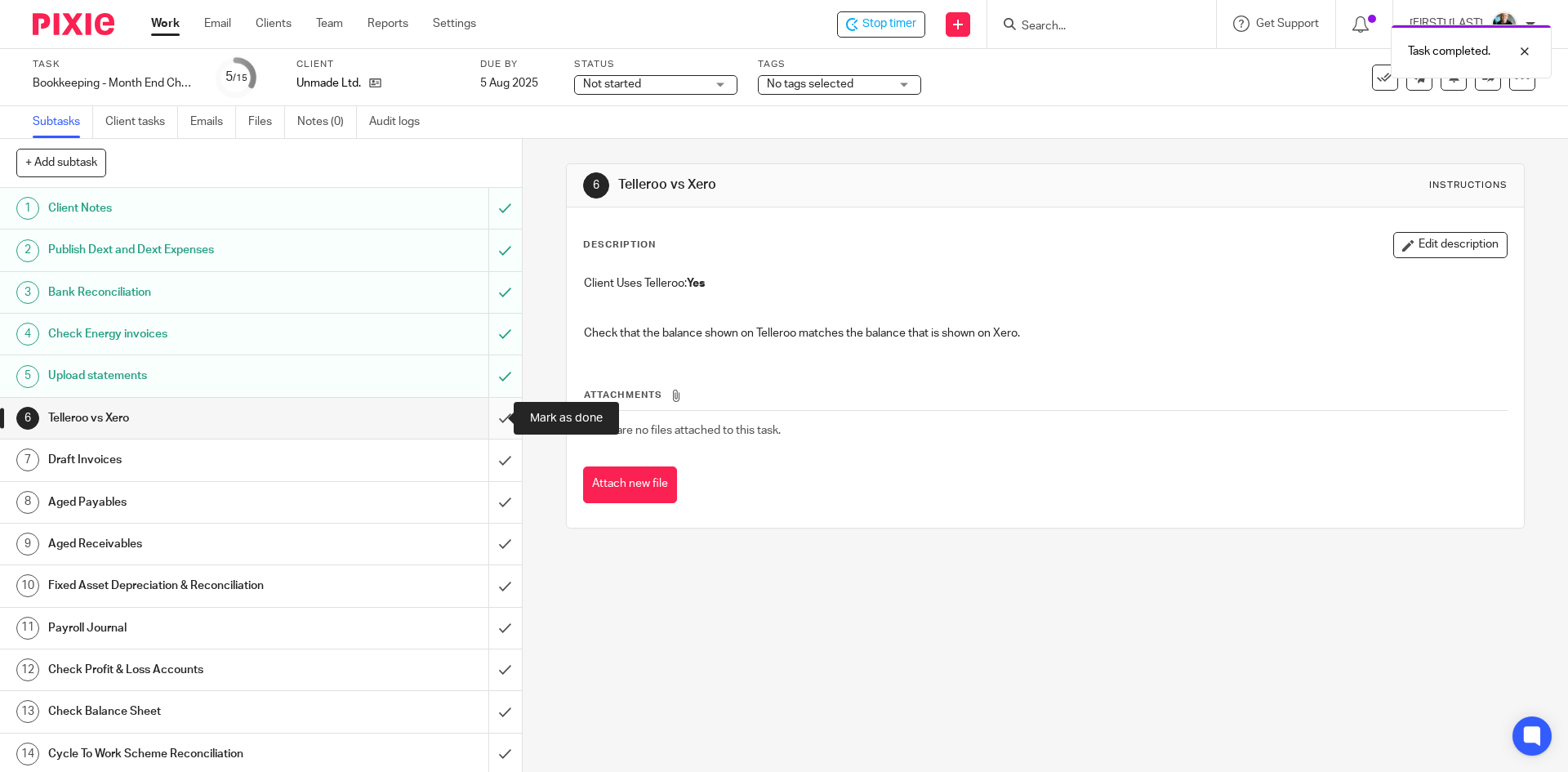 click at bounding box center (261, 418) 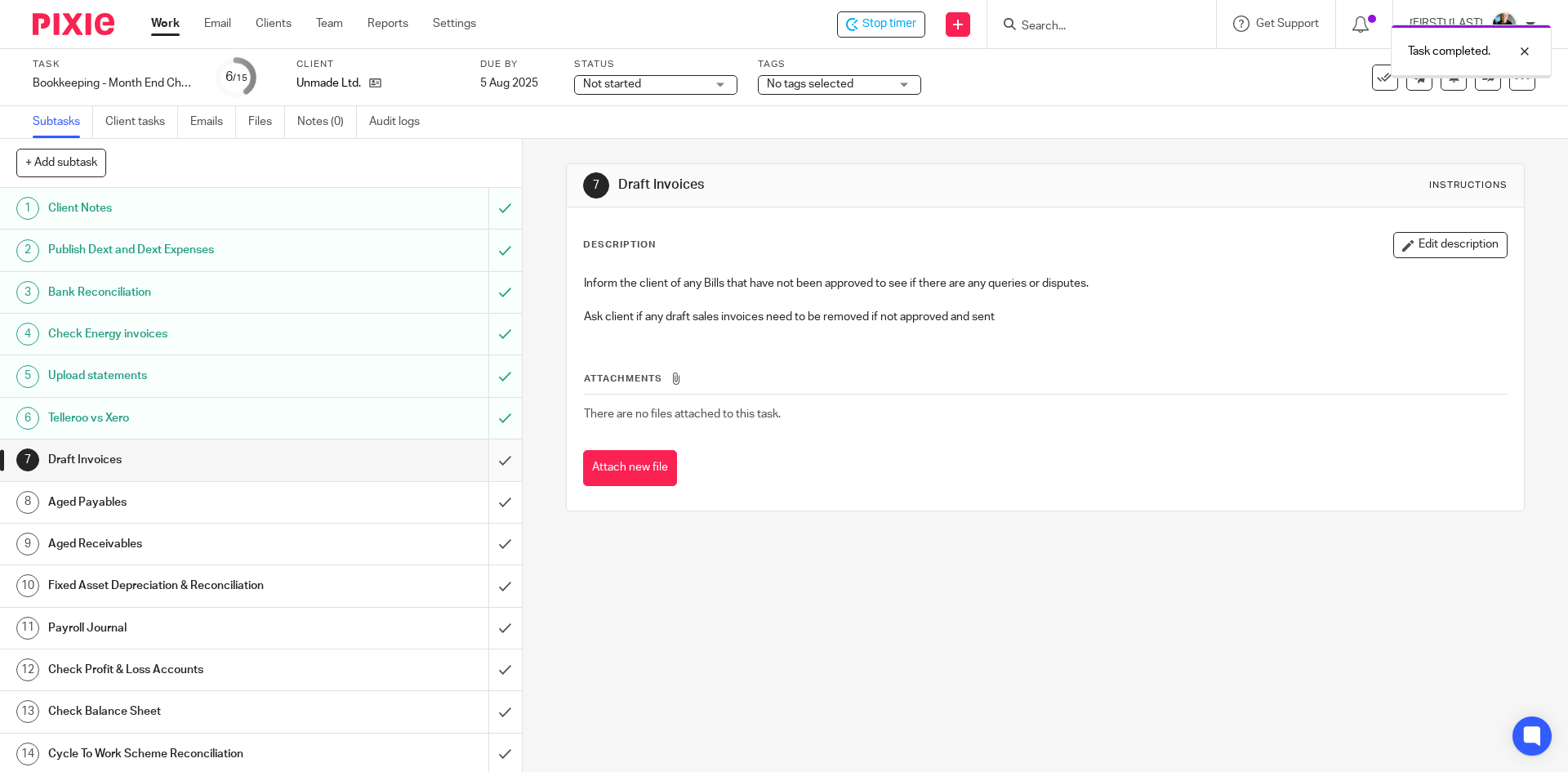 scroll, scrollTop: 0, scrollLeft: 0, axis: both 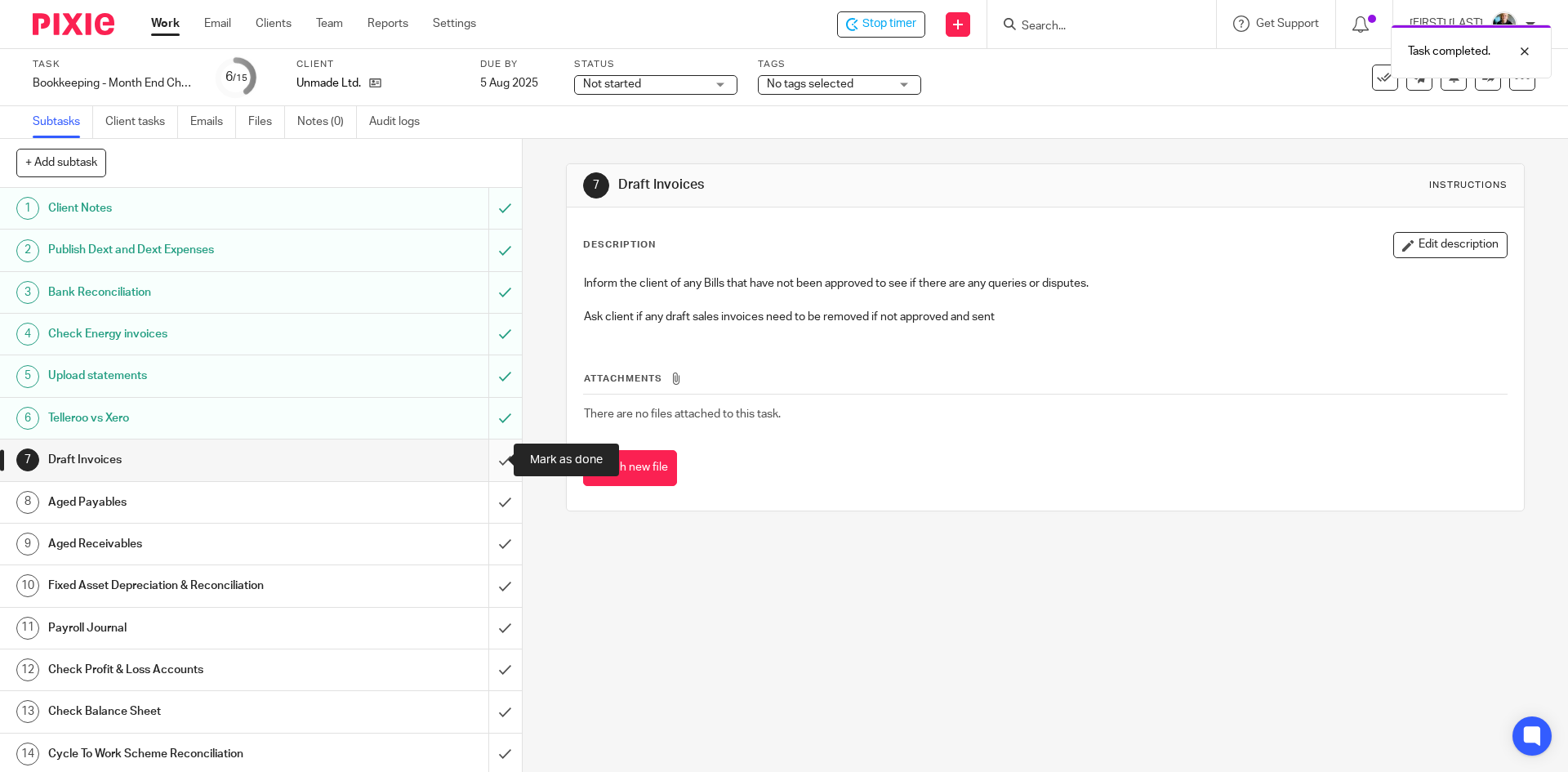 click at bounding box center [261, 460] 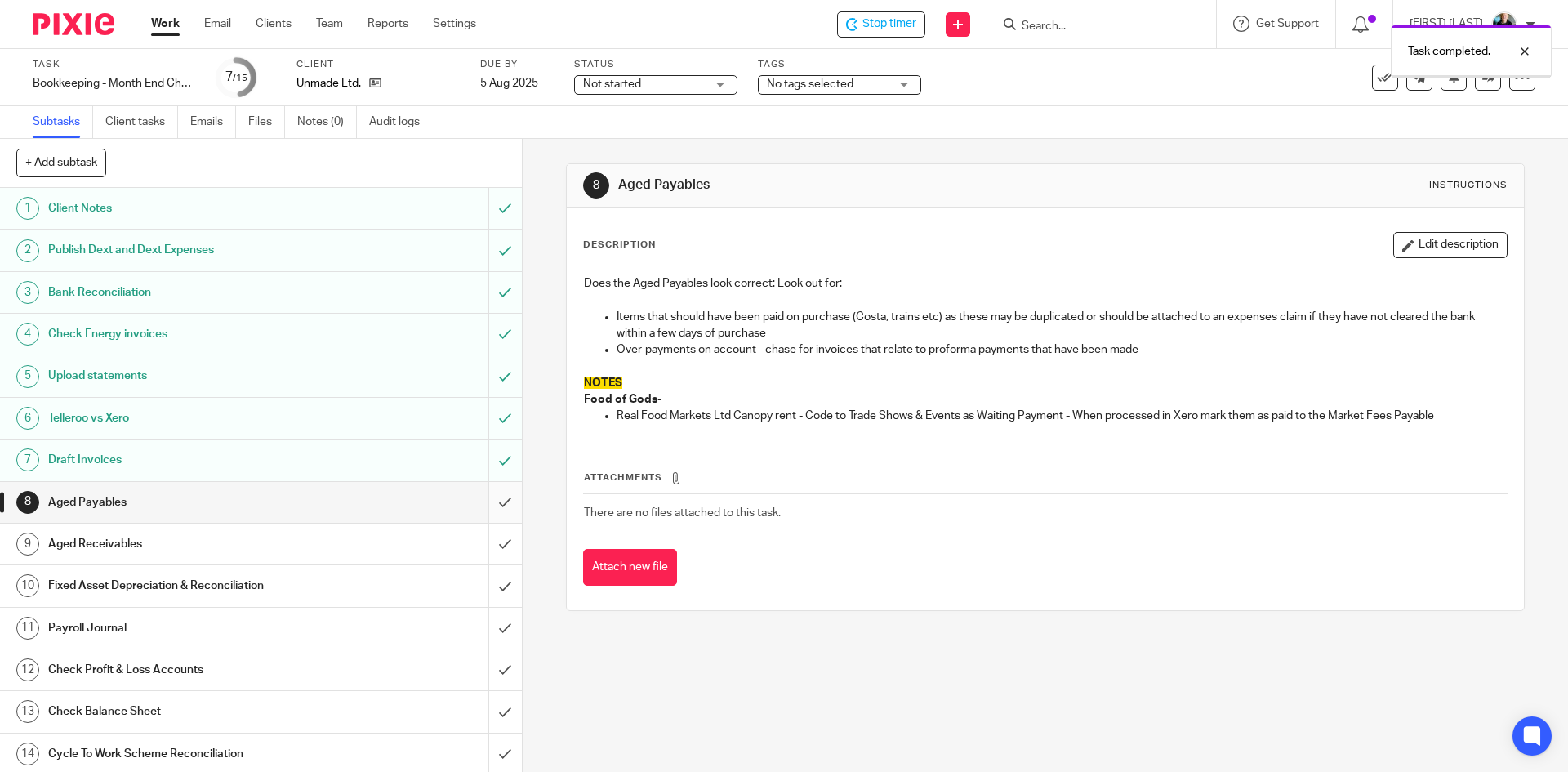 scroll, scrollTop: 0, scrollLeft: 0, axis: both 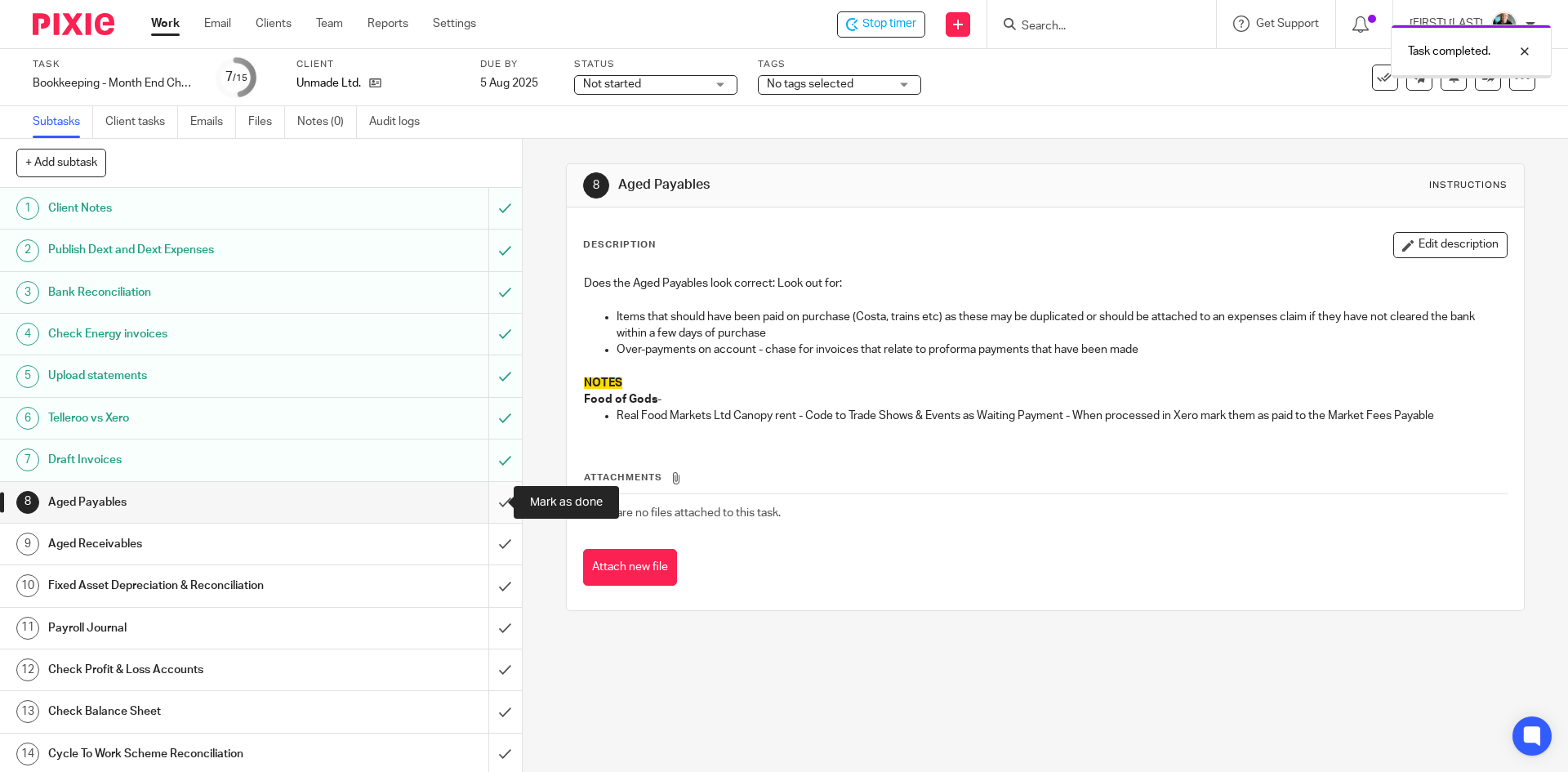 click at bounding box center (261, 502) 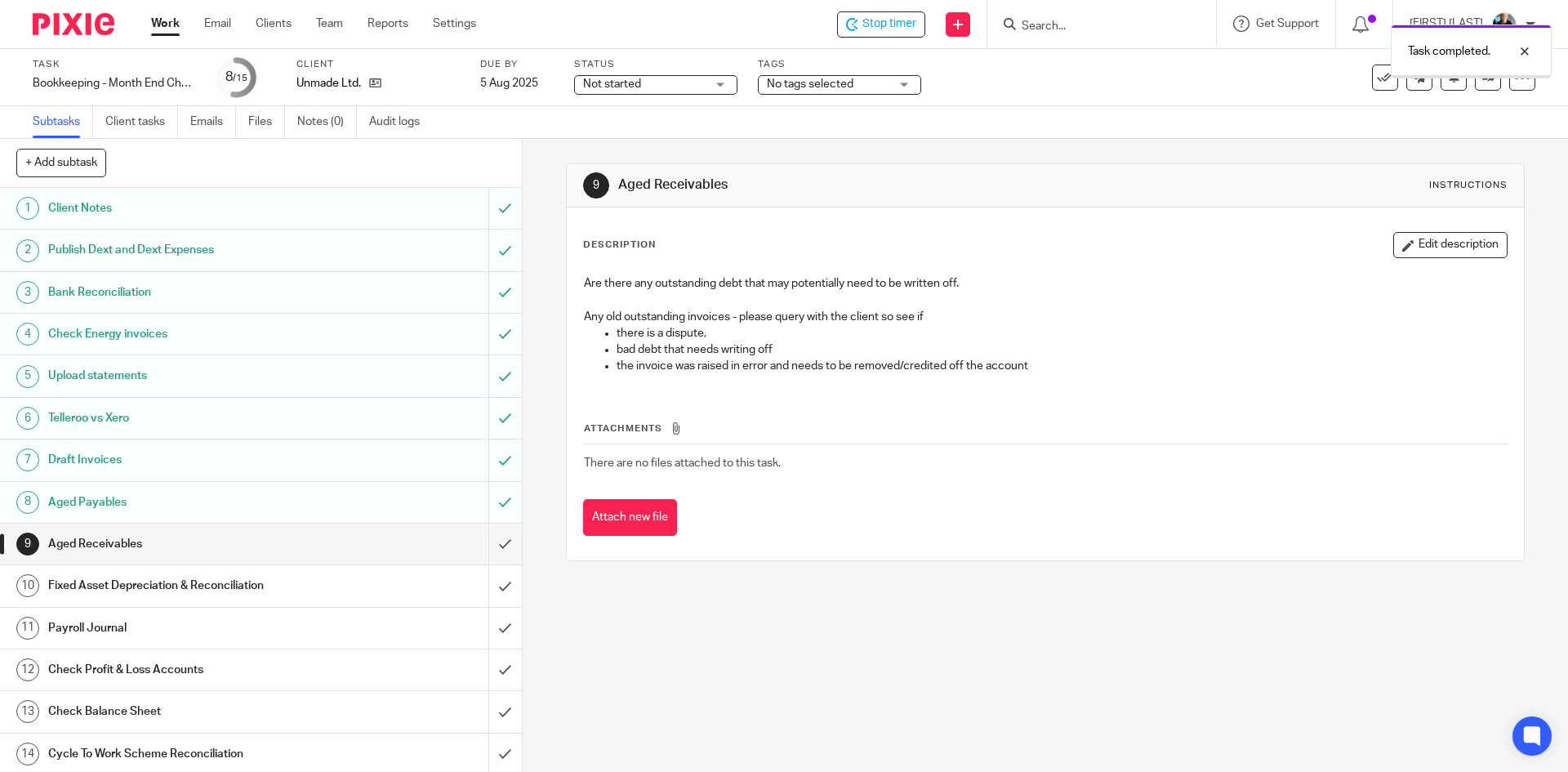 scroll, scrollTop: 0, scrollLeft: 0, axis: both 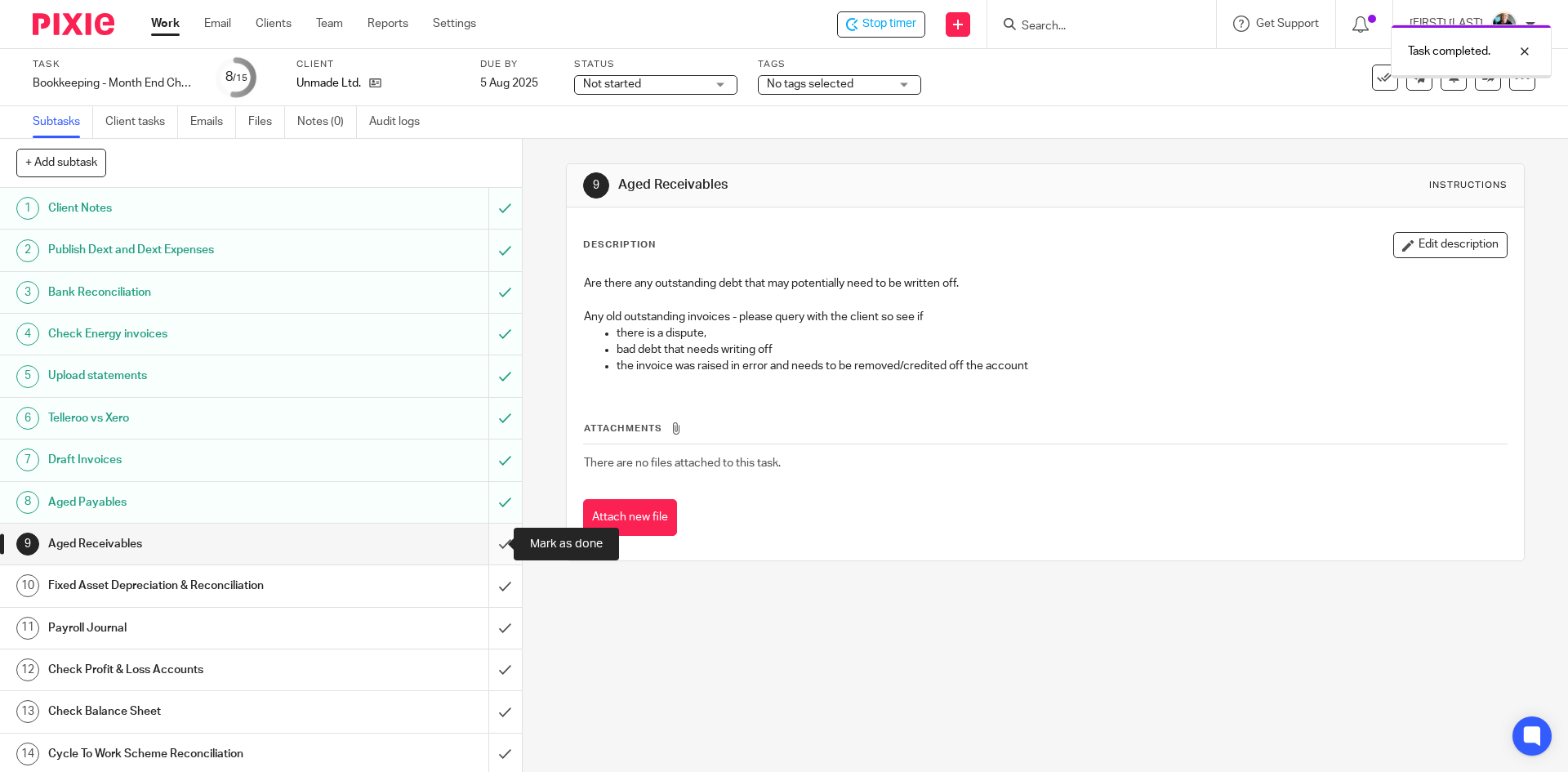 click at bounding box center [261, 544] 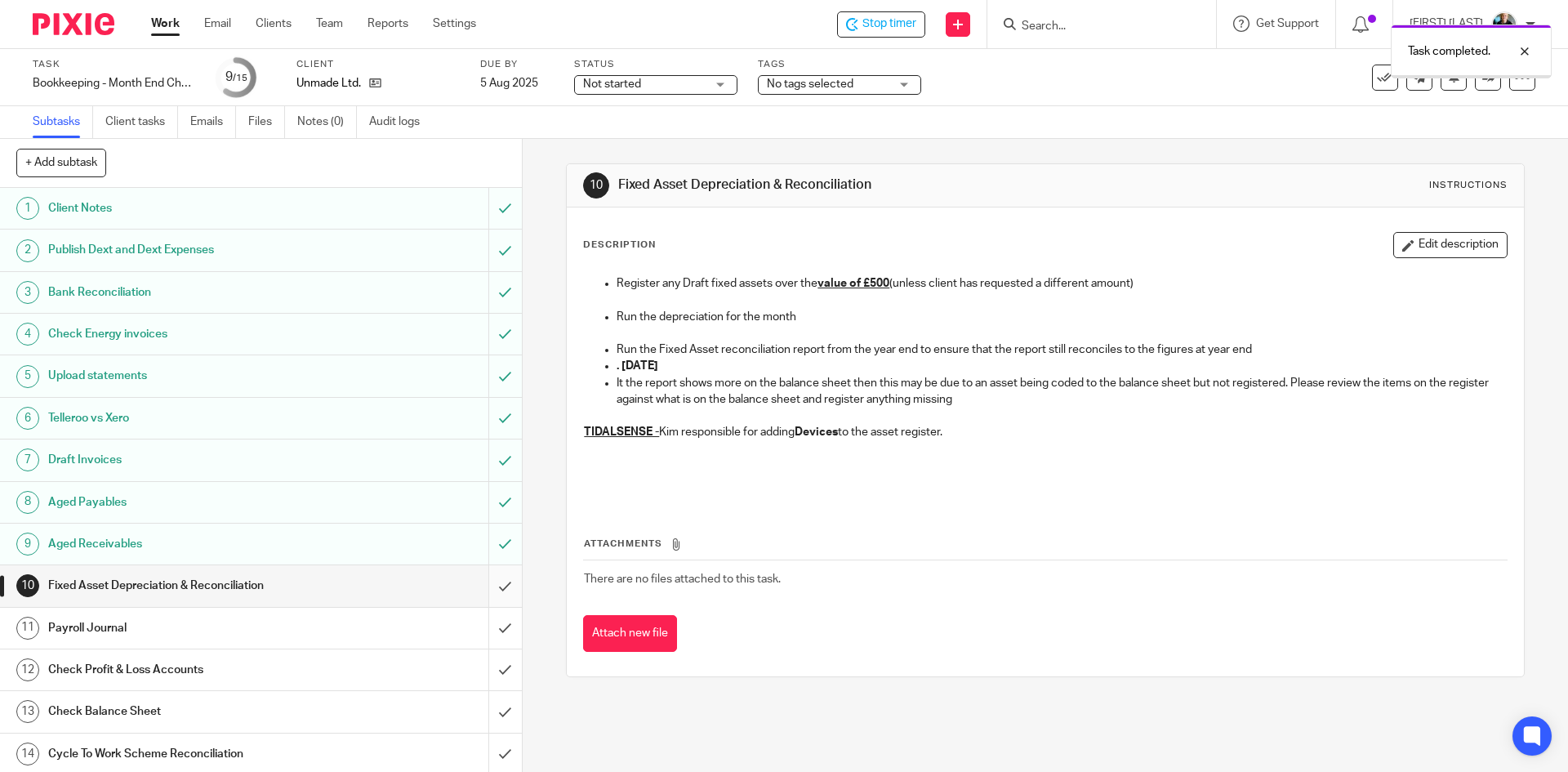 scroll, scrollTop: 0, scrollLeft: 0, axis: both 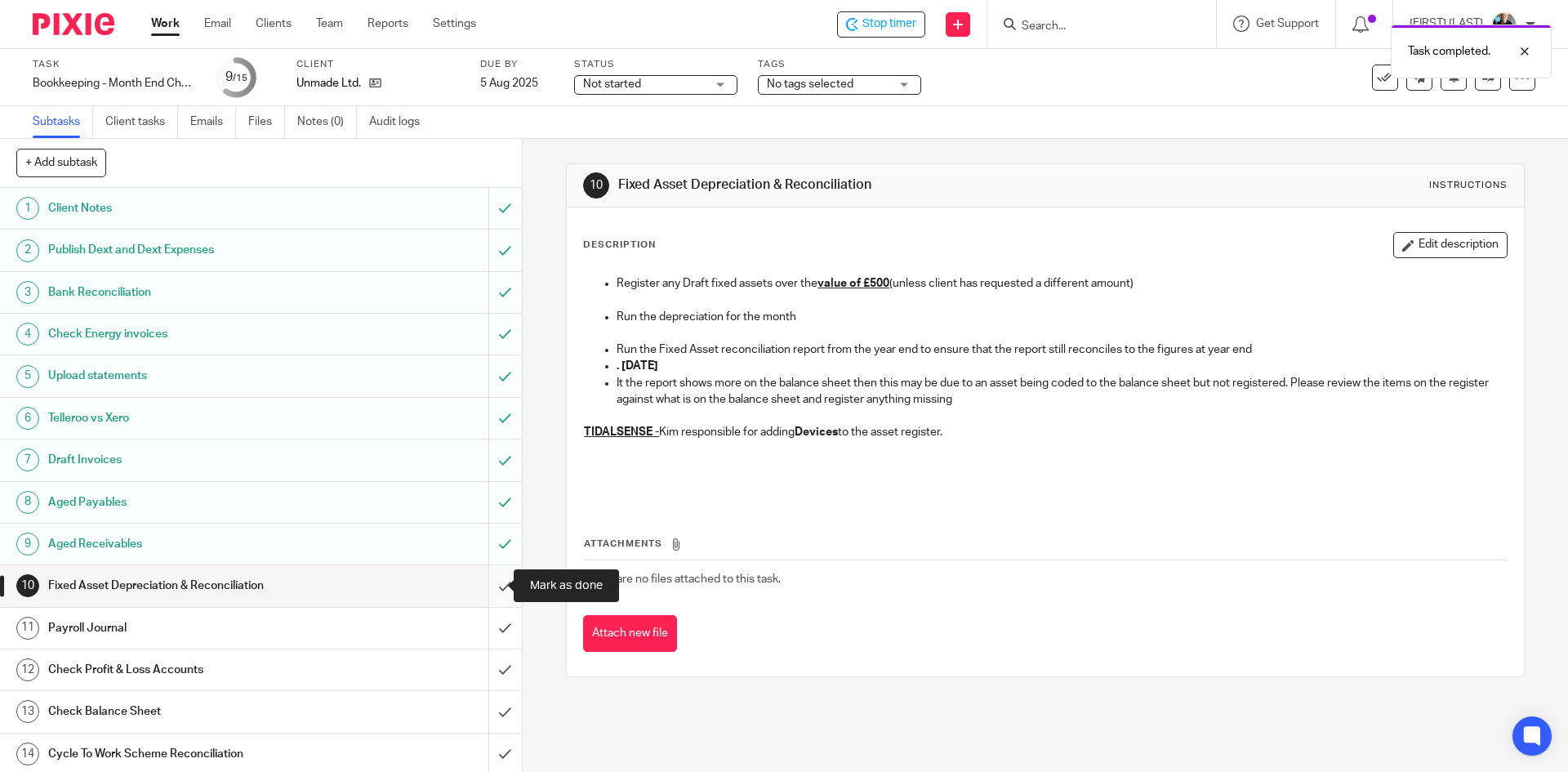 click at bounding box center [261, 586] 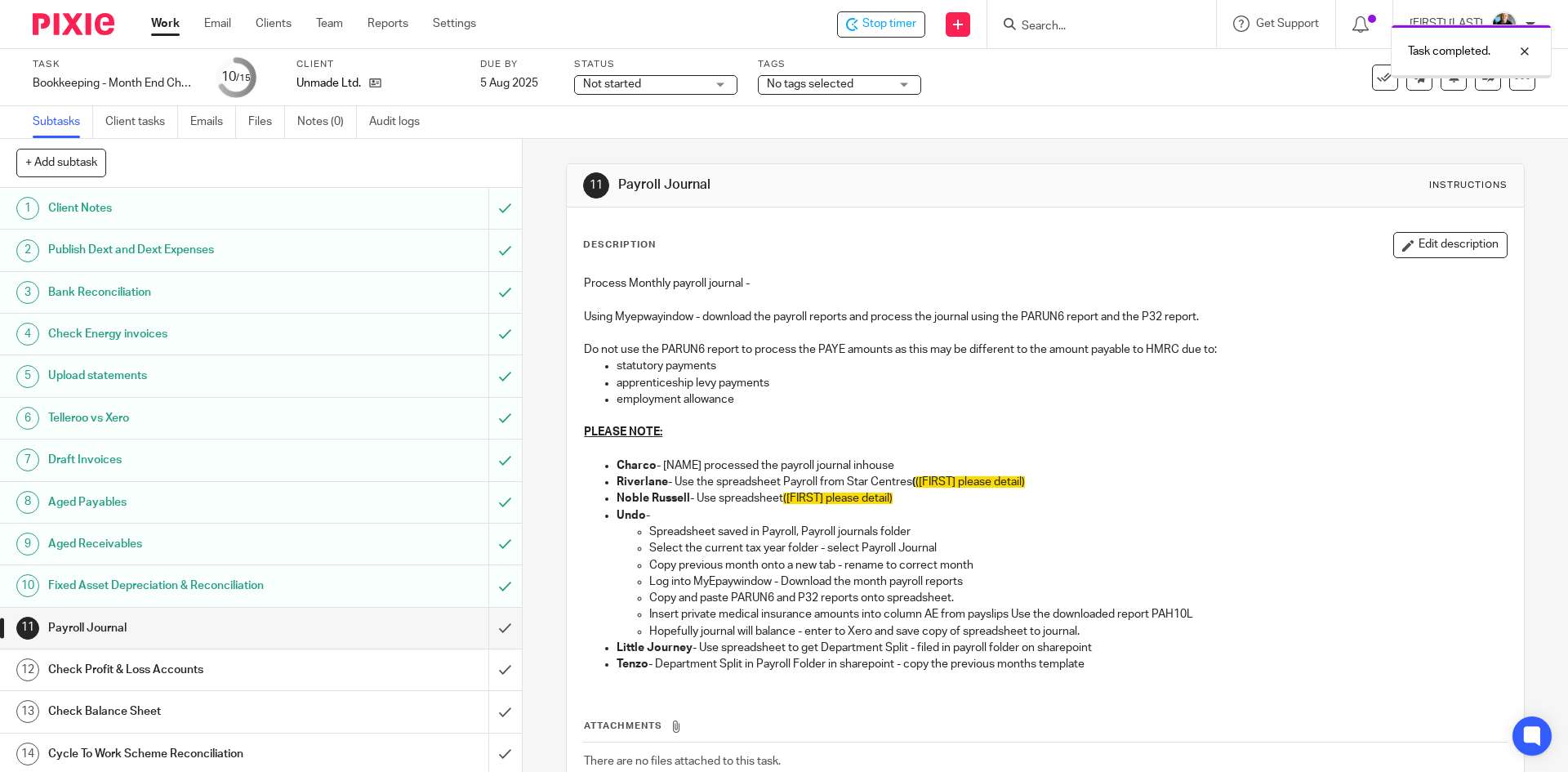 scroll, scrollTop: 0, scrollLeft: 0, axis: both 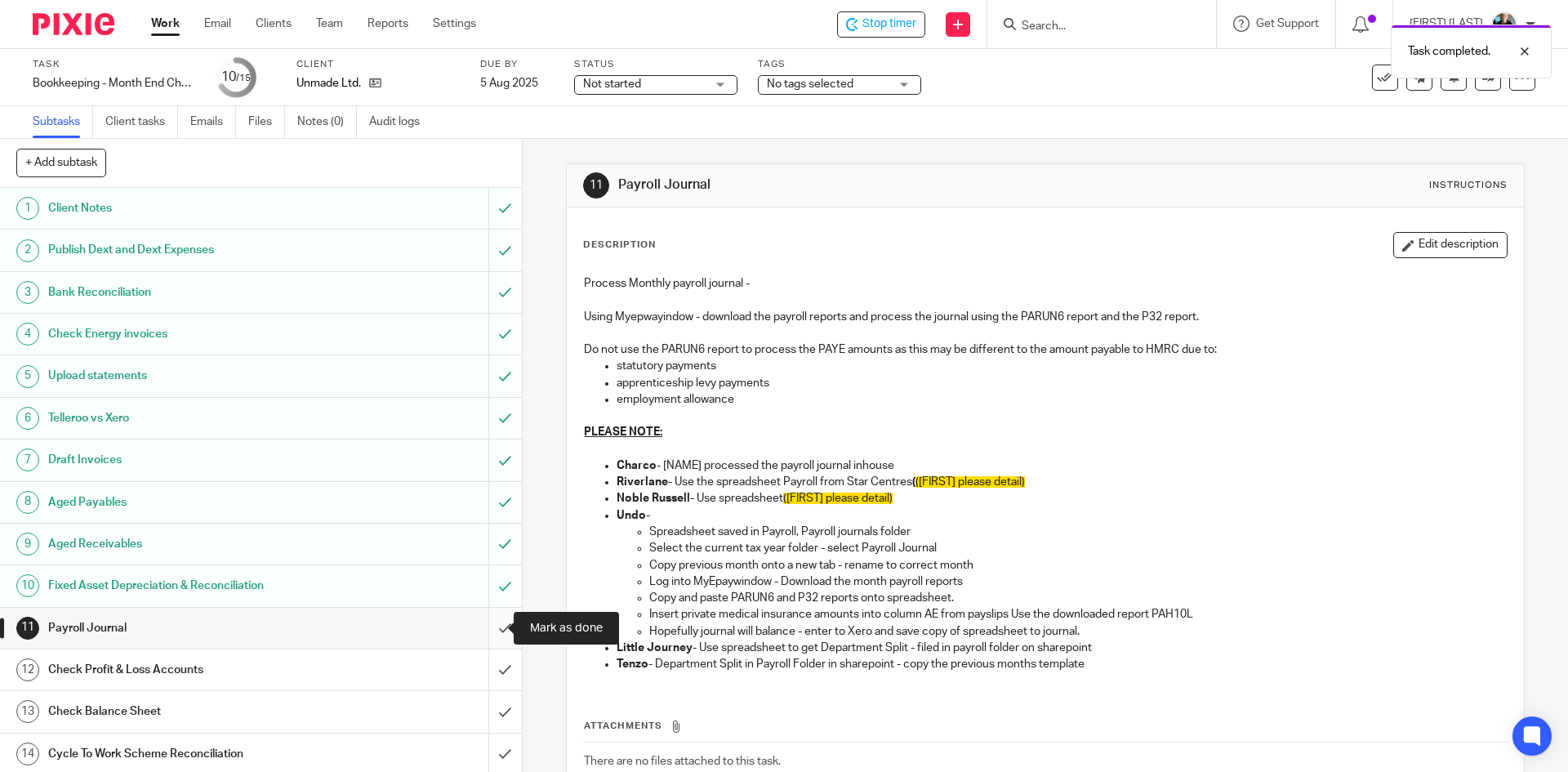 click at bounding box center (261, 628) 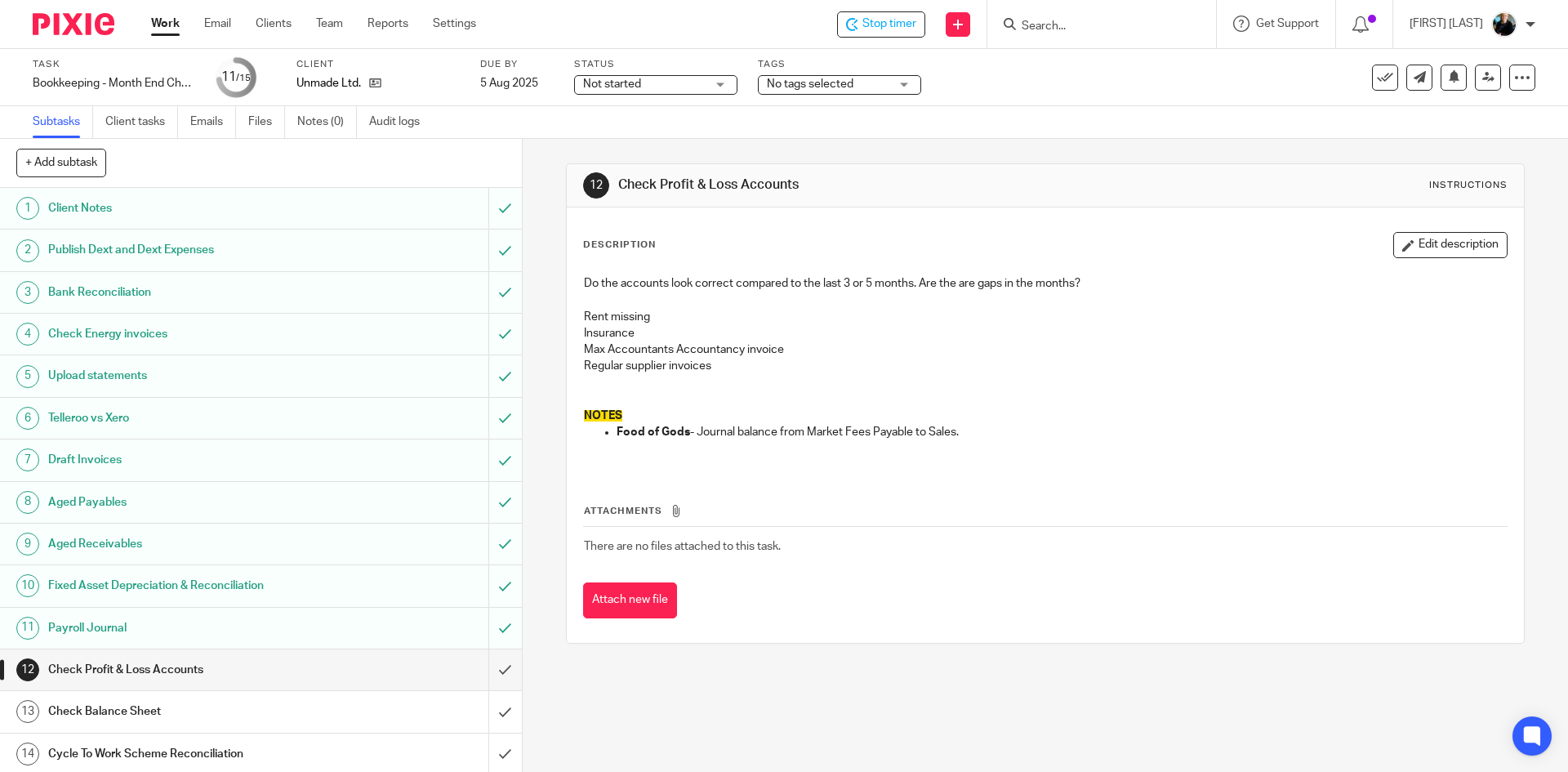 scroll, scrollTop: 0, scrollLeft: 0, axis: both 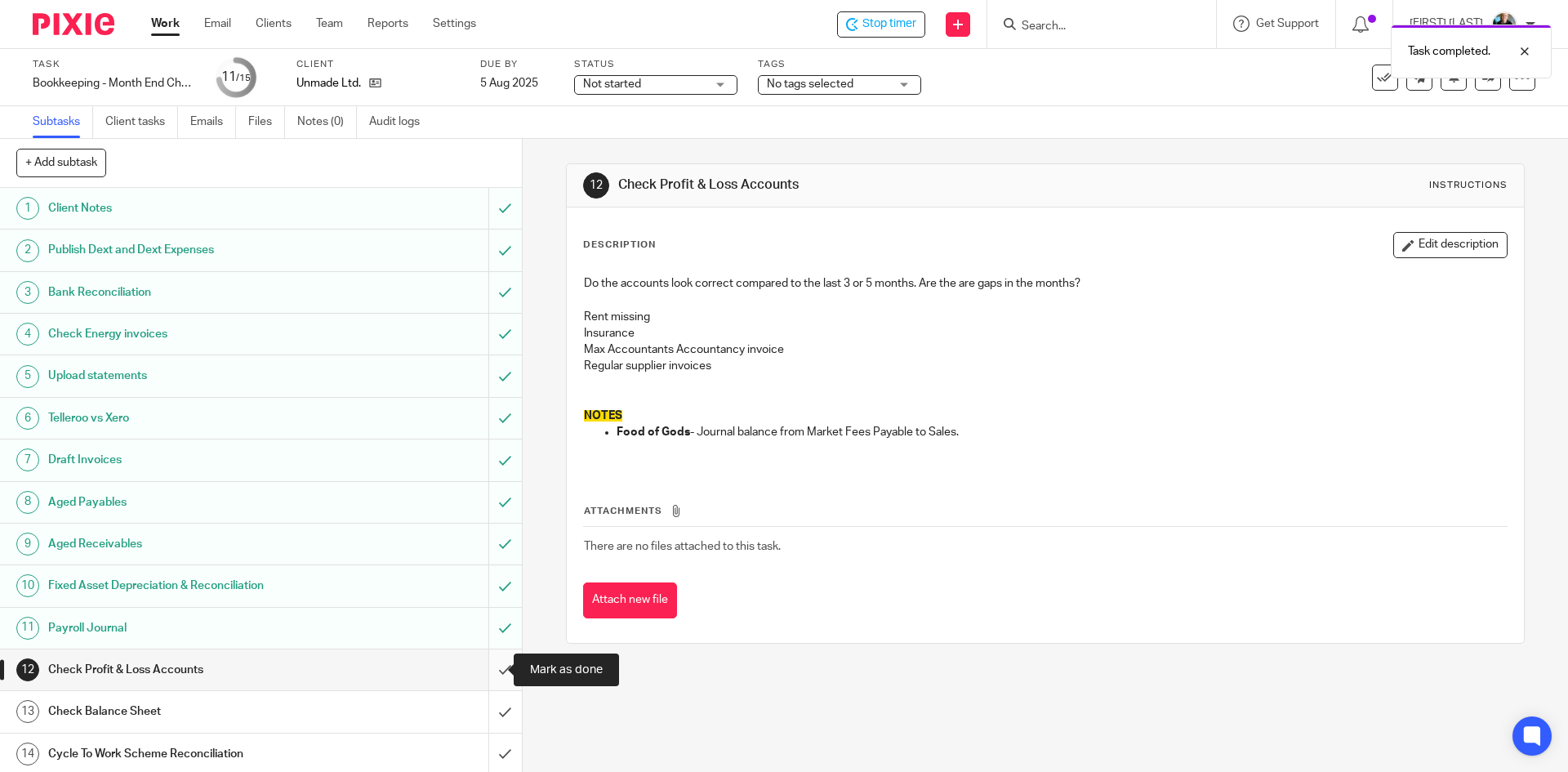 click at bounding box center [261, 670] 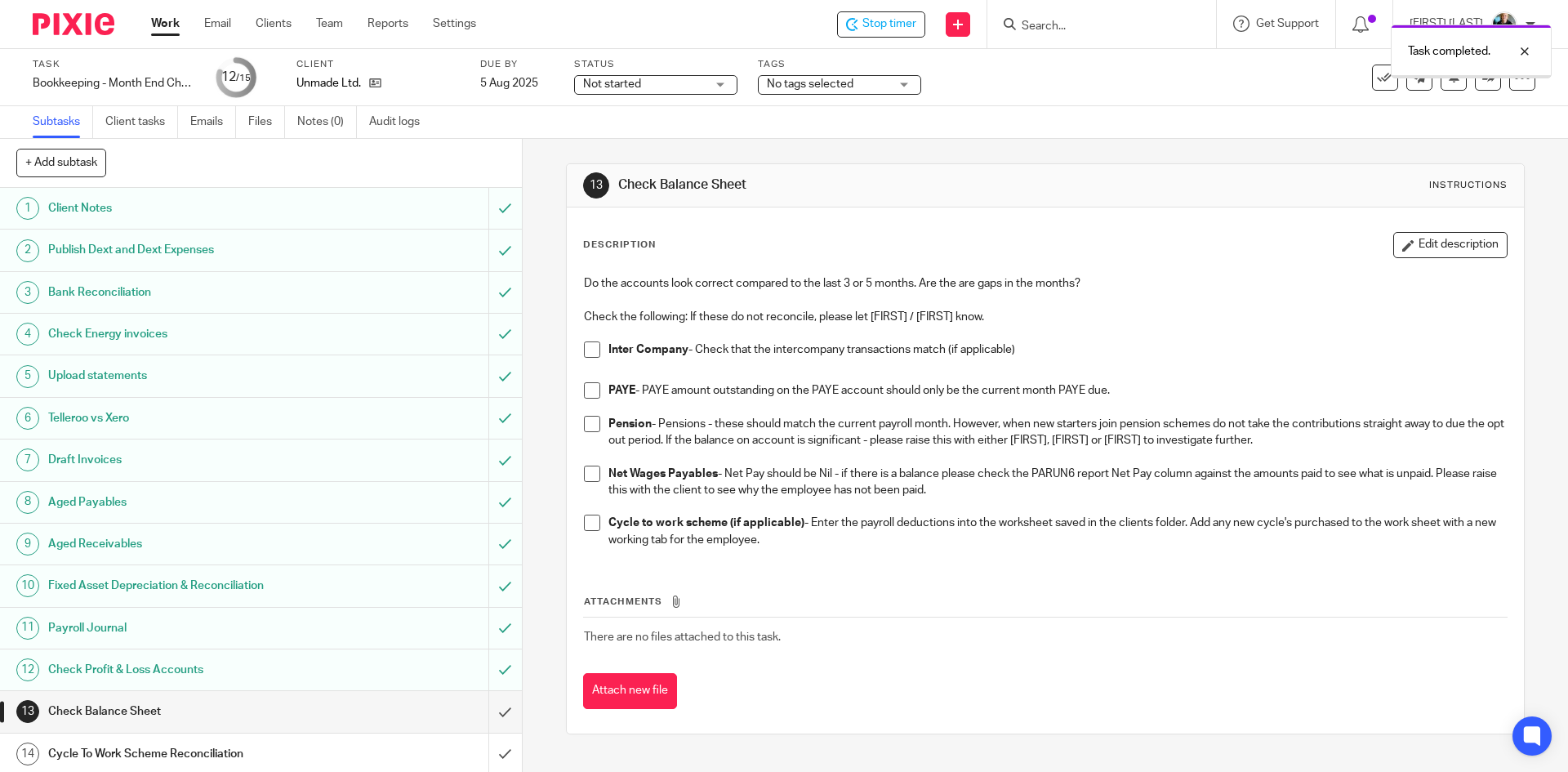 scroll, scrollTop: 0, scrollLeft: 0, axis: both 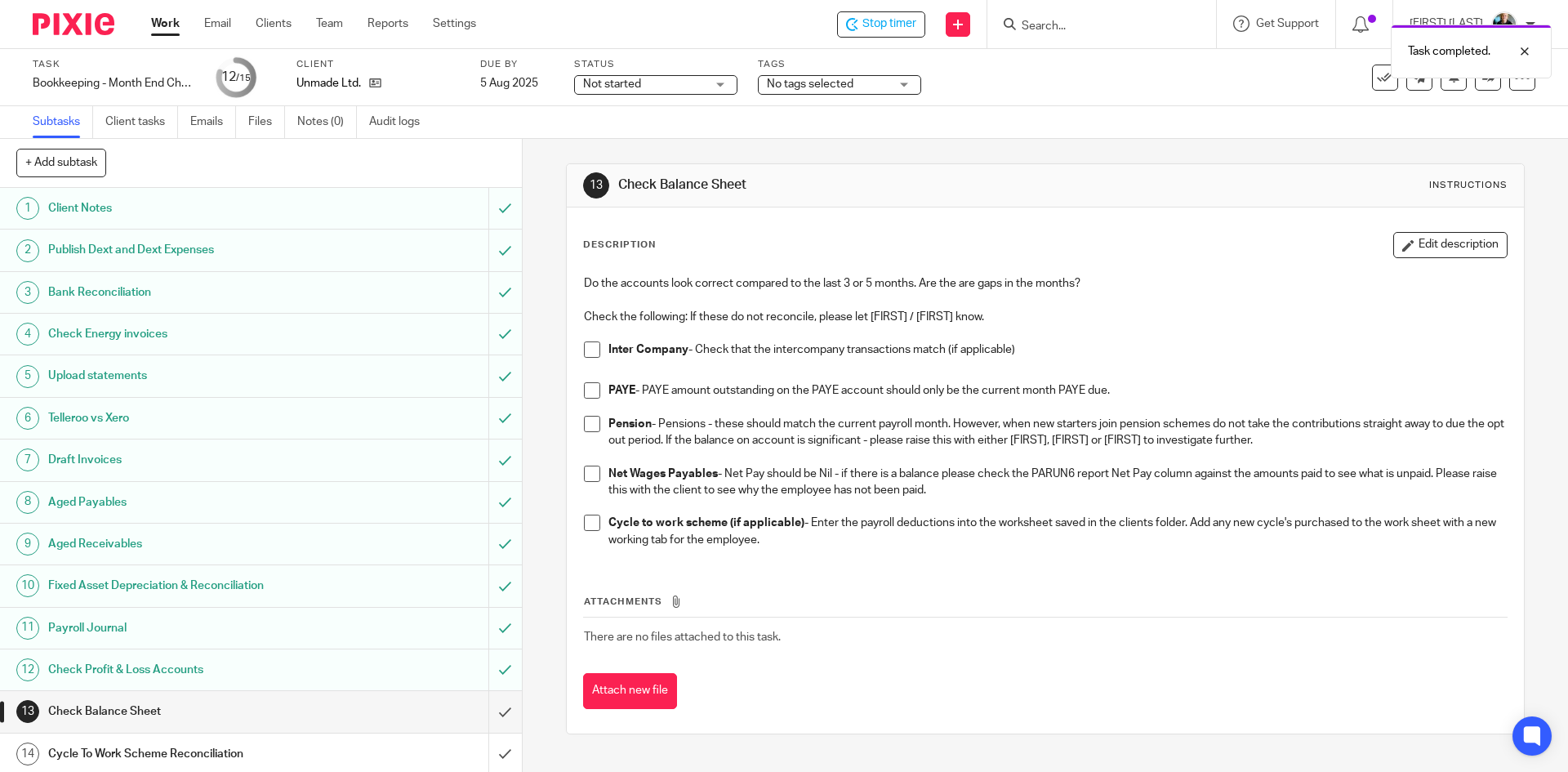 click at bounding box center (592, 424) 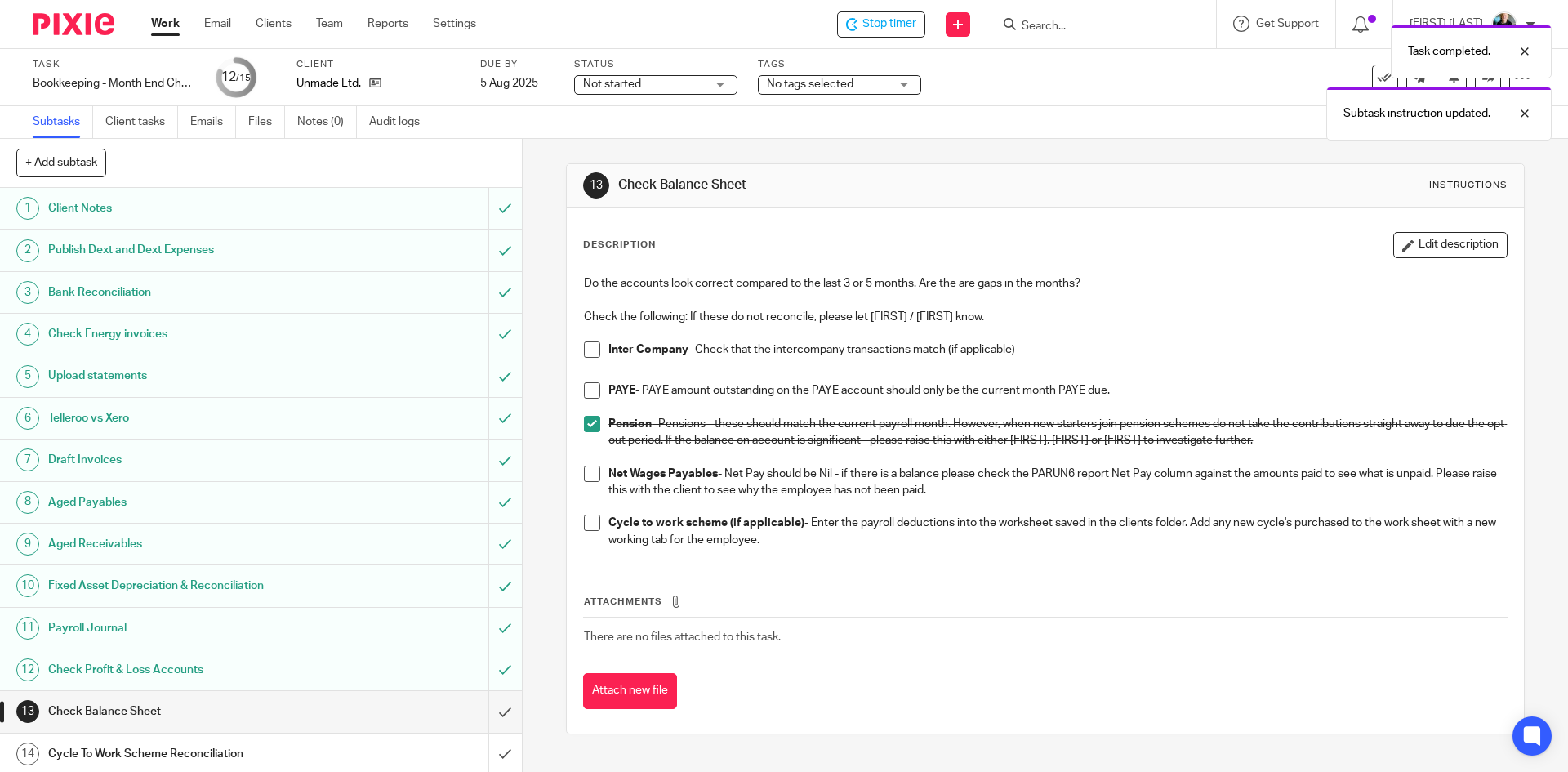 click on "Net Wages Payables  - Net Pay should be Nil - if there is a balance please check the PARUN6 report Net Pay column against the amounts paid to see what is unpaid. Please raise this with the client to see why the employee has not been paid." at bounding box center [1045, 482] 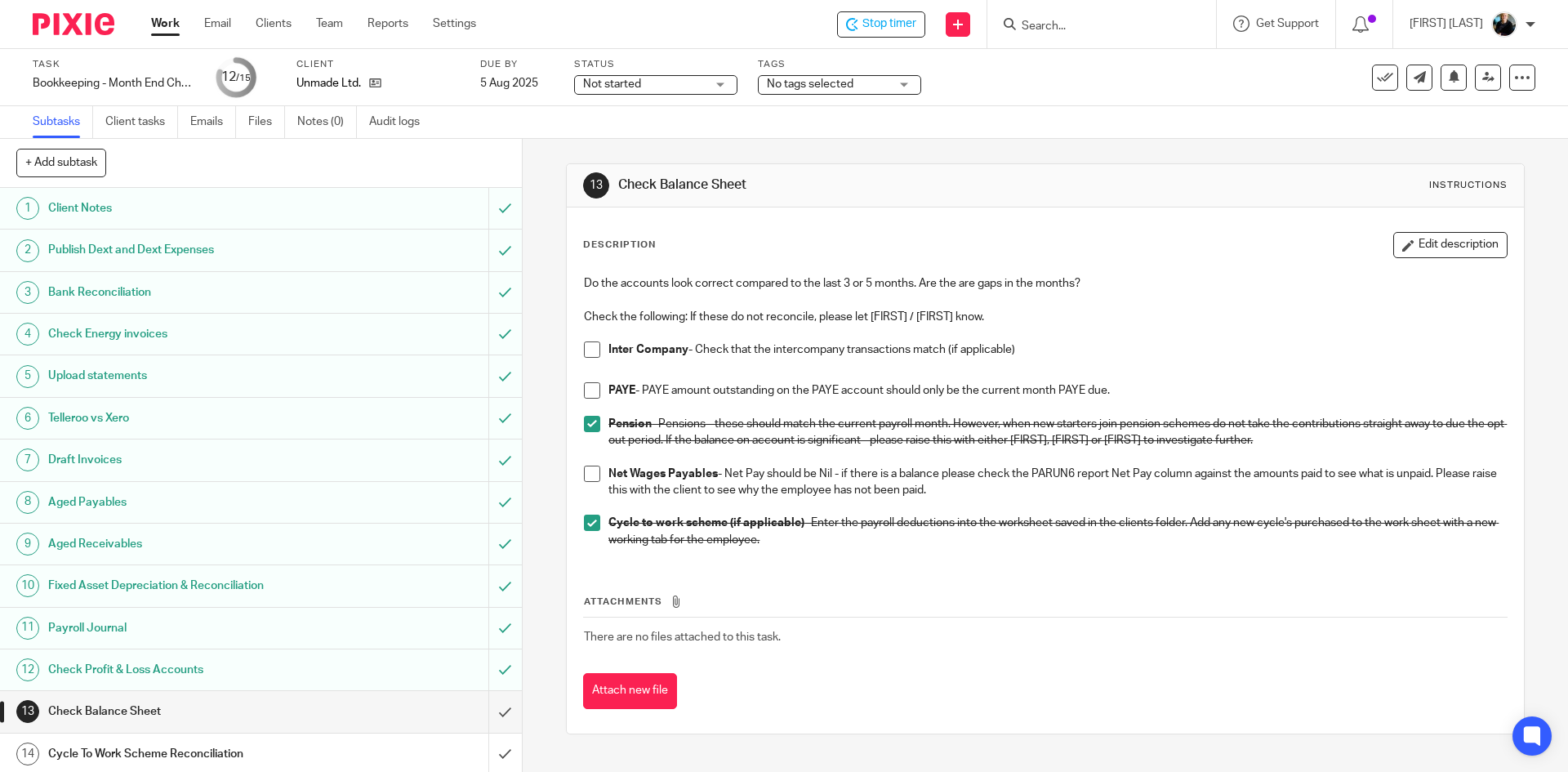 click at bounding box center (592, 350) 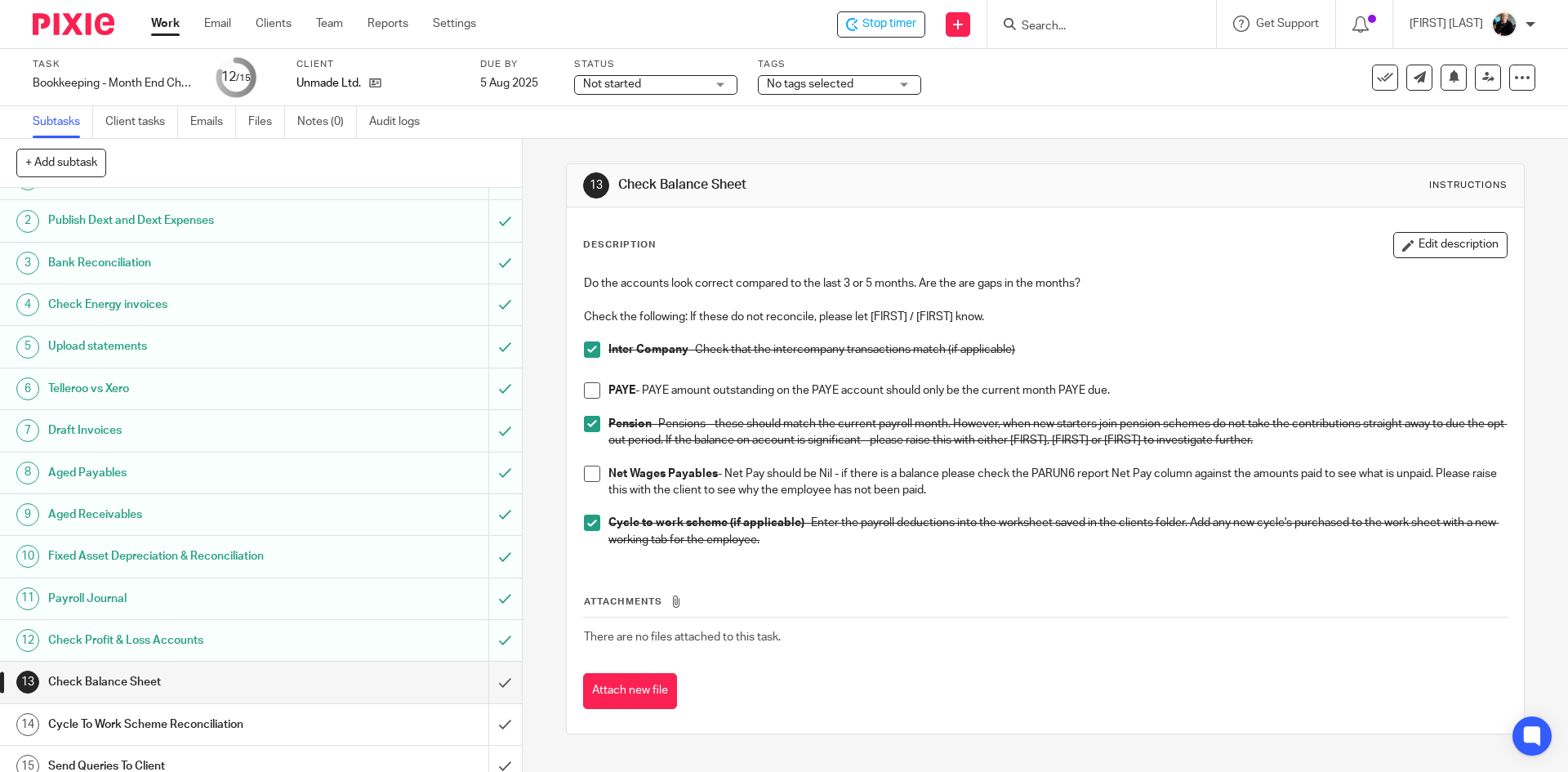 scroll, scrollTop: 45, scrollLeft: 0, axis: vertical 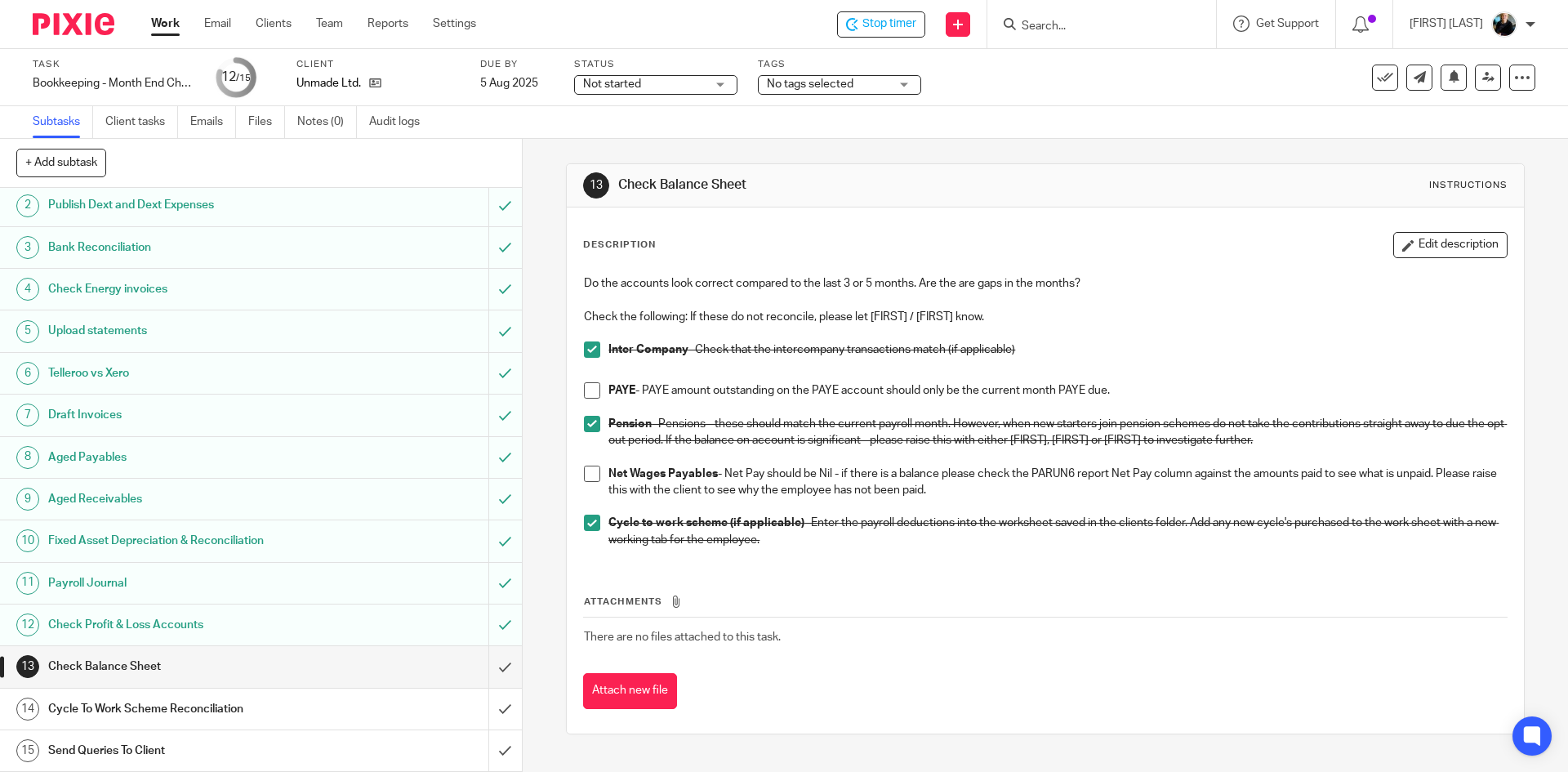 click at bounding box center [592, 474] 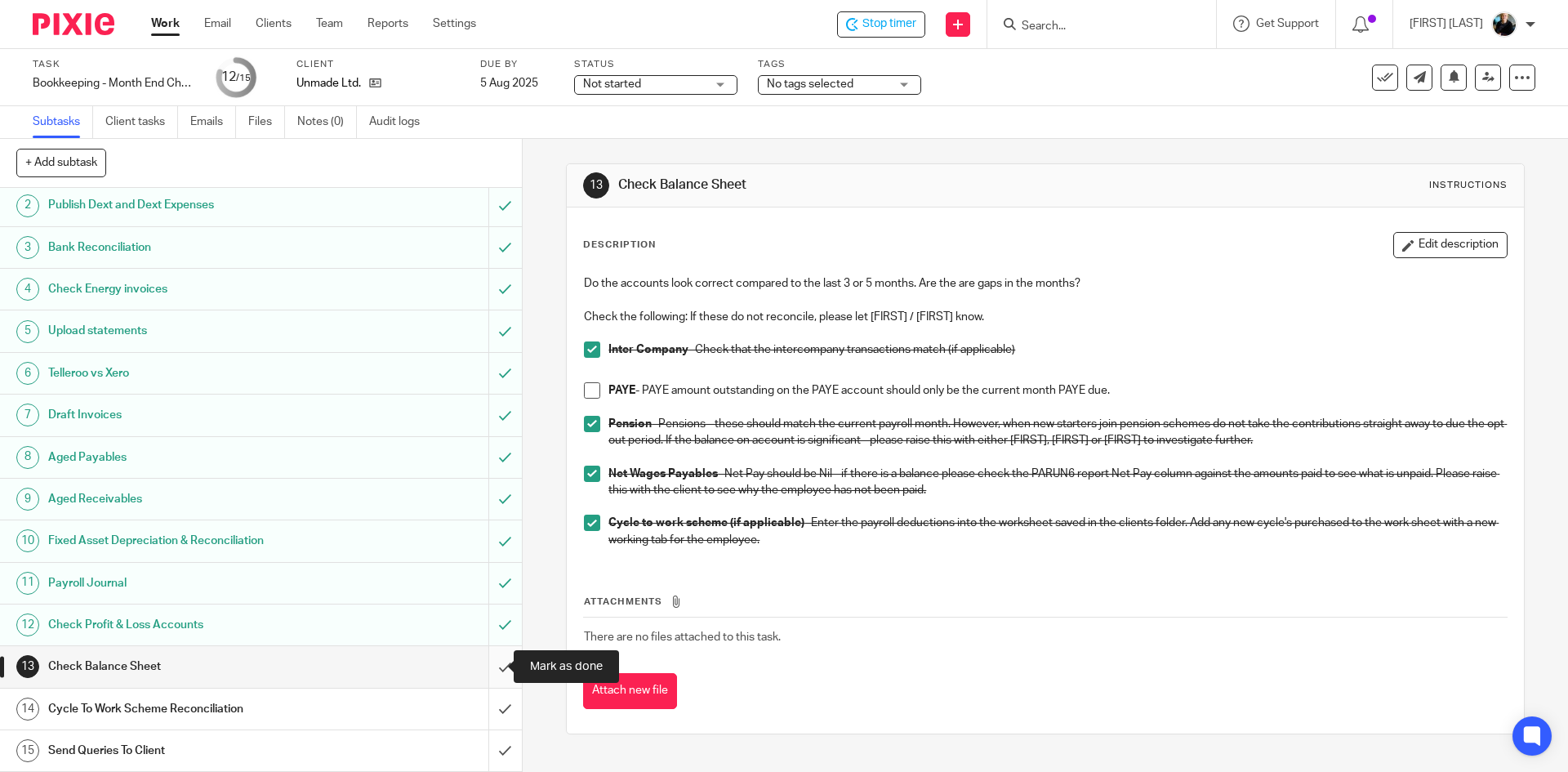 click at bounding box center (261, 667) 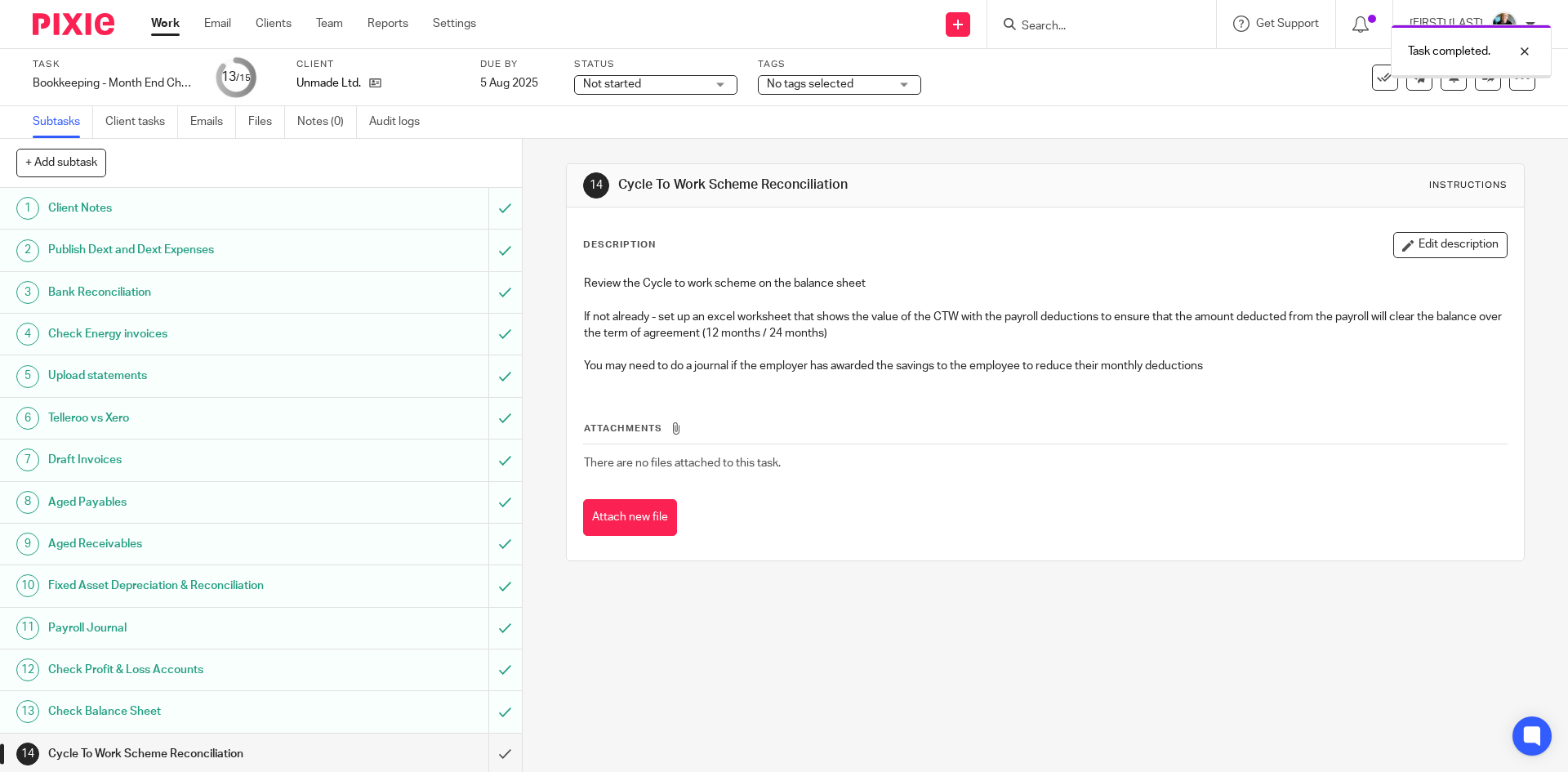 scroll, scrollTop: 0, scrollLeft: 0, axis: both 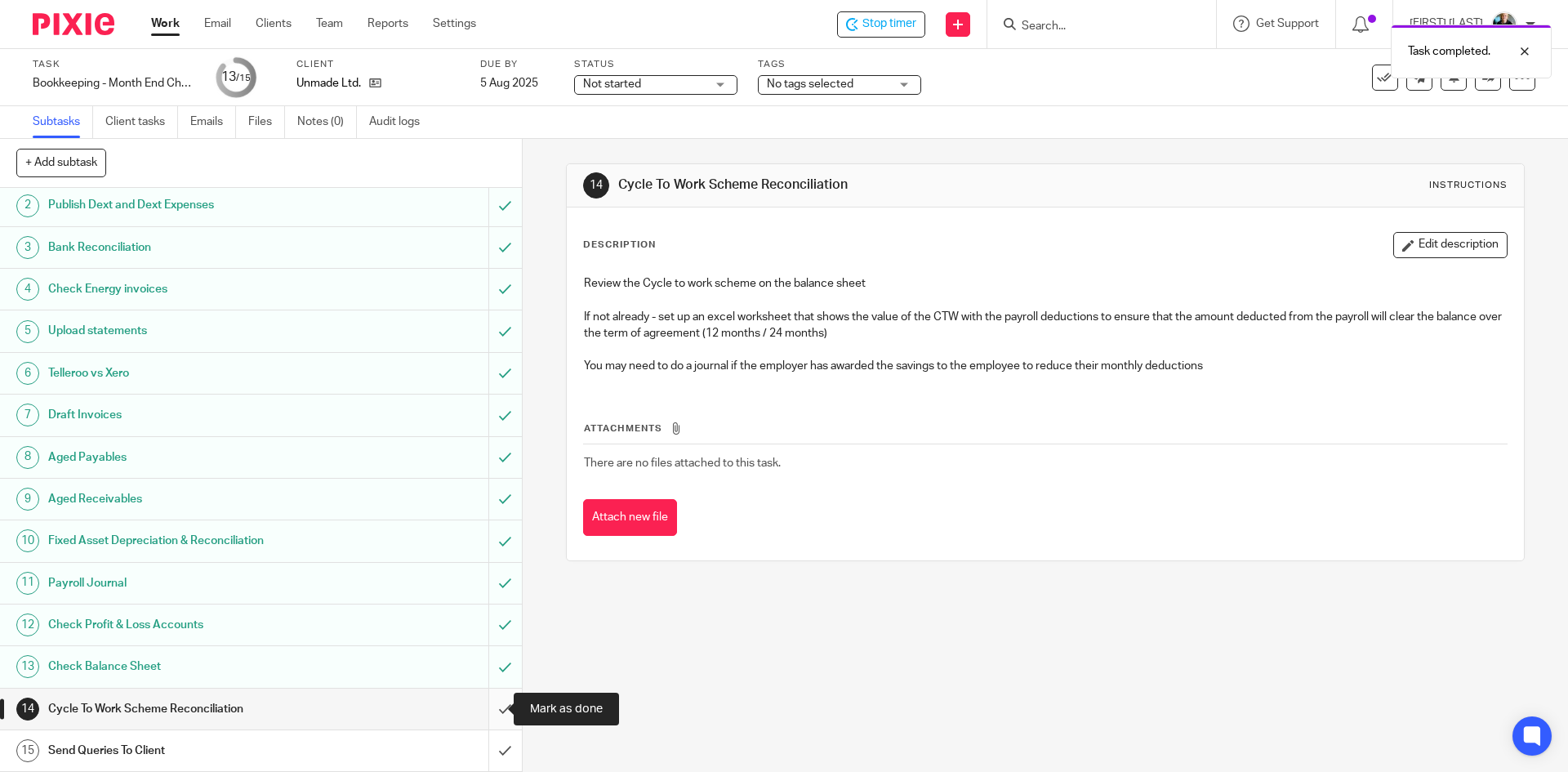 click at bounding box center (261, 709) 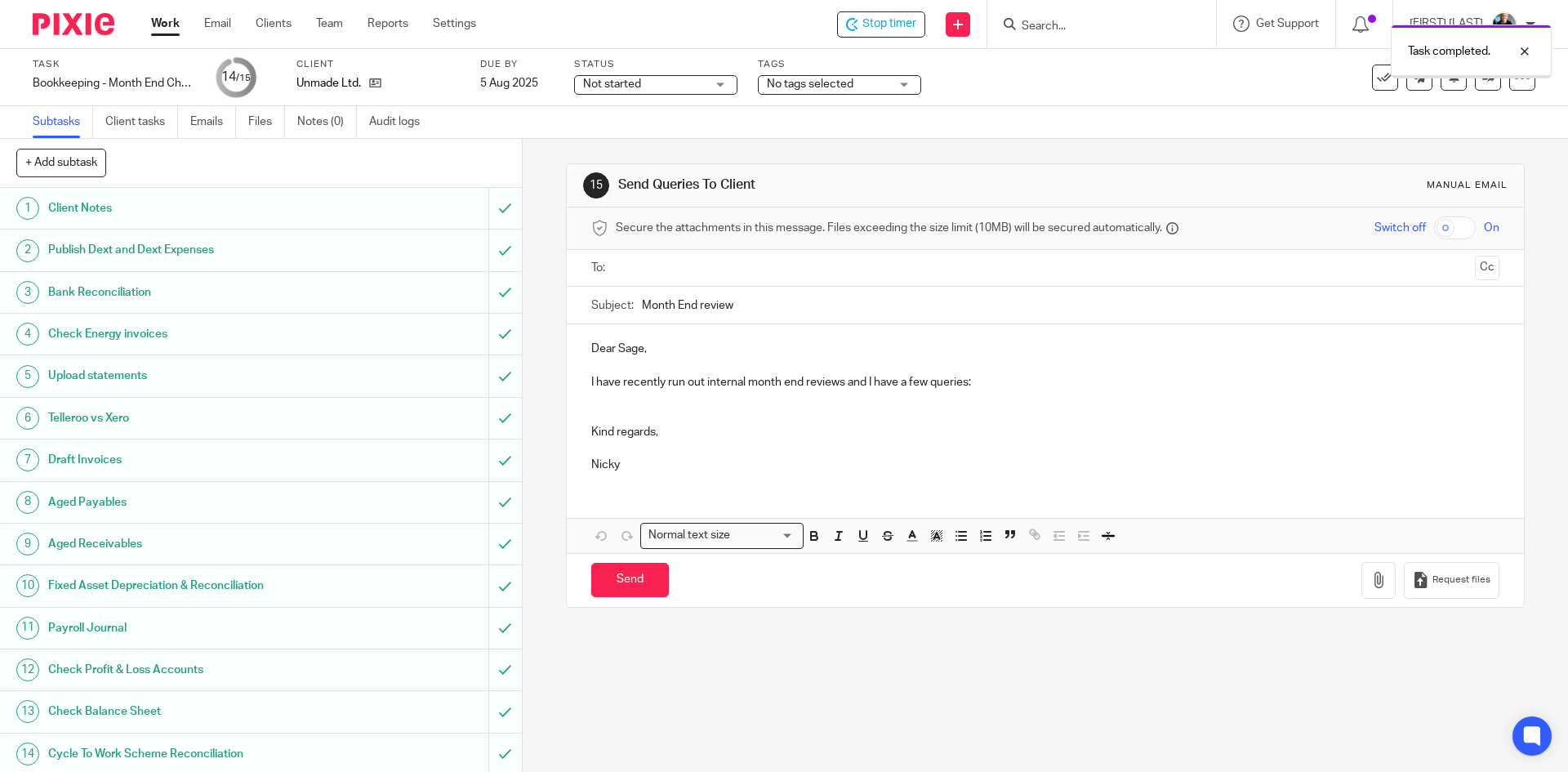 scroll, scrollTop: 0, scrollLeft: 0, axis: both 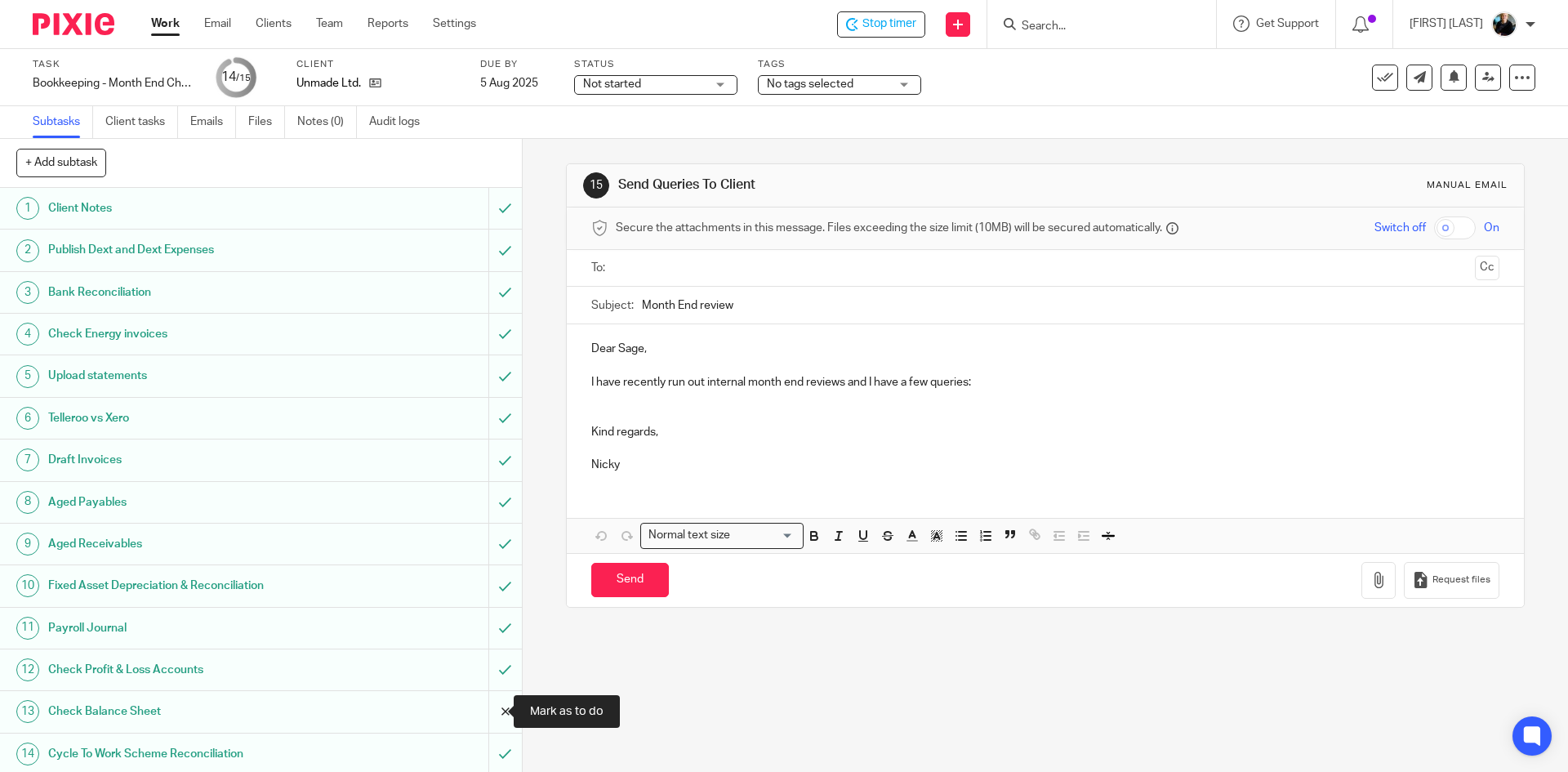 click at bounding box center [261, 712] 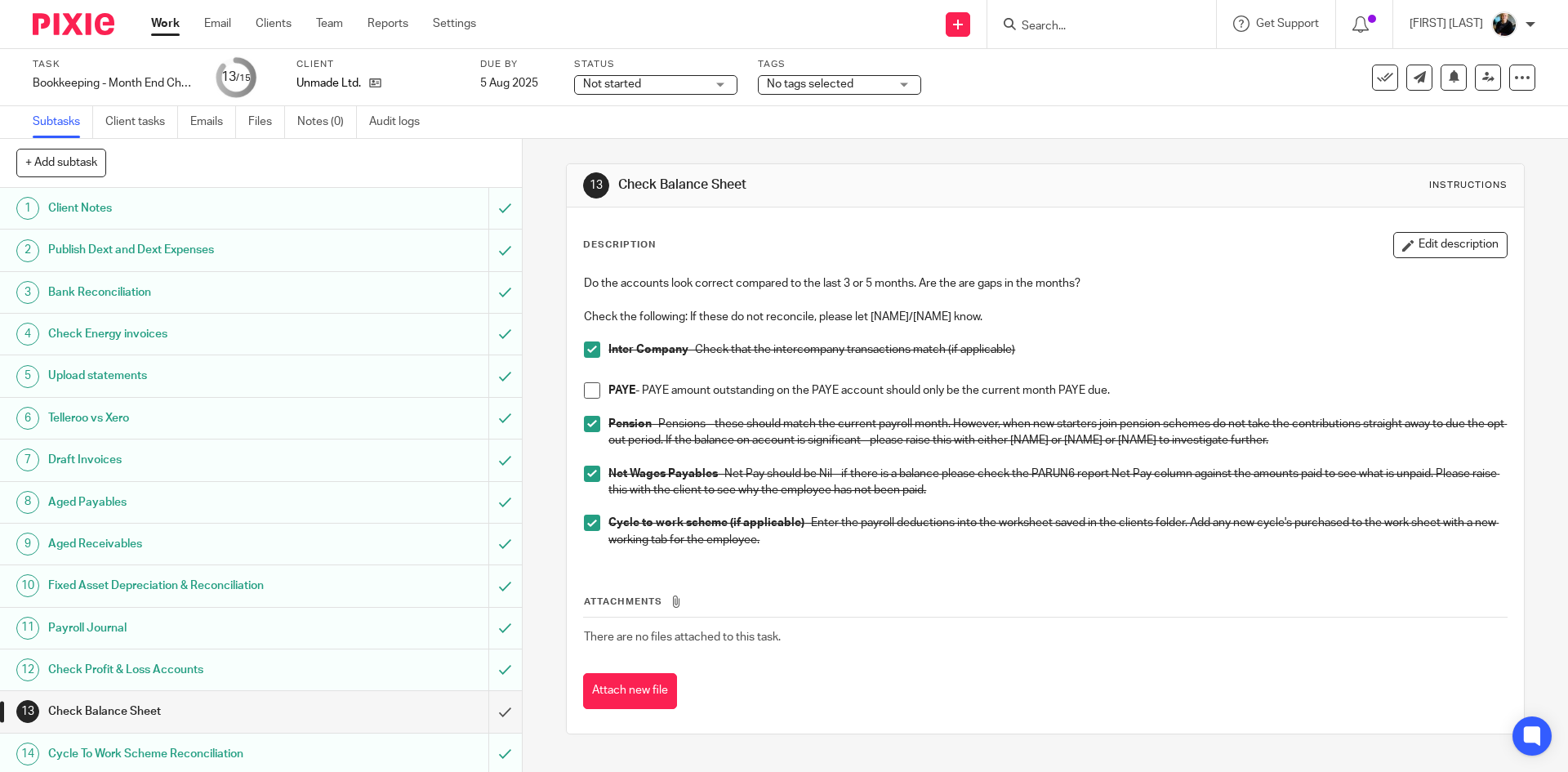 scroll, scrollTop: 0, scrollLeft: 0, axis: both 